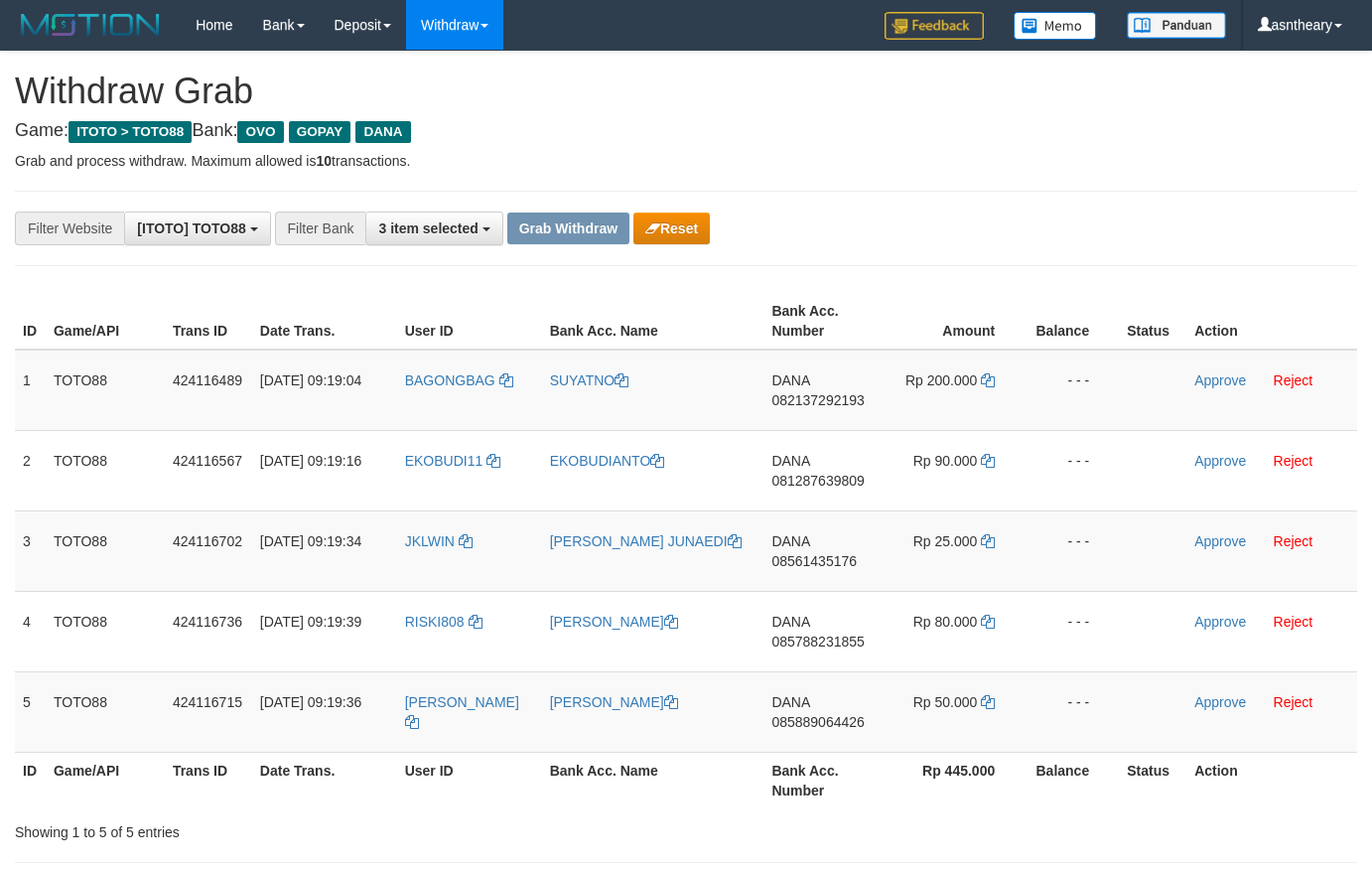 scroll, scrollTop: 0, scrollLeft: 0, axis: both 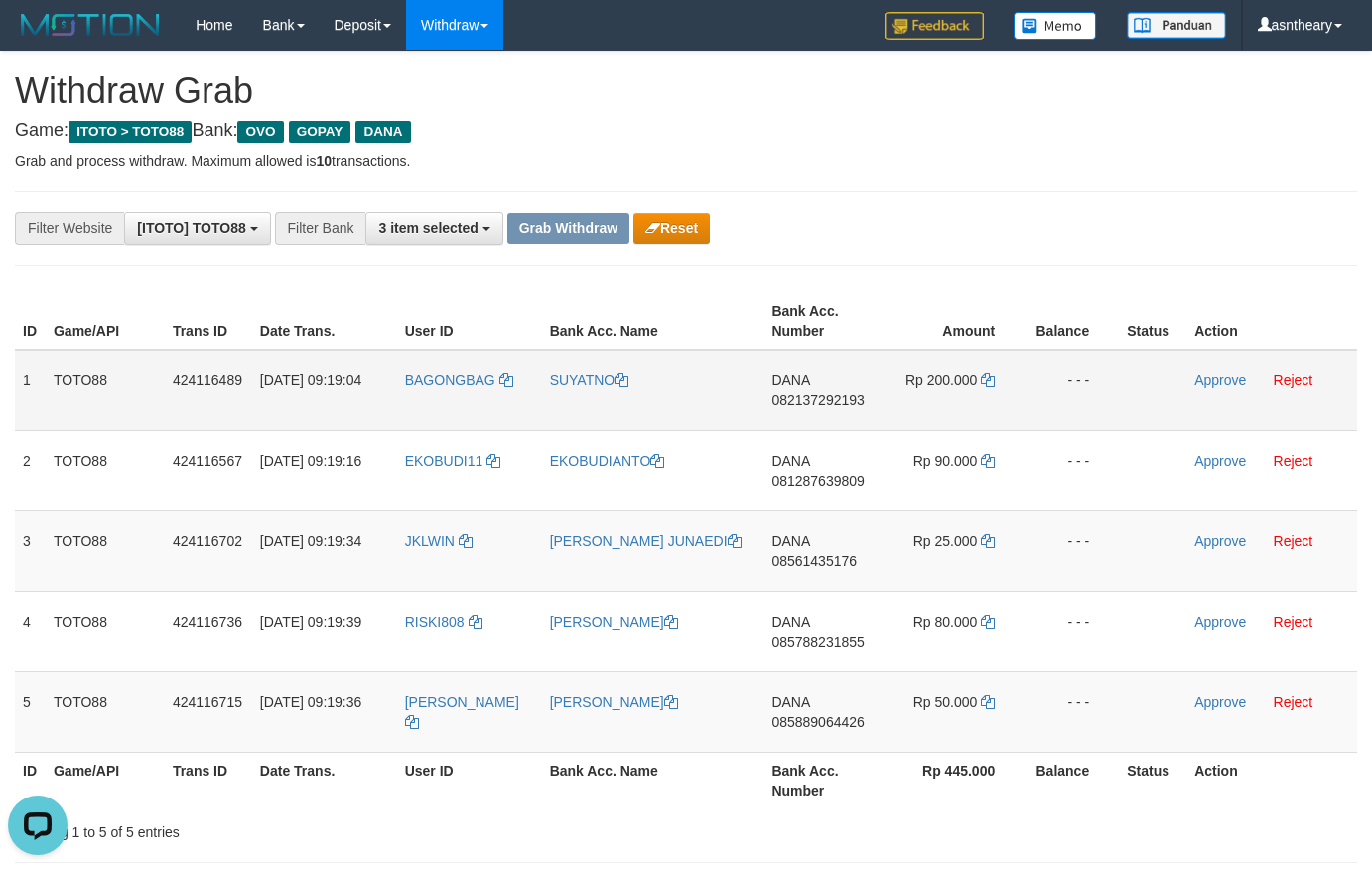 click on "DANA
082137292193" at bounding box center [823, 390] 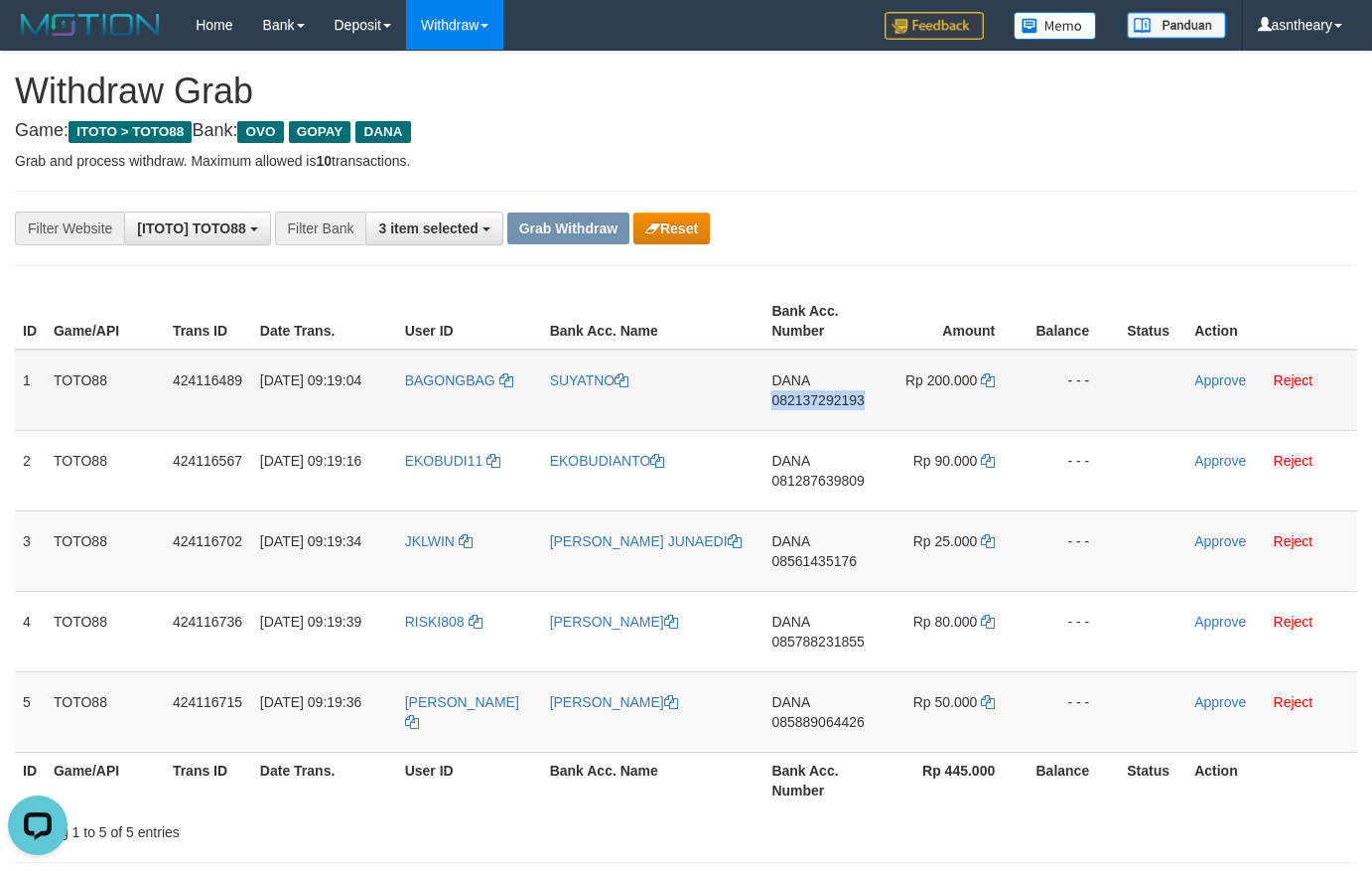 click on "DANA
082137292193" at bounding box center (823, 390) 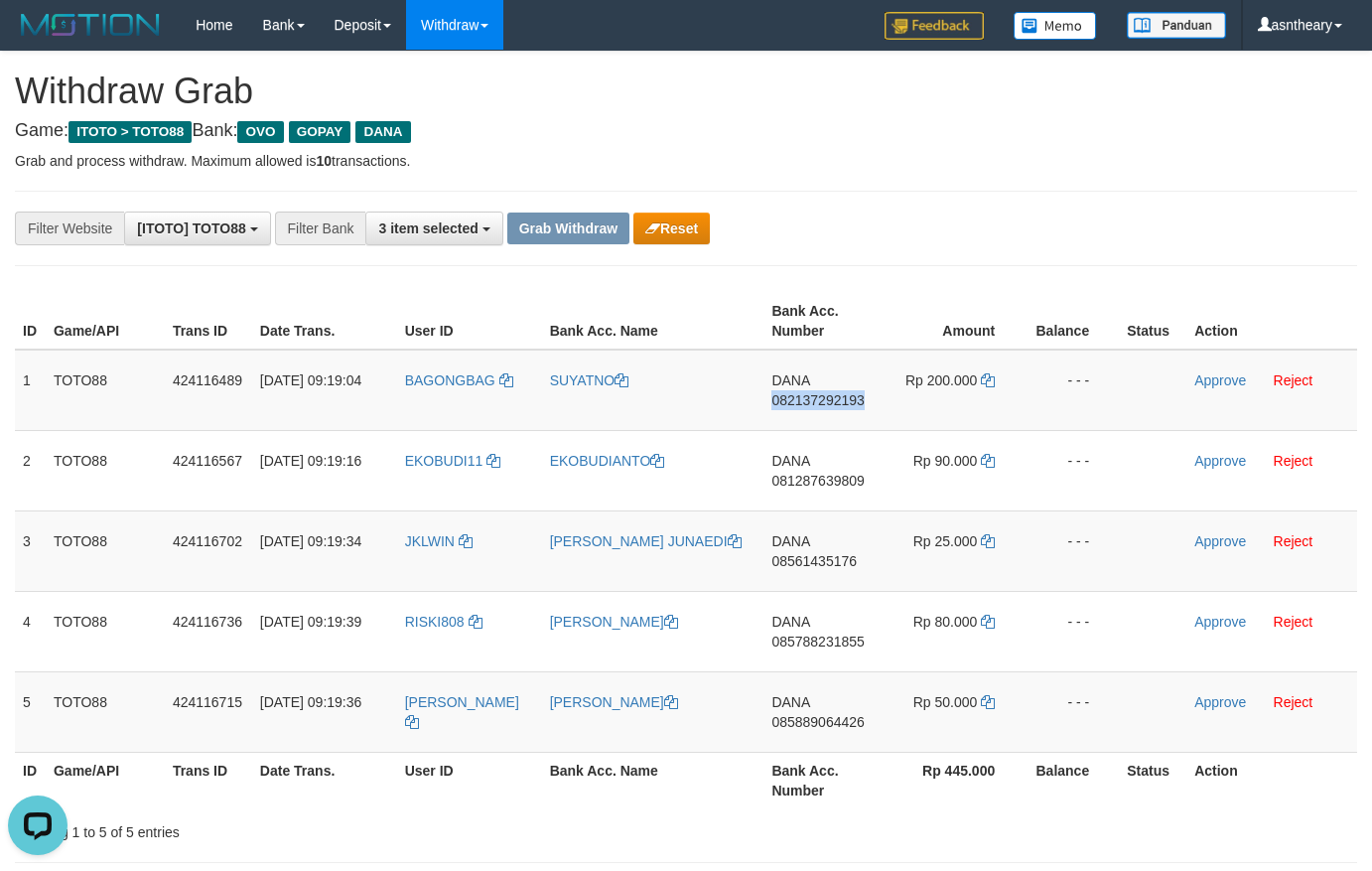 copy on "082137292193" 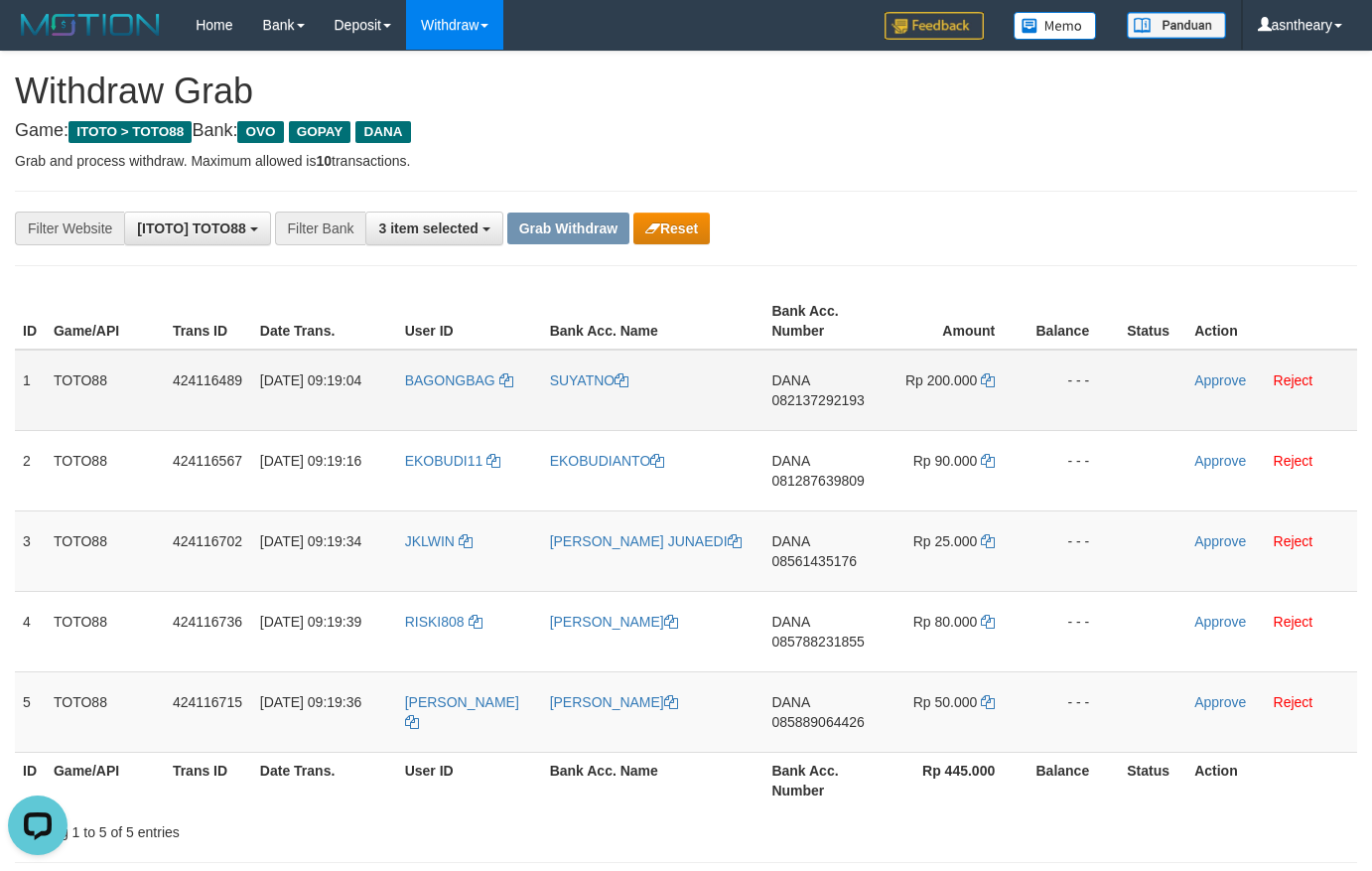 drag, startPoint x: 1009, startPoint y: 385, endPoint x: 973, endPoint y: 383, distance: 36.05551 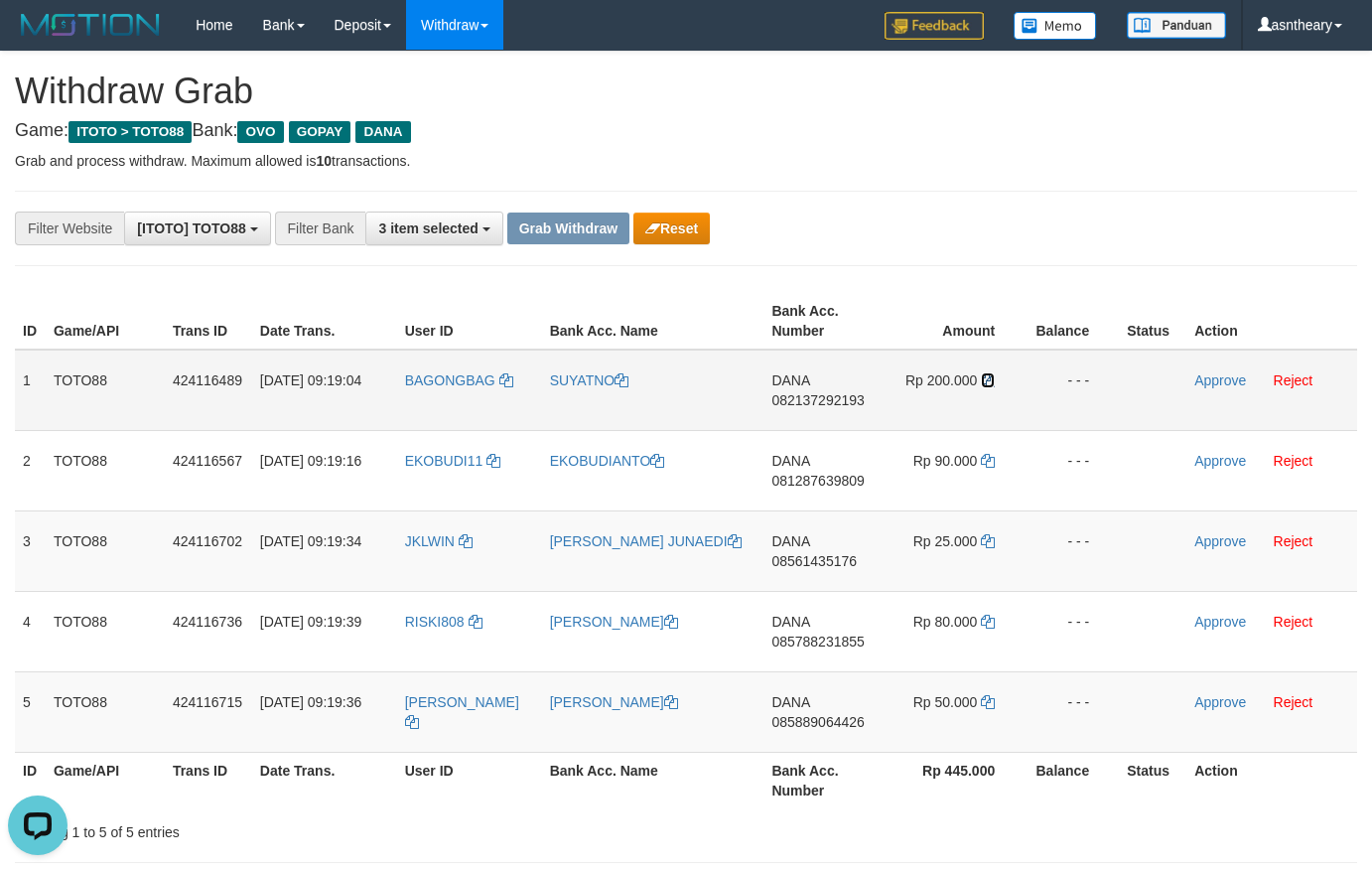 click at bounding box center [988, 380] 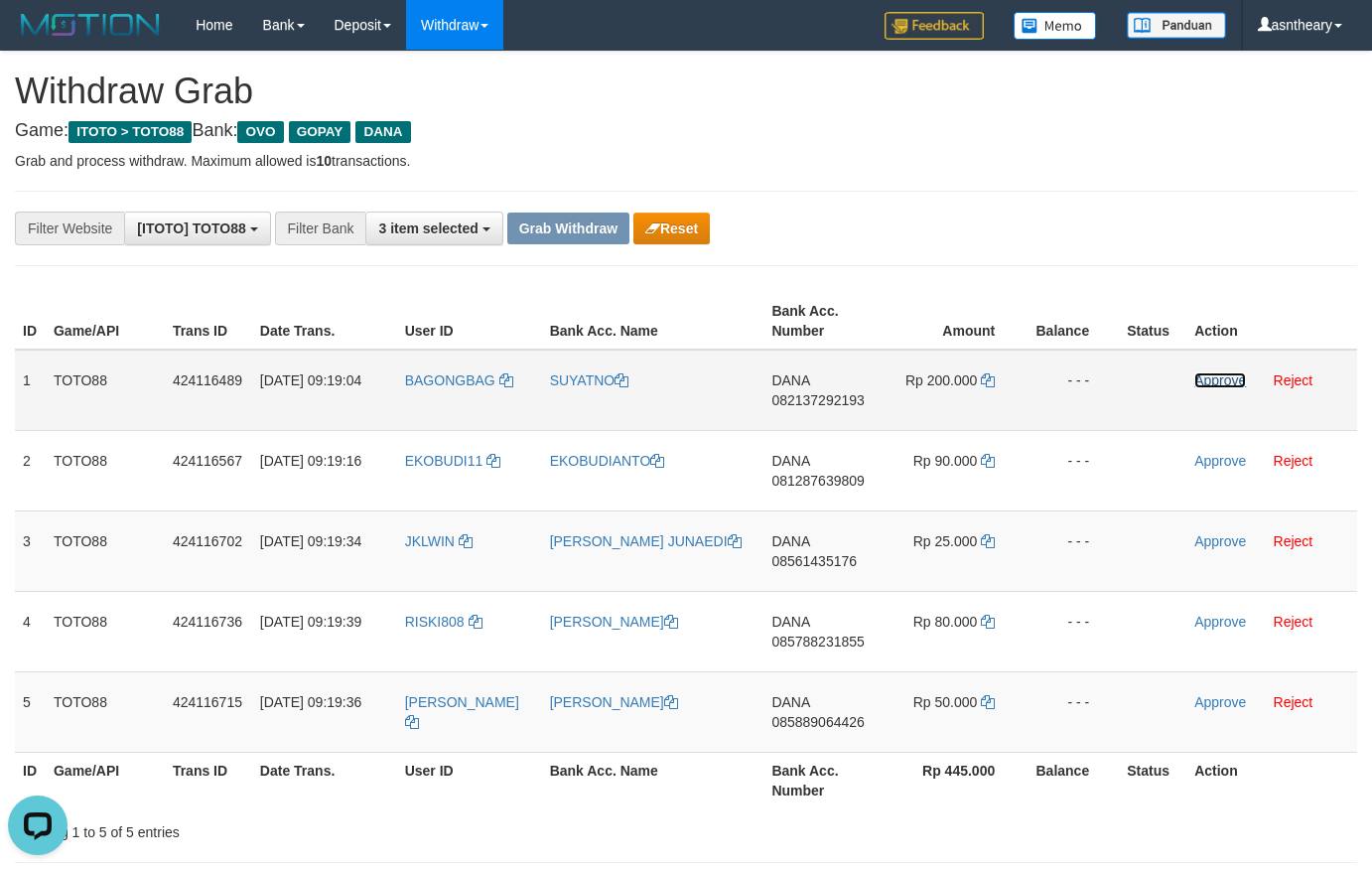click on "Approve" at bounding box center [1220, 380] 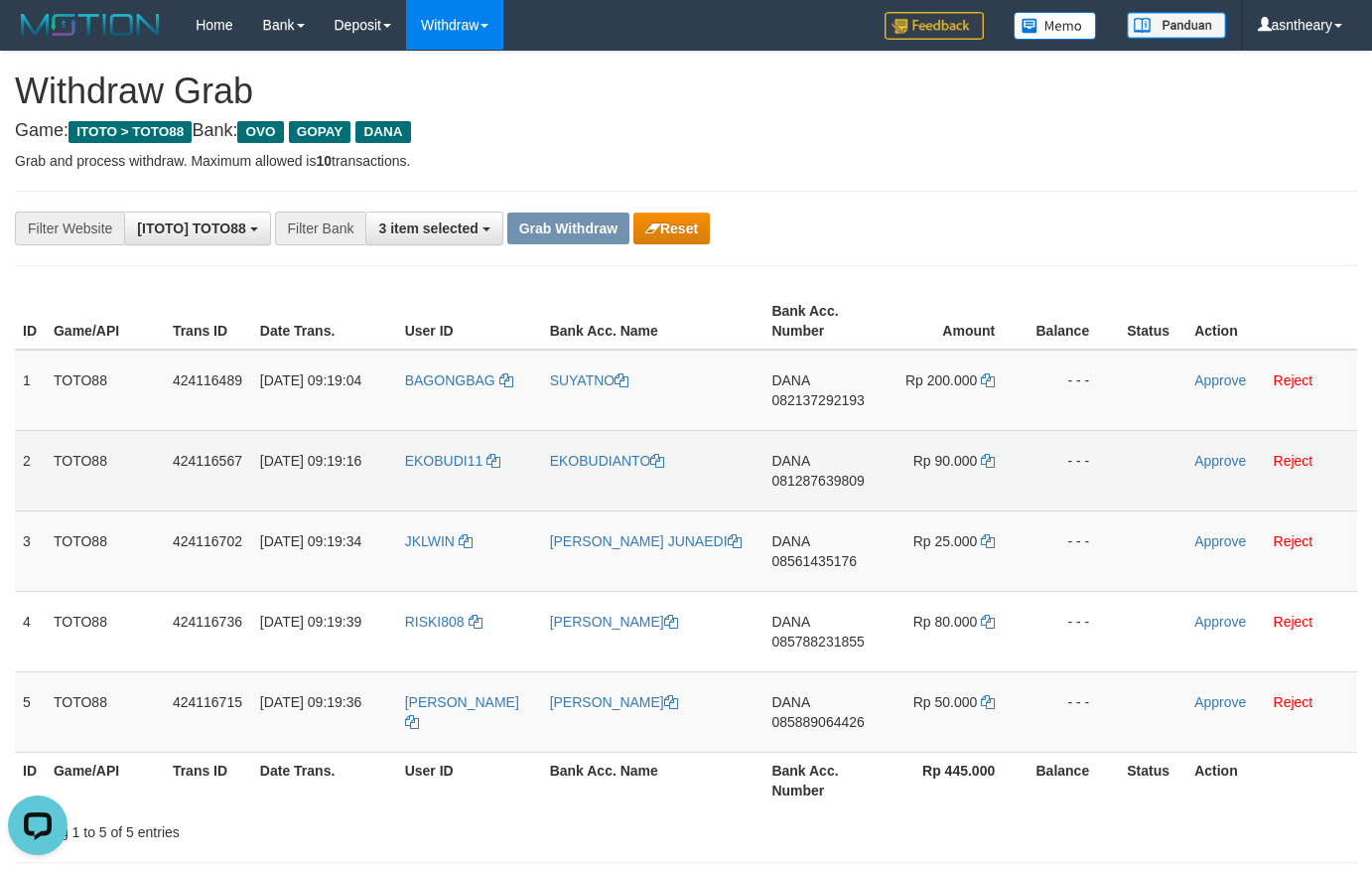click on "Rp 90.000" at bounding box center [953, 470] 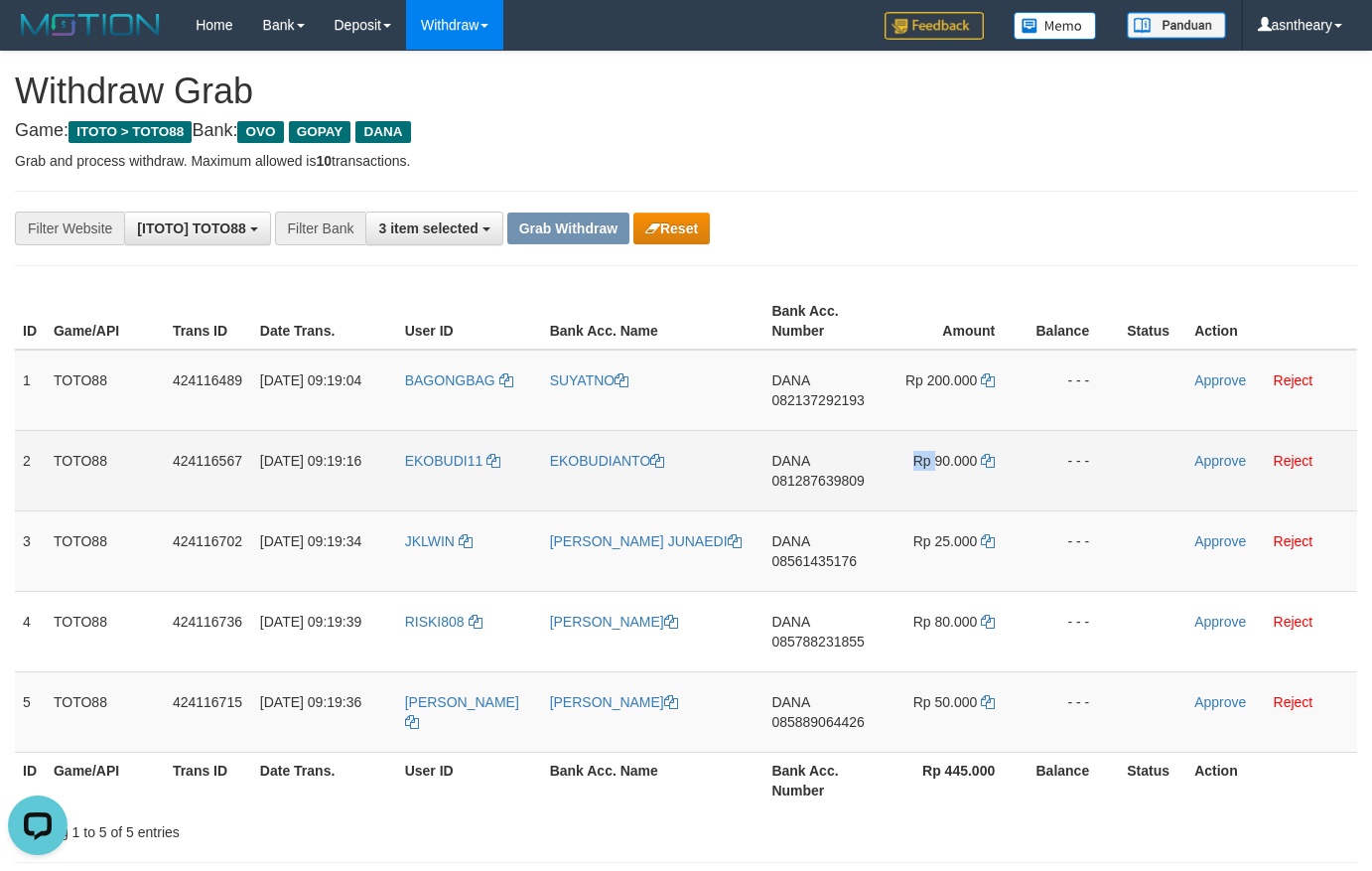 copy on "Rp" 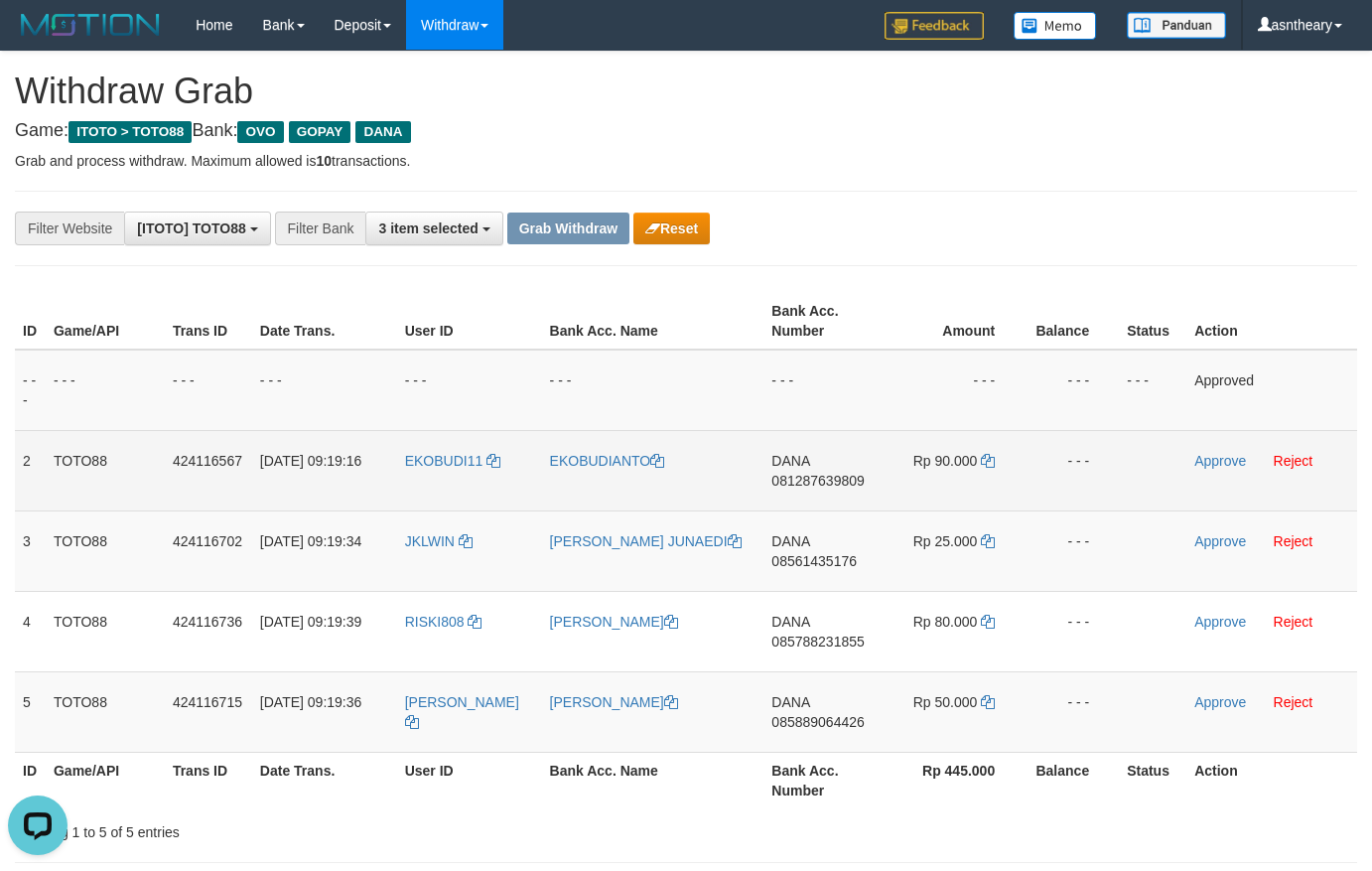 click on "DANA
081287639809" at bounding box center (823, 470) 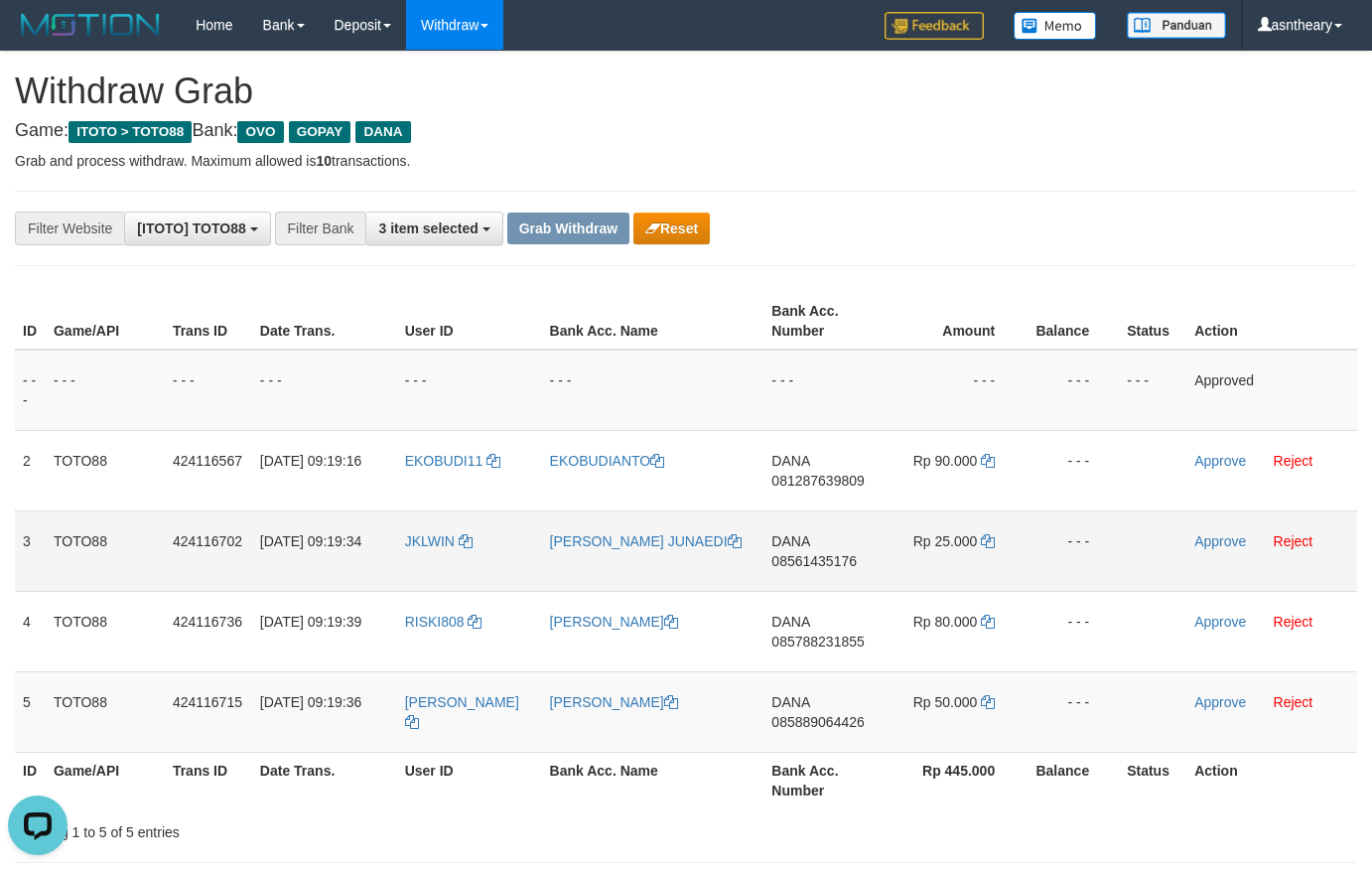 click on "DANA
08561435176" at bounding box center [823, 550] 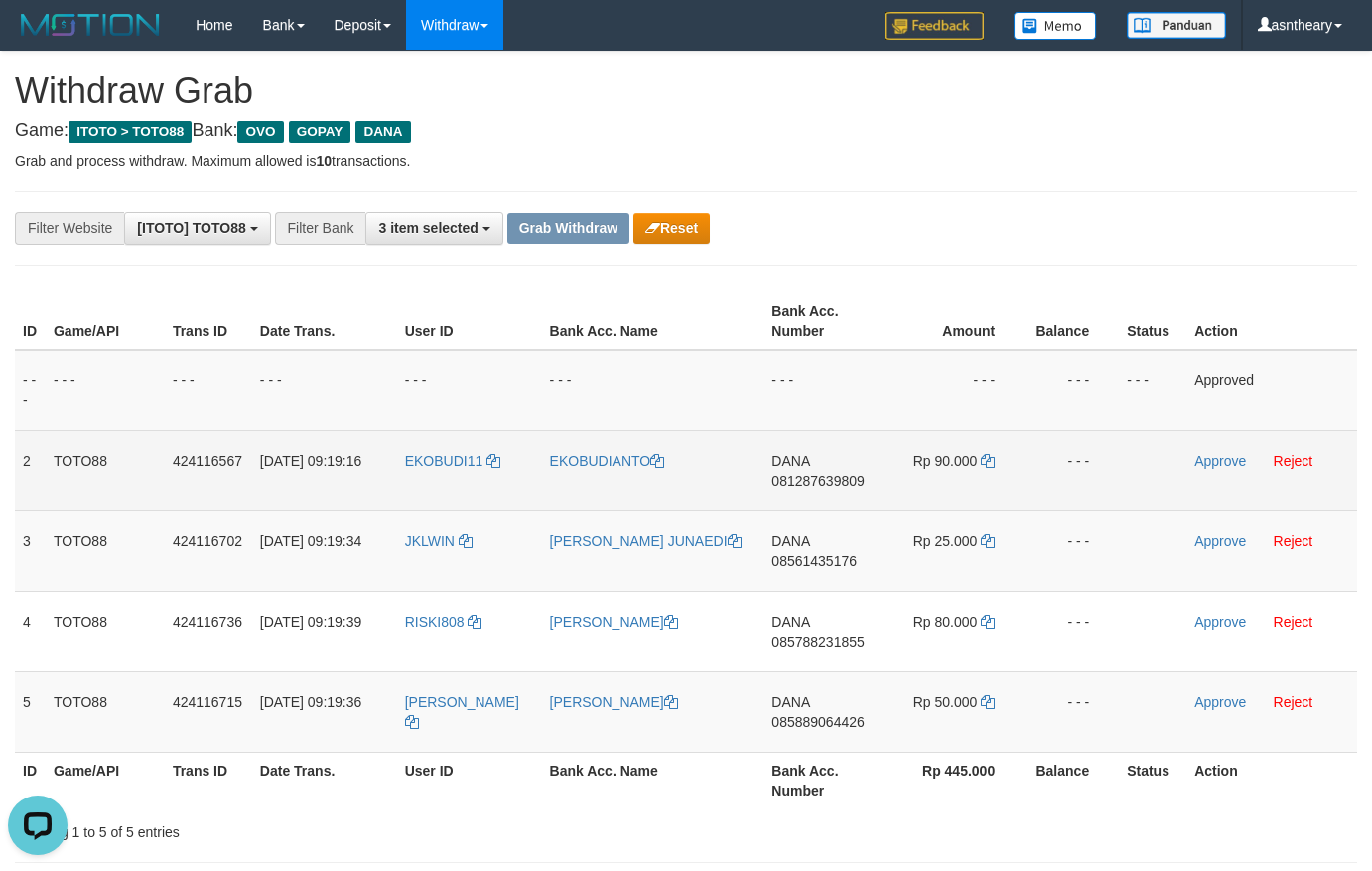 click on "DANA
081287639809" at bounding box center [823, 470] 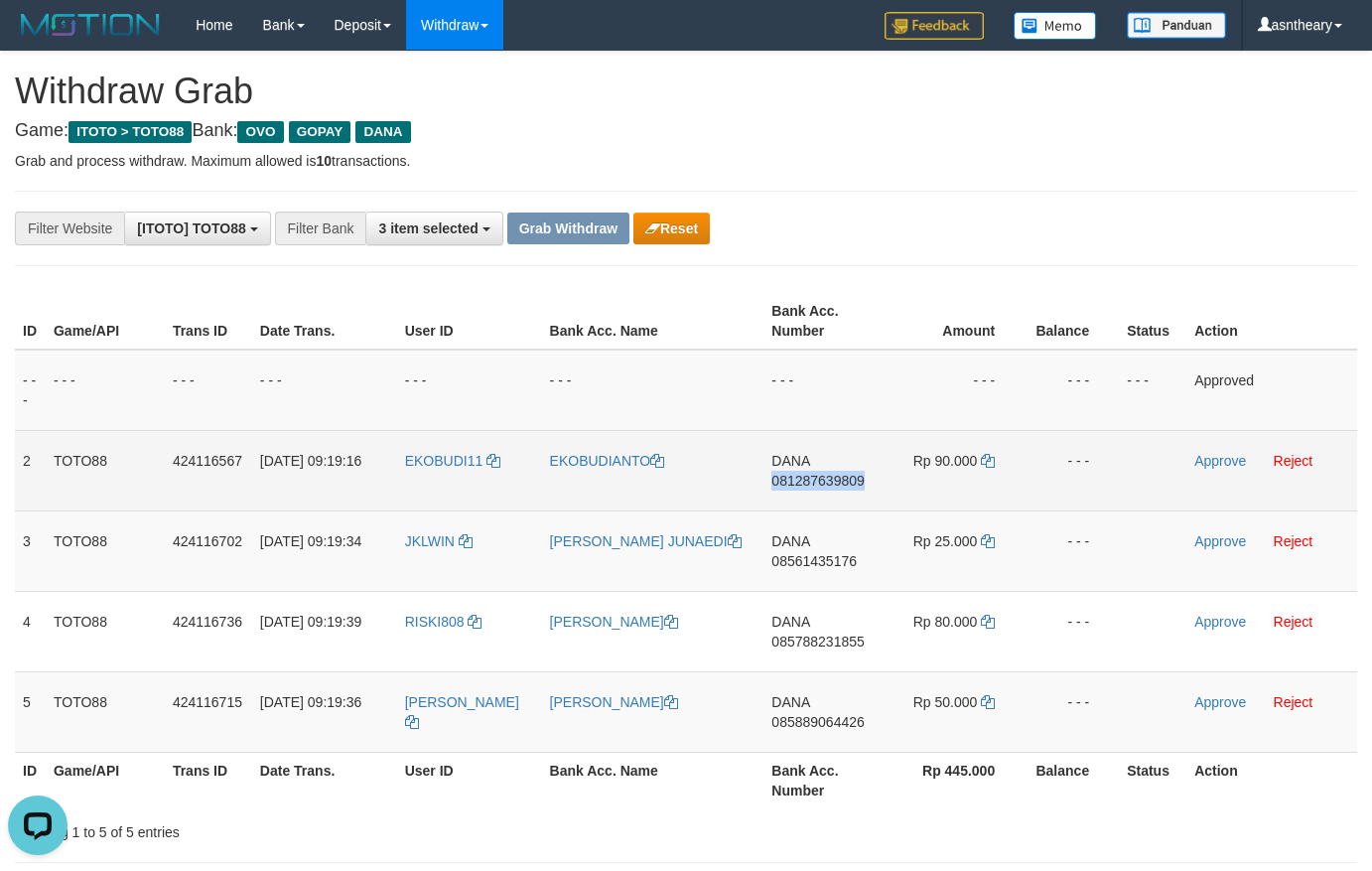 click on "DANA
081287639809" at bounding box center (823, 470) 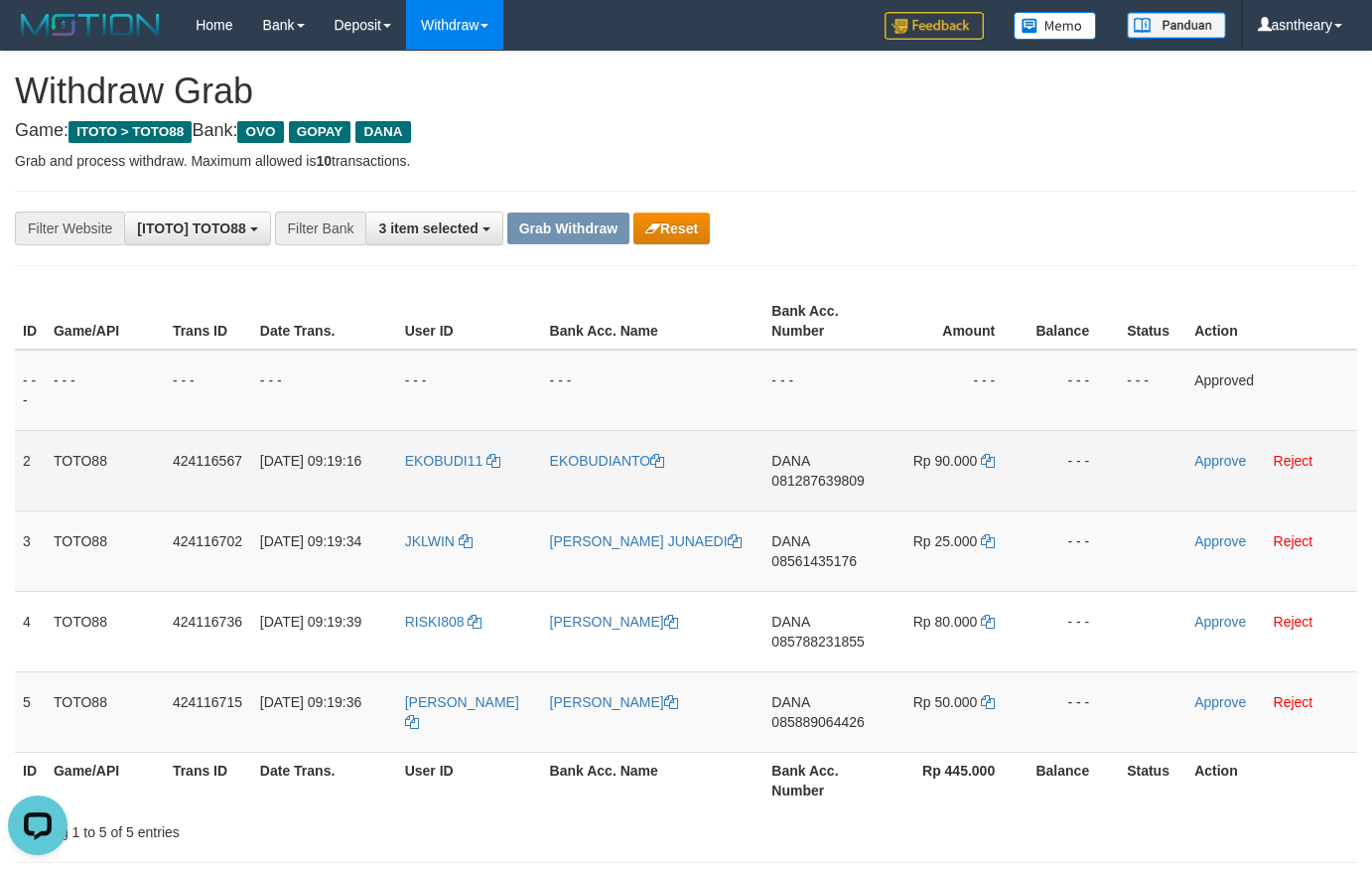 click on "Rp 90.000" at bounding box center [953, 470] 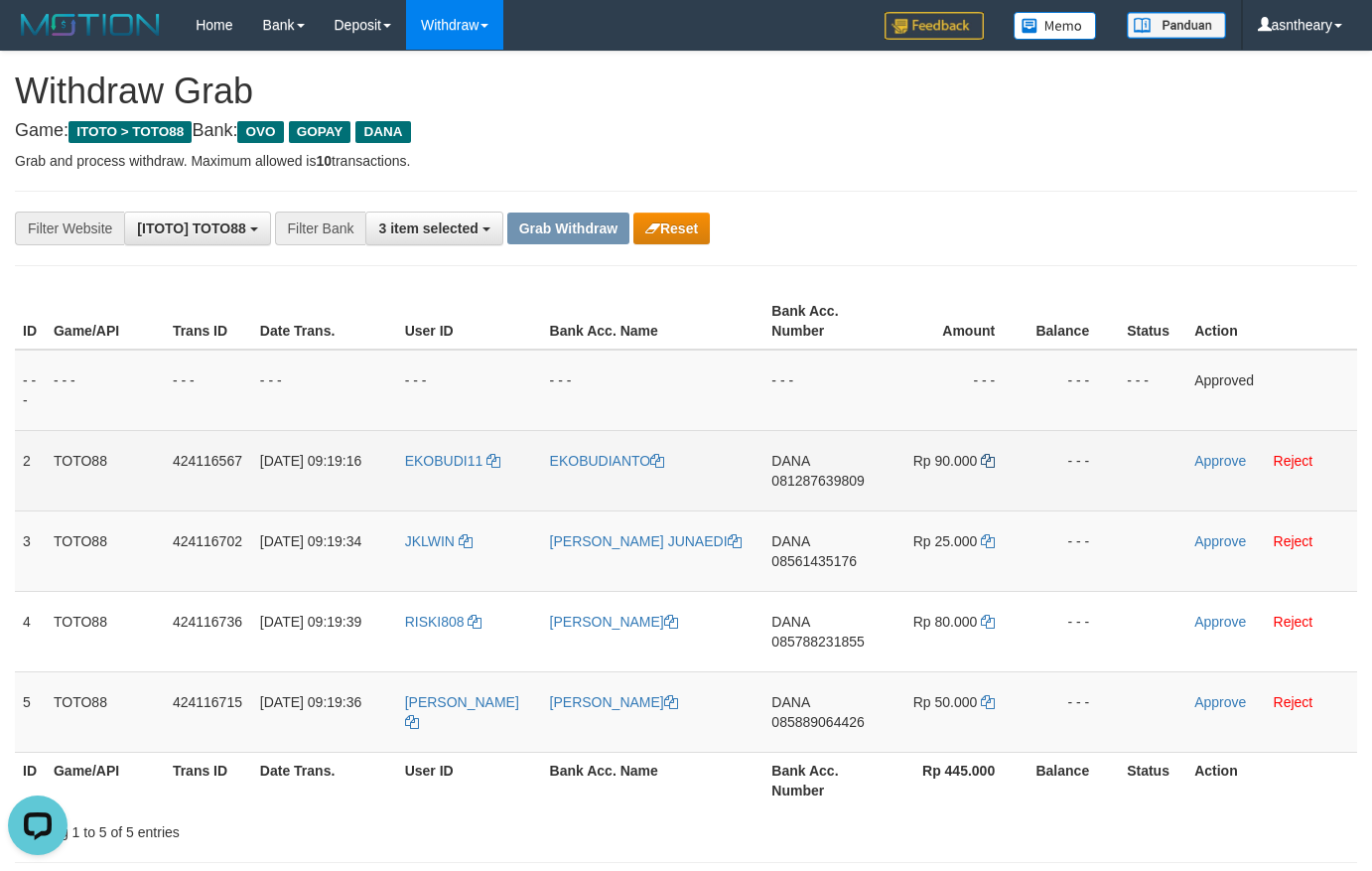 click on "Rp 90.000" at bounding box center (953, 470) 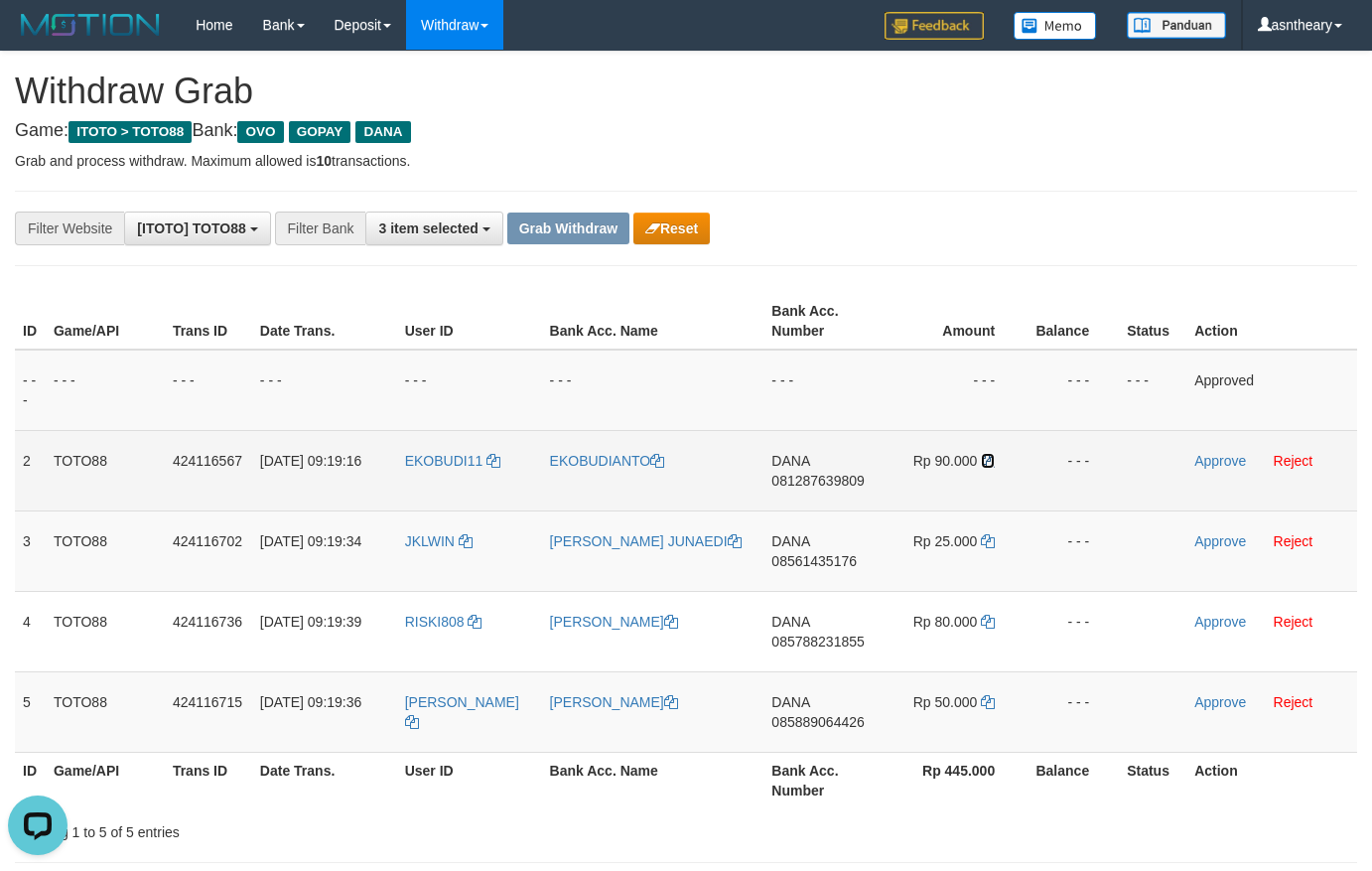 click at bounding box center (988, 461) 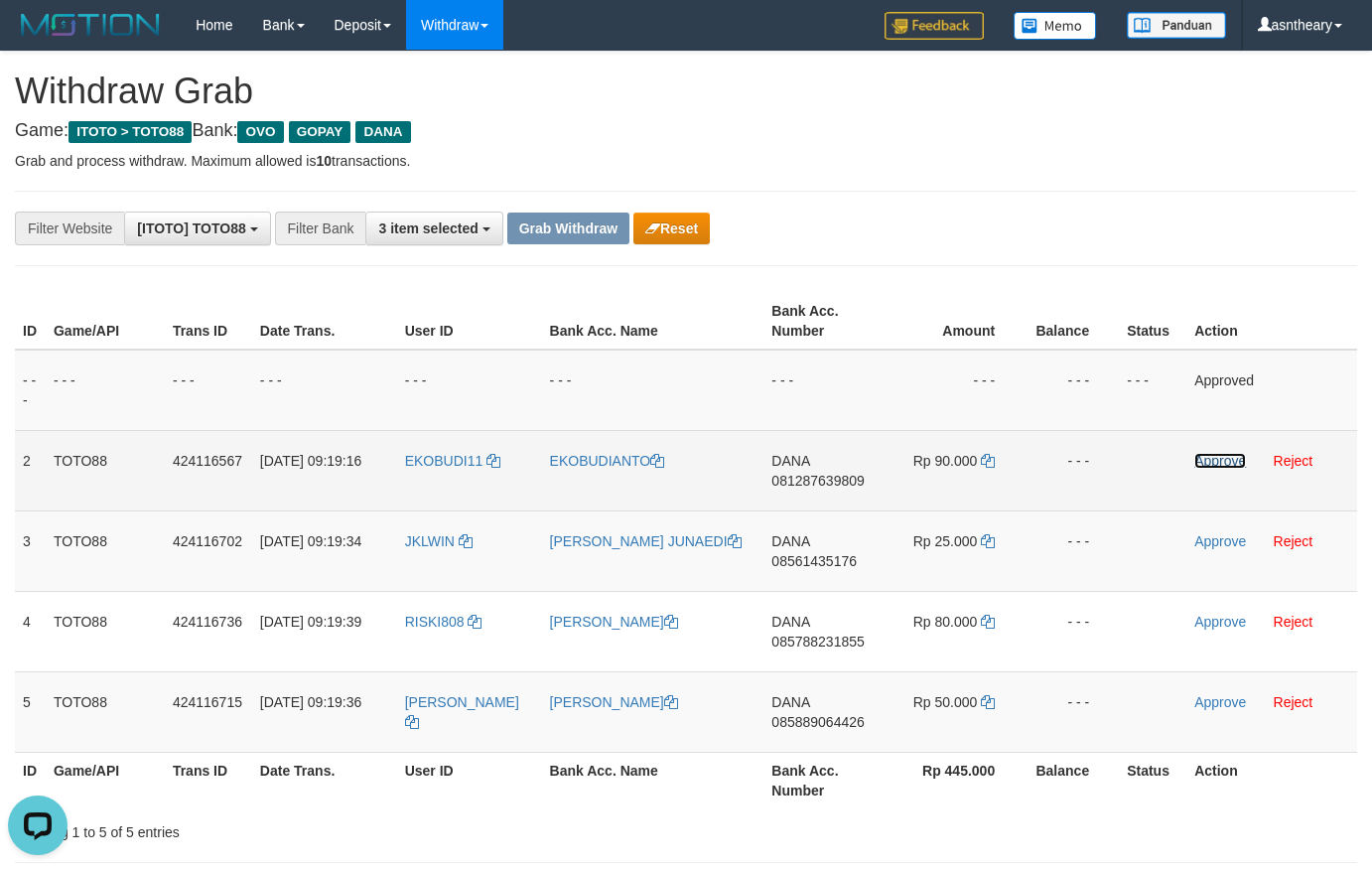 click on "Approve" at bounding box center [1220, 461] 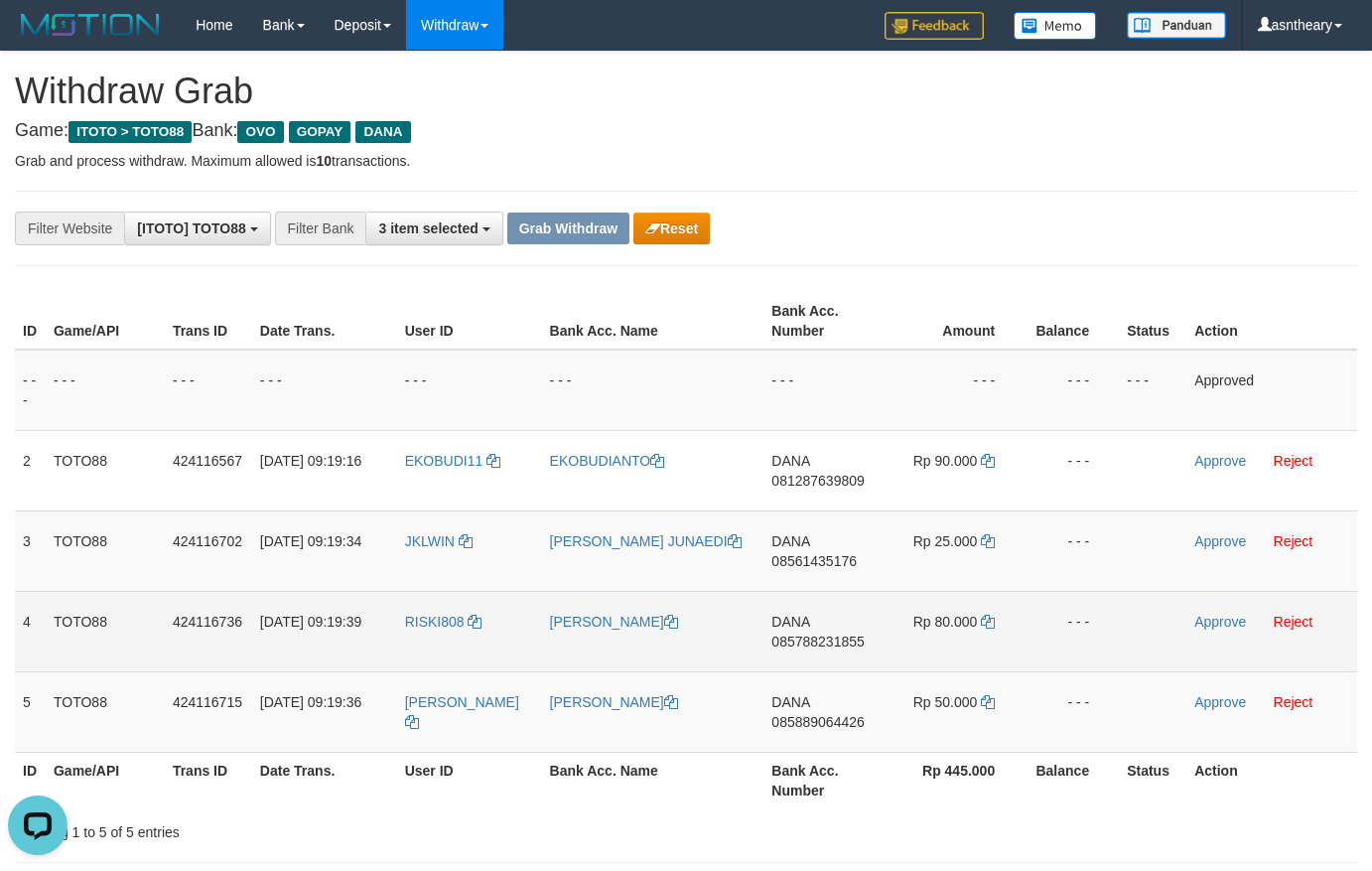 click on "DANA
085788231855" at bounding box center (823, 631) 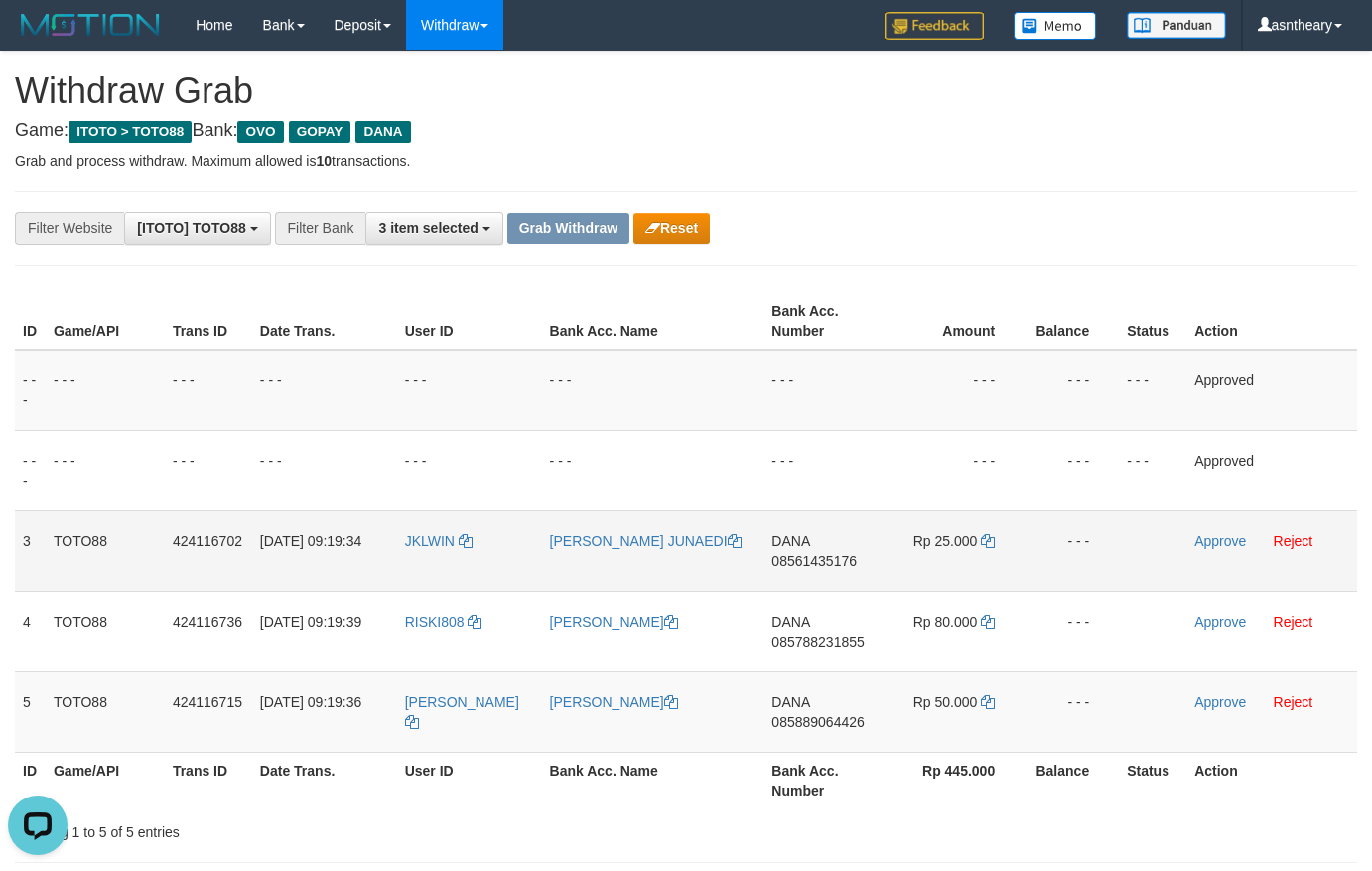 click on "DANA
08561435176" at bounding box center [823, 550] 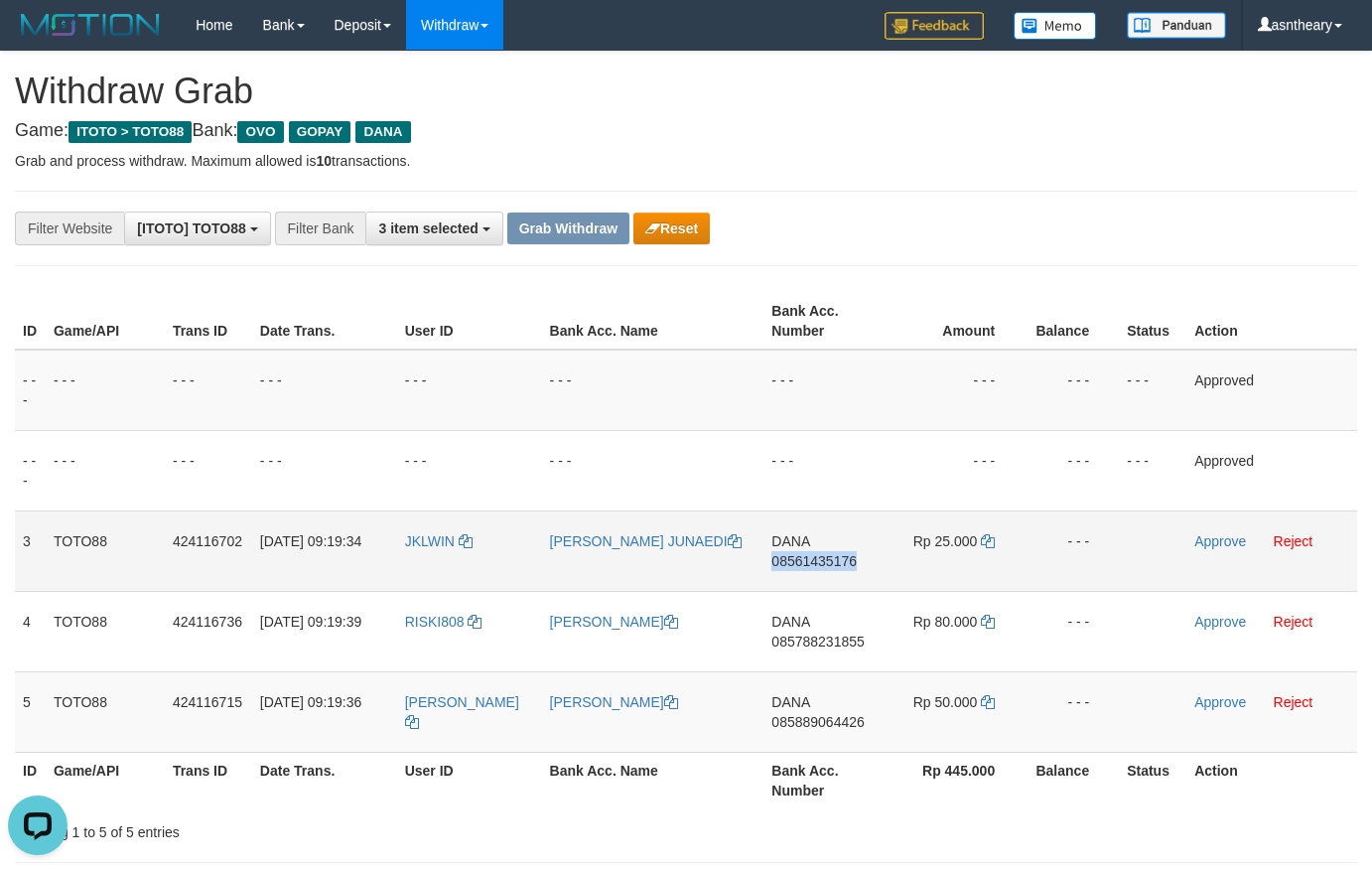 copy on "08561435176" 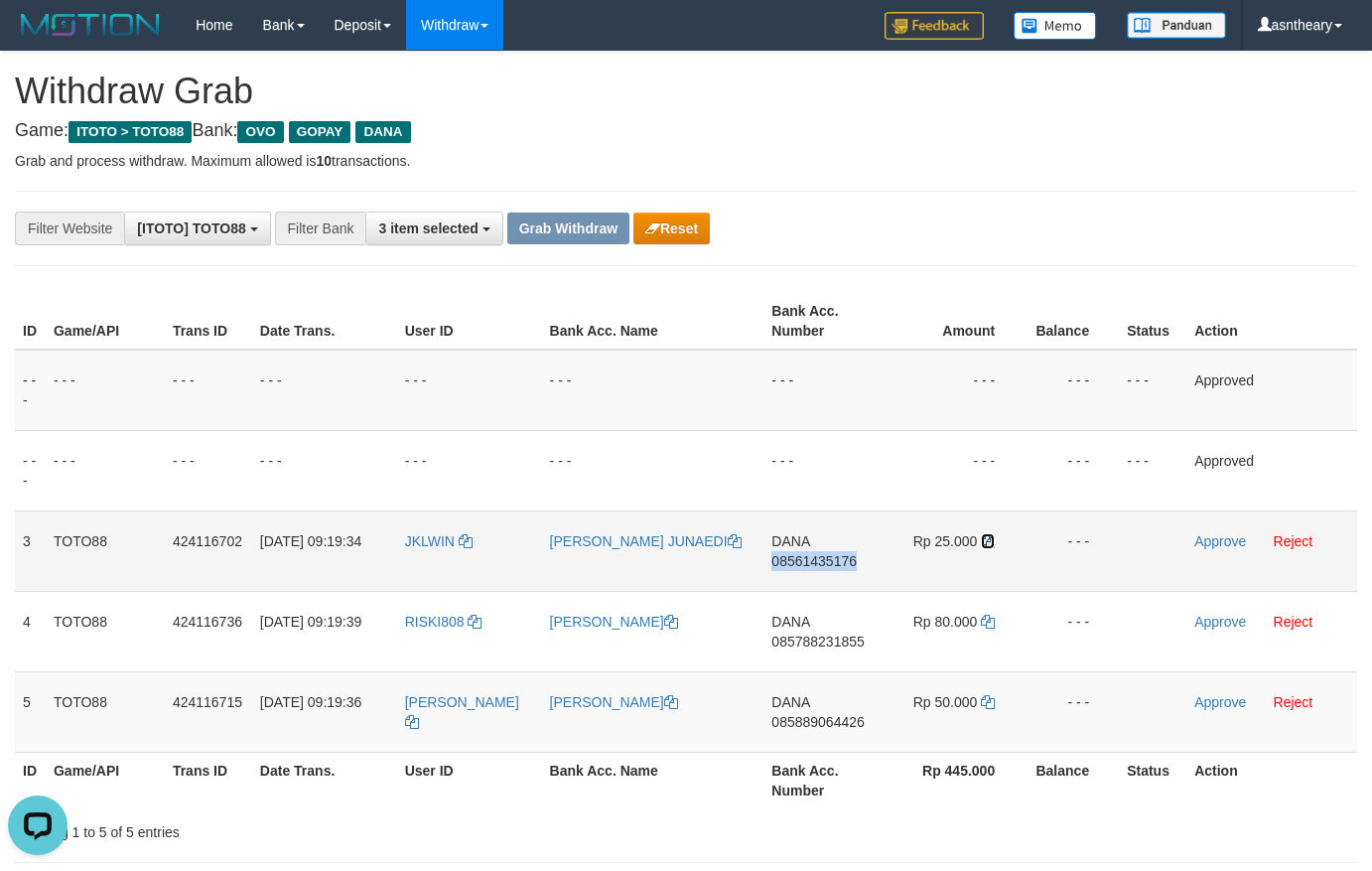 click at bounding box center (988, 541) 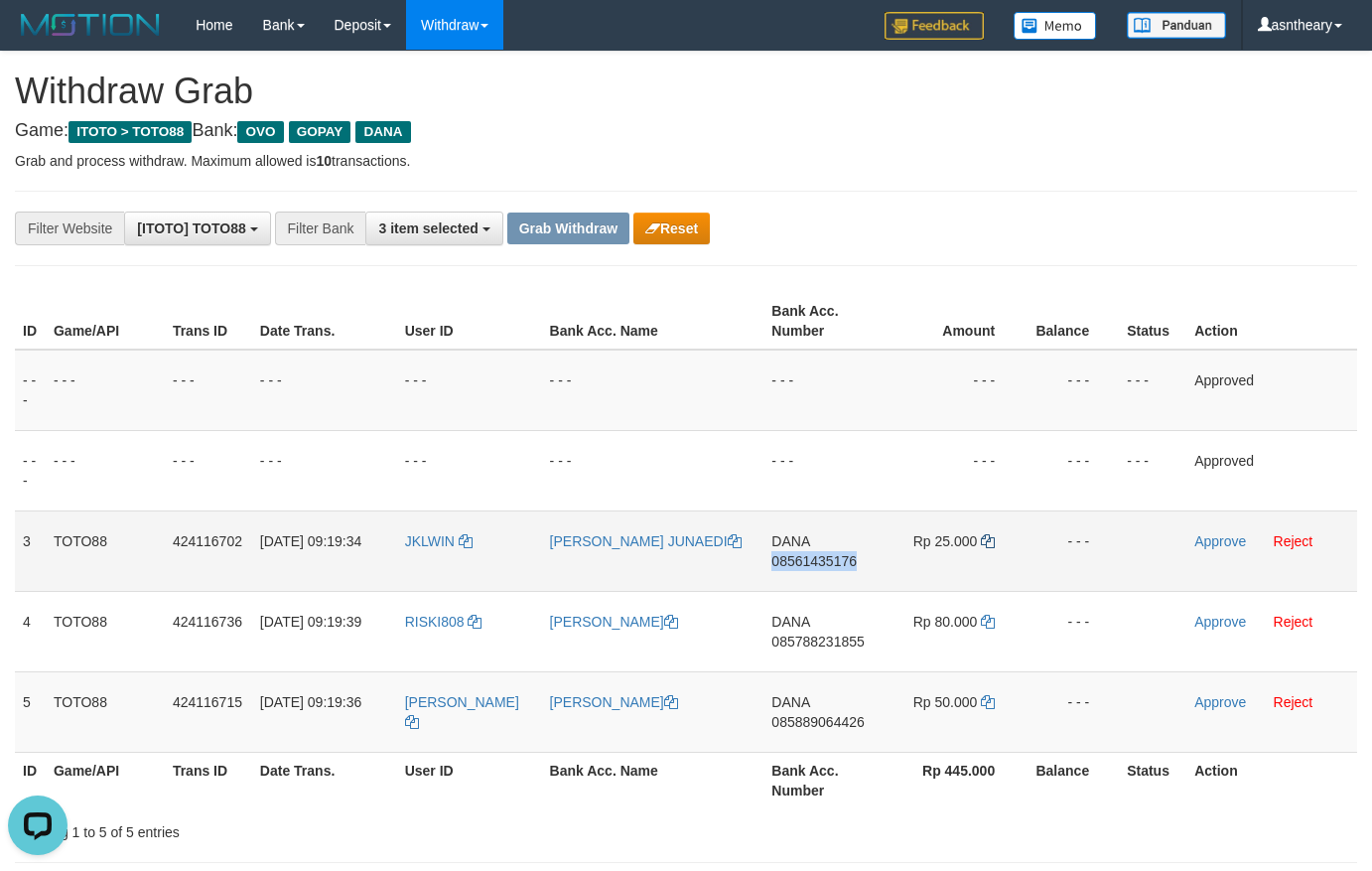 copy on "08561435176" 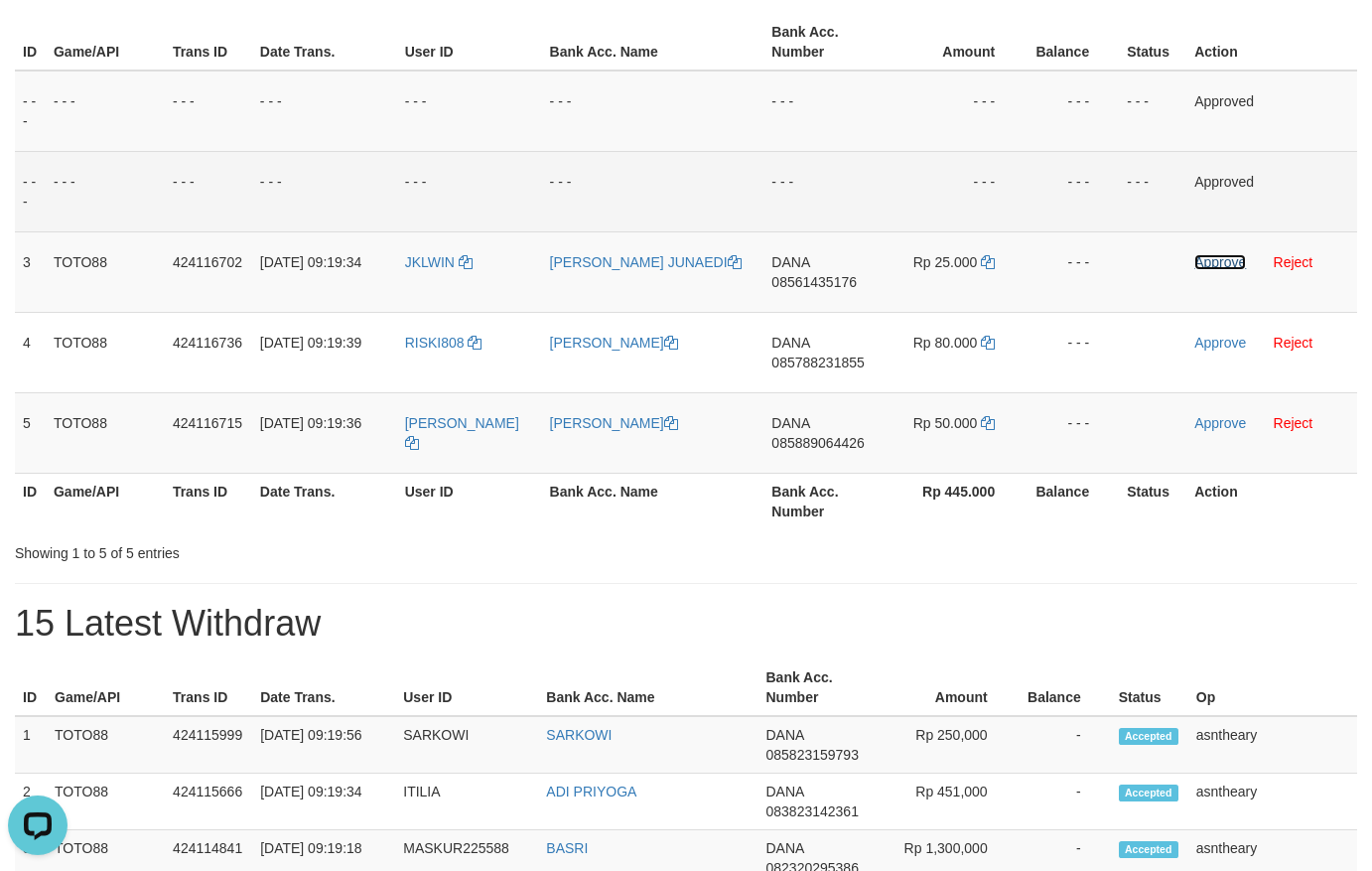 scroll, scrollTop: 162, scrollLeft: 0, axis: vertical 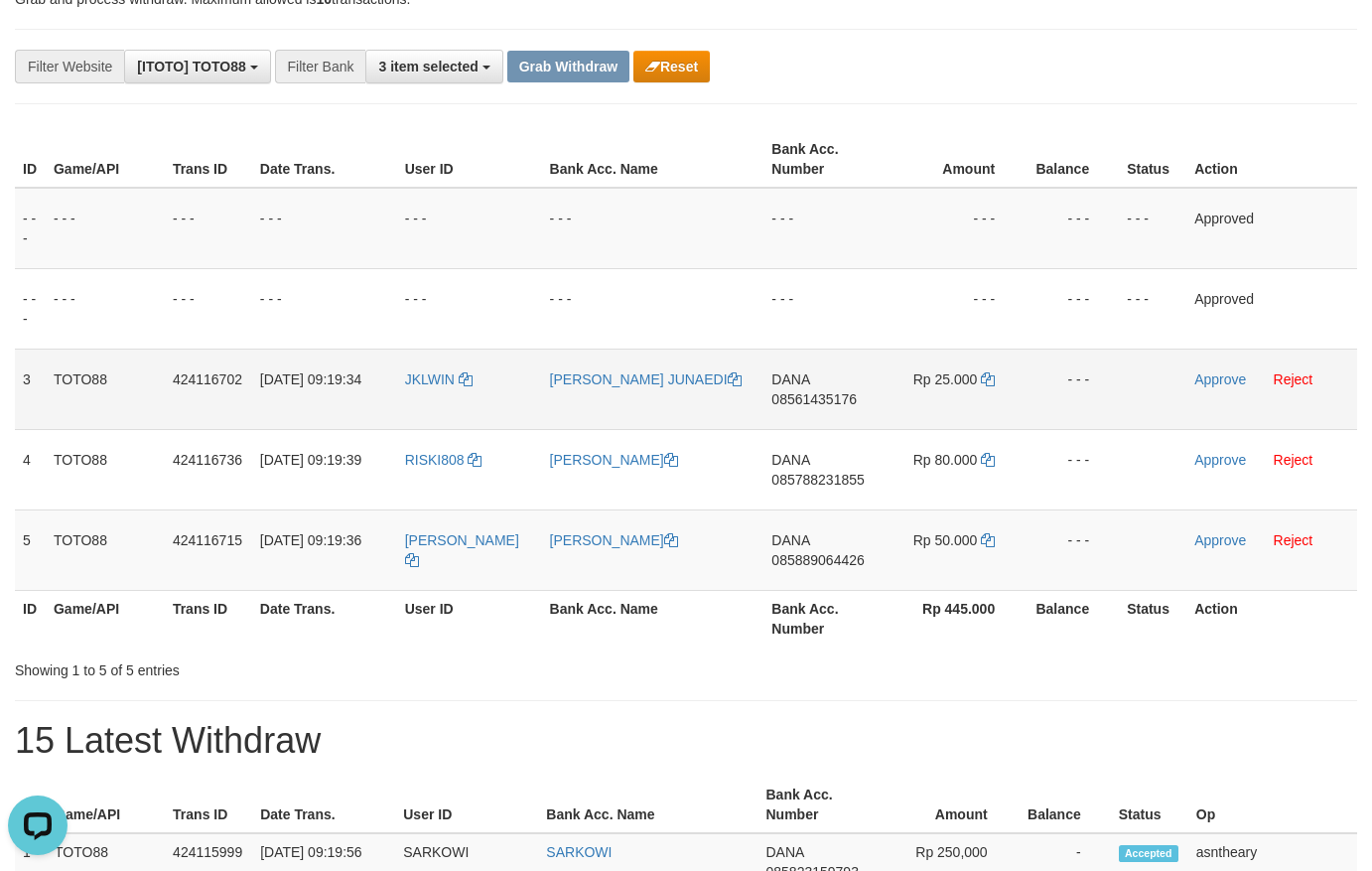 drag, startPoint x: 1215, startPoint y: 365, endPoint x: 1209, endPoint y: 389, distance: 24.738634 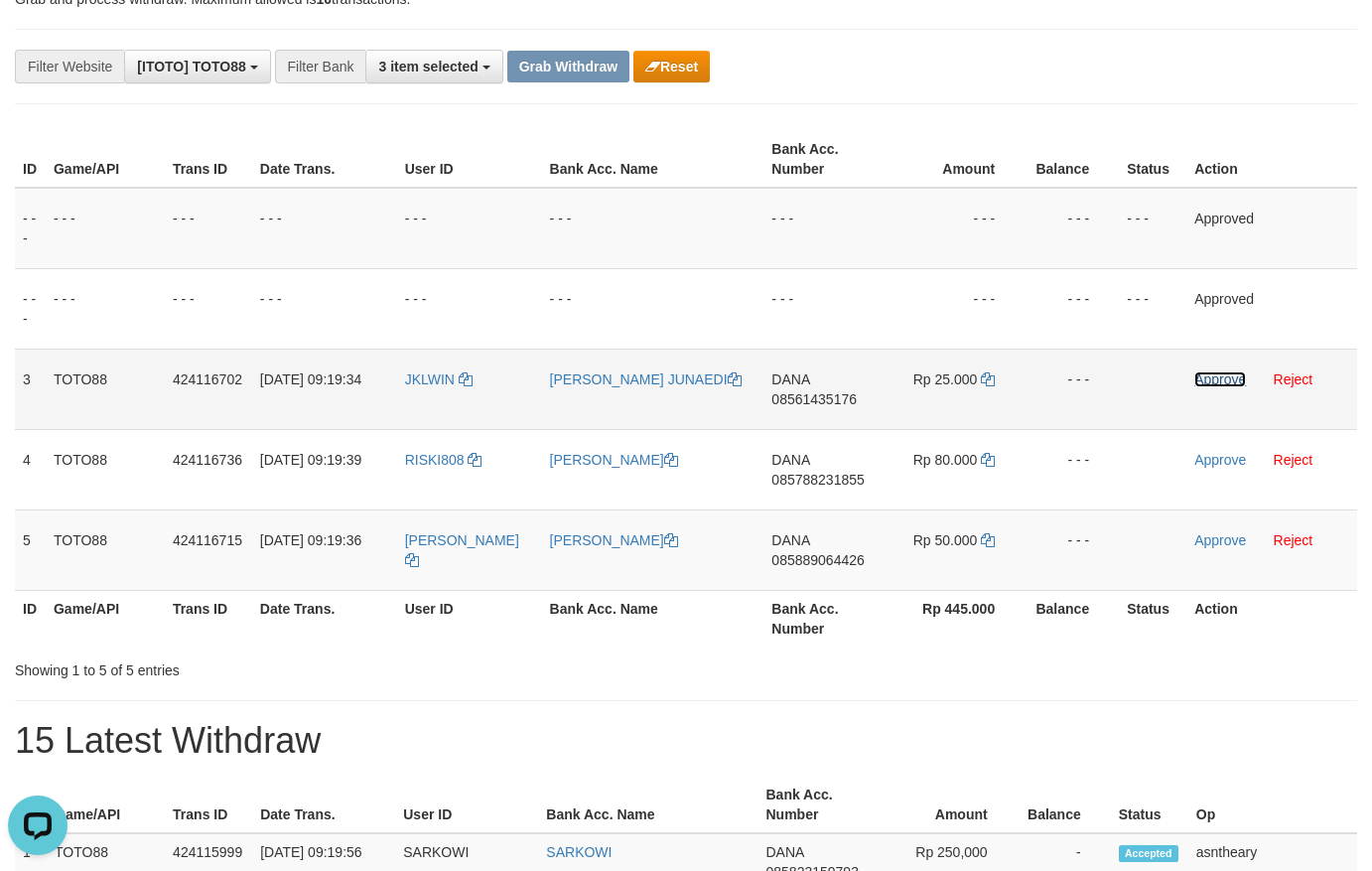 click on "Approve" at bounding box center (1220, 379) 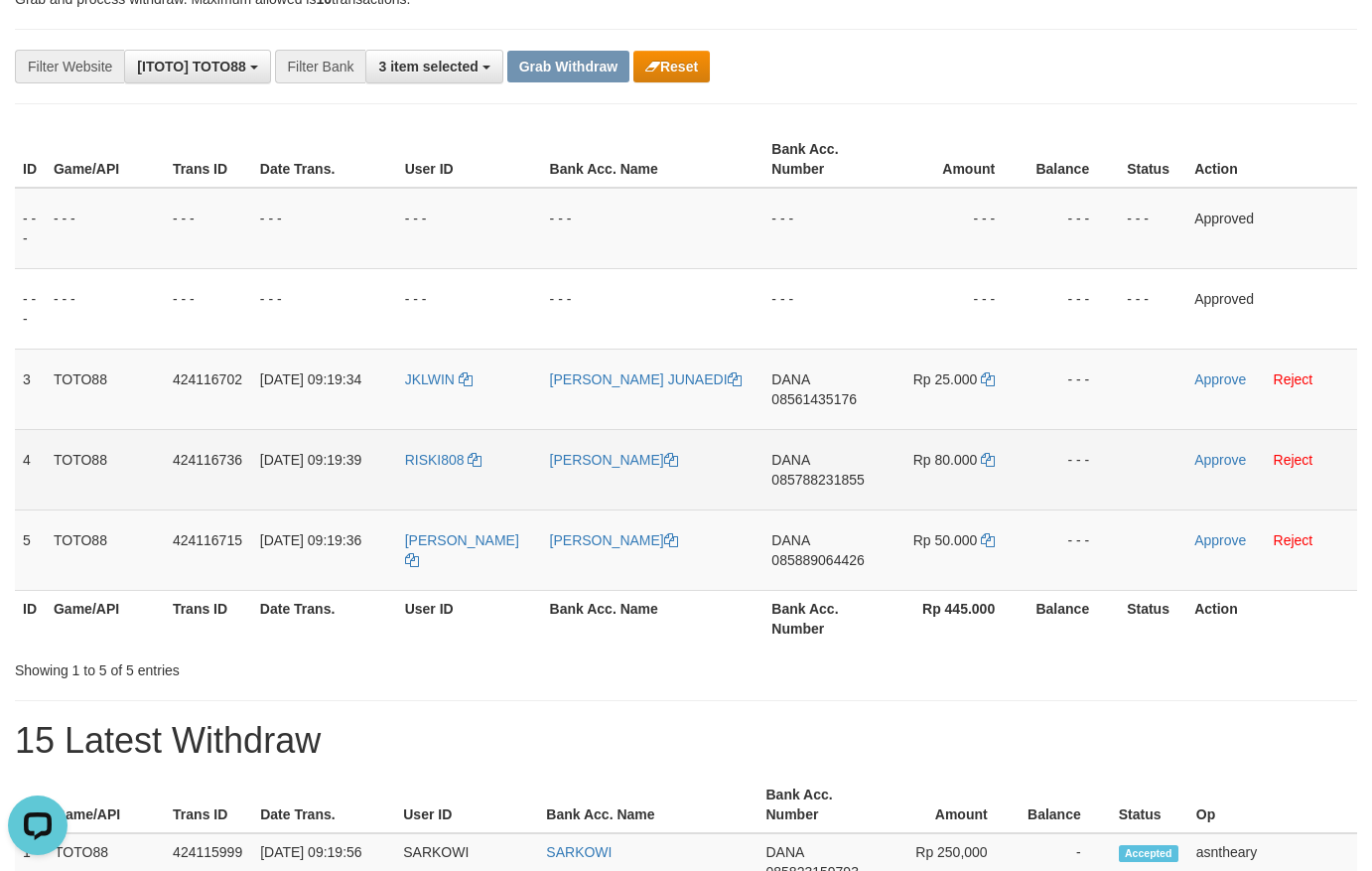 drag, startPoint x: 884, startPoint y: 467, endPoint x: 846, endPoint y: 493, distance: 46.043458 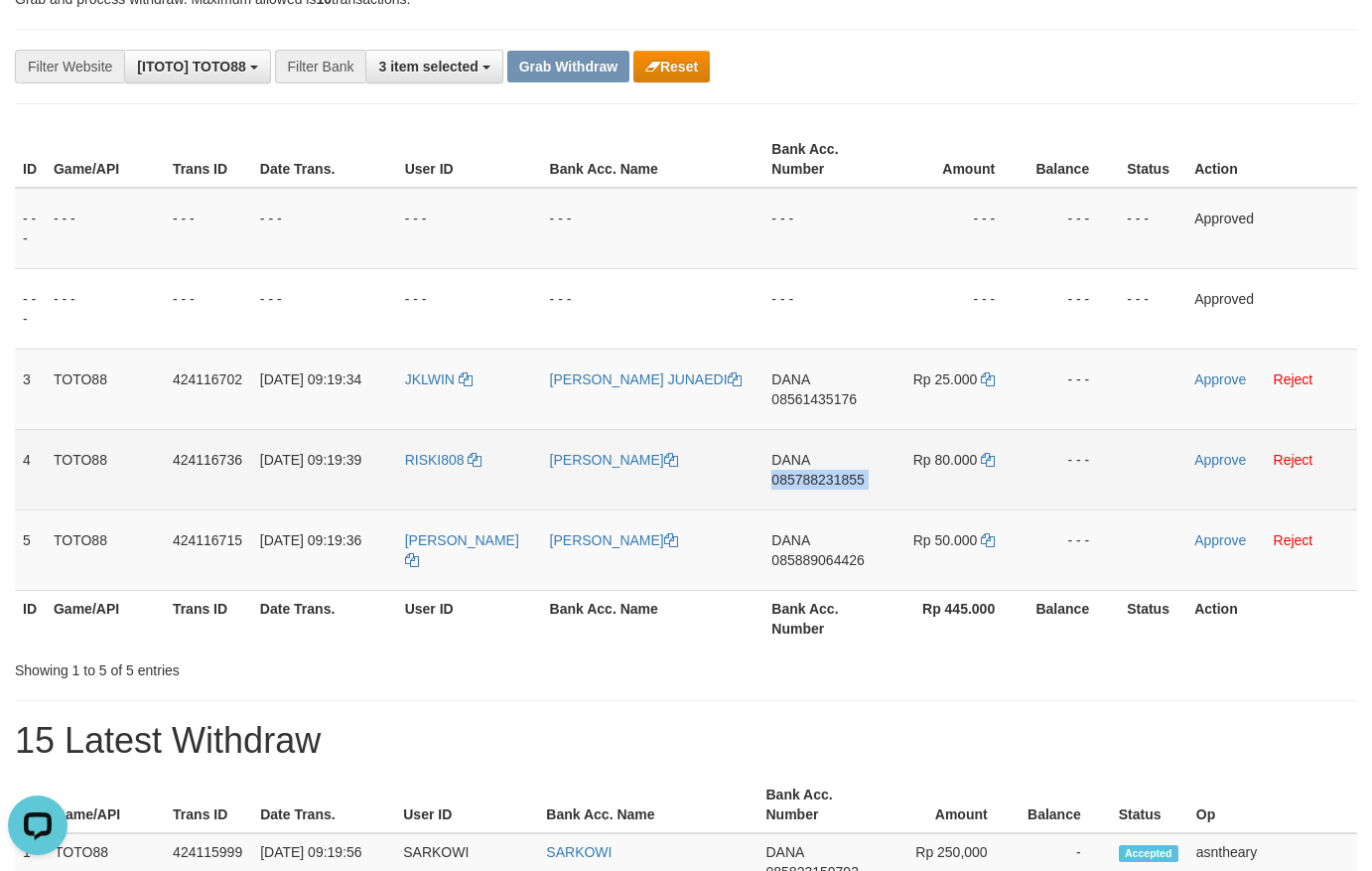 copy on "085788231855" 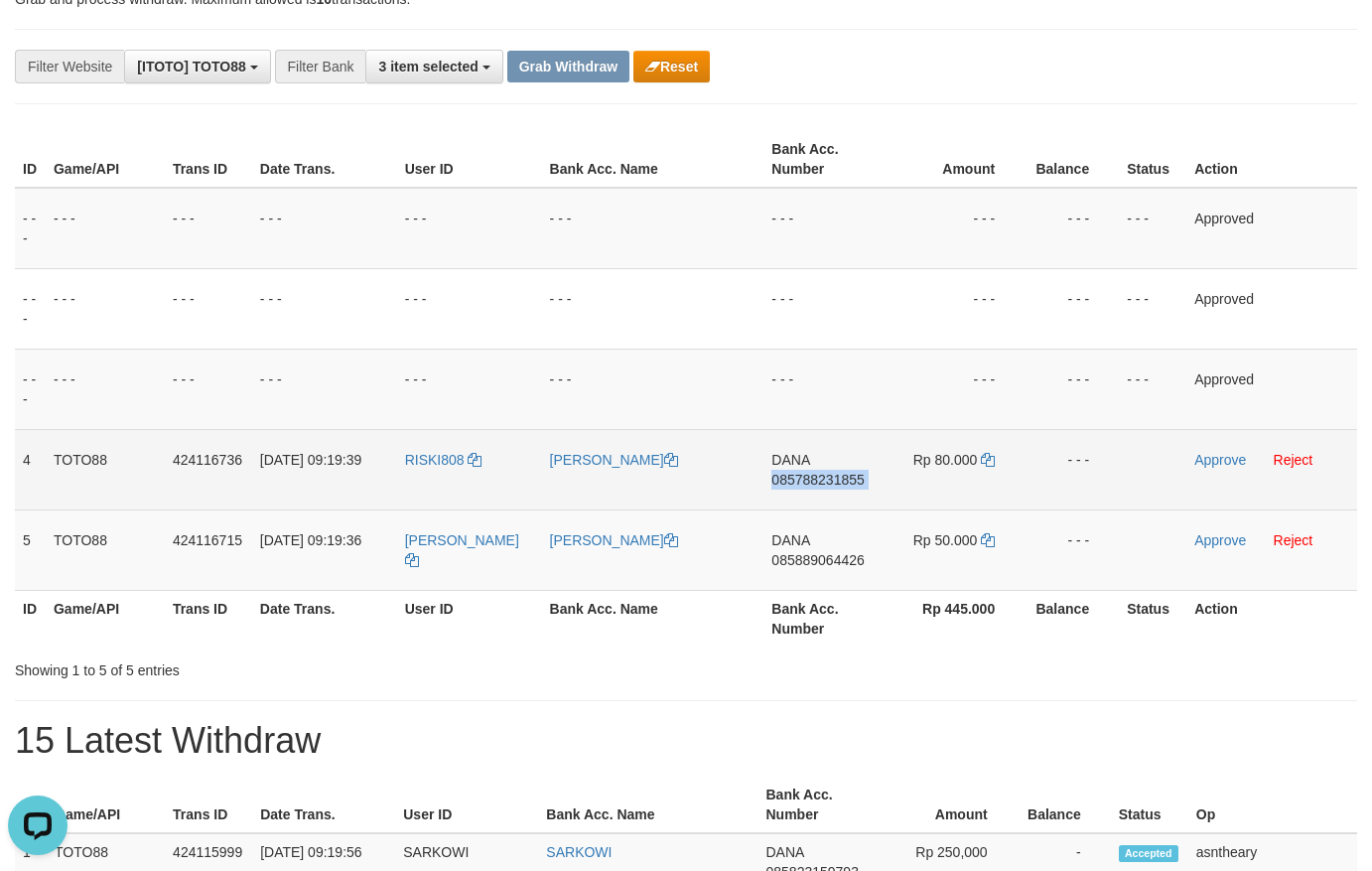click on "DANA
085788231855" at bounding box center [823, 469] 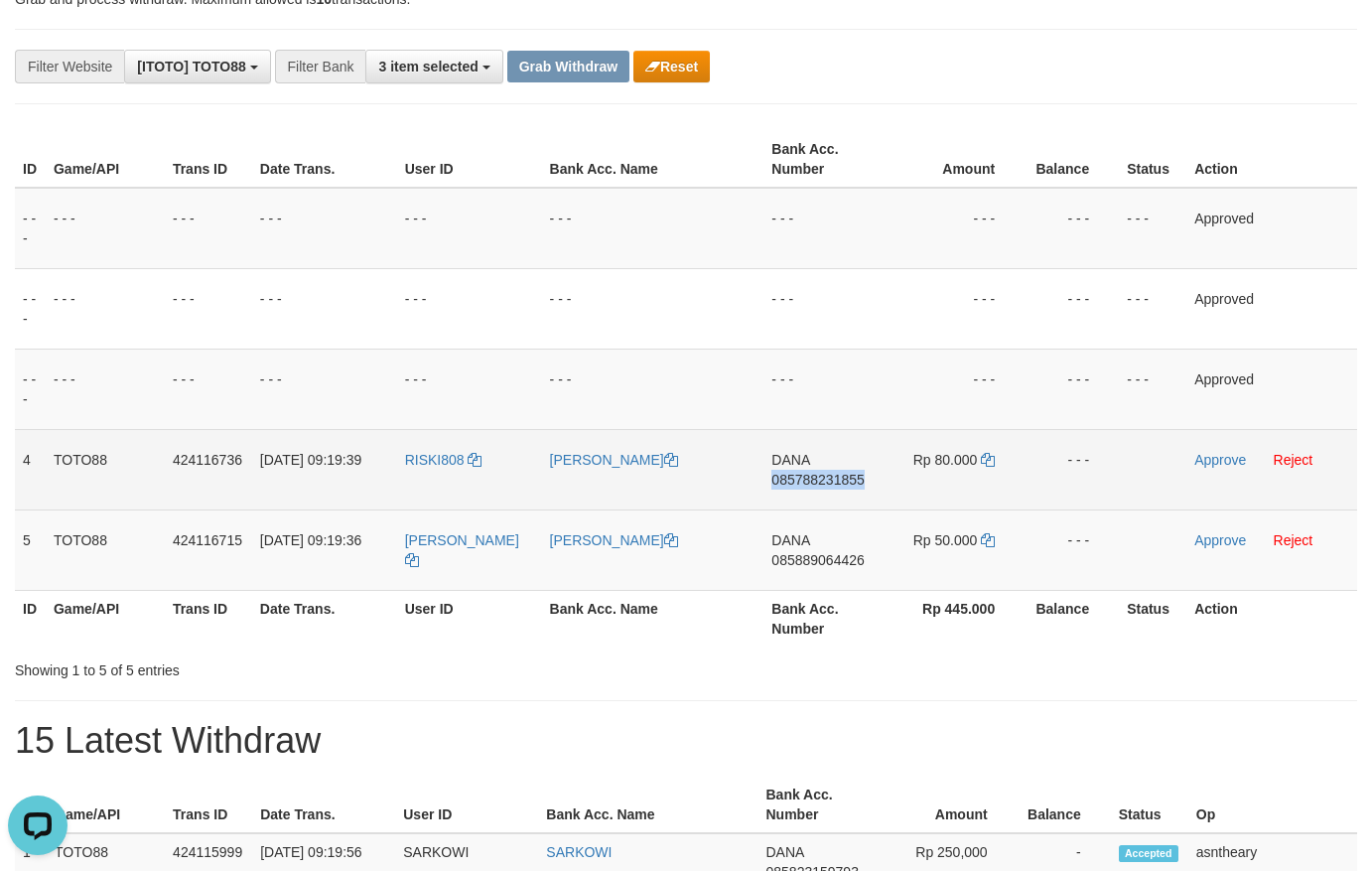 copy on "085788231855" 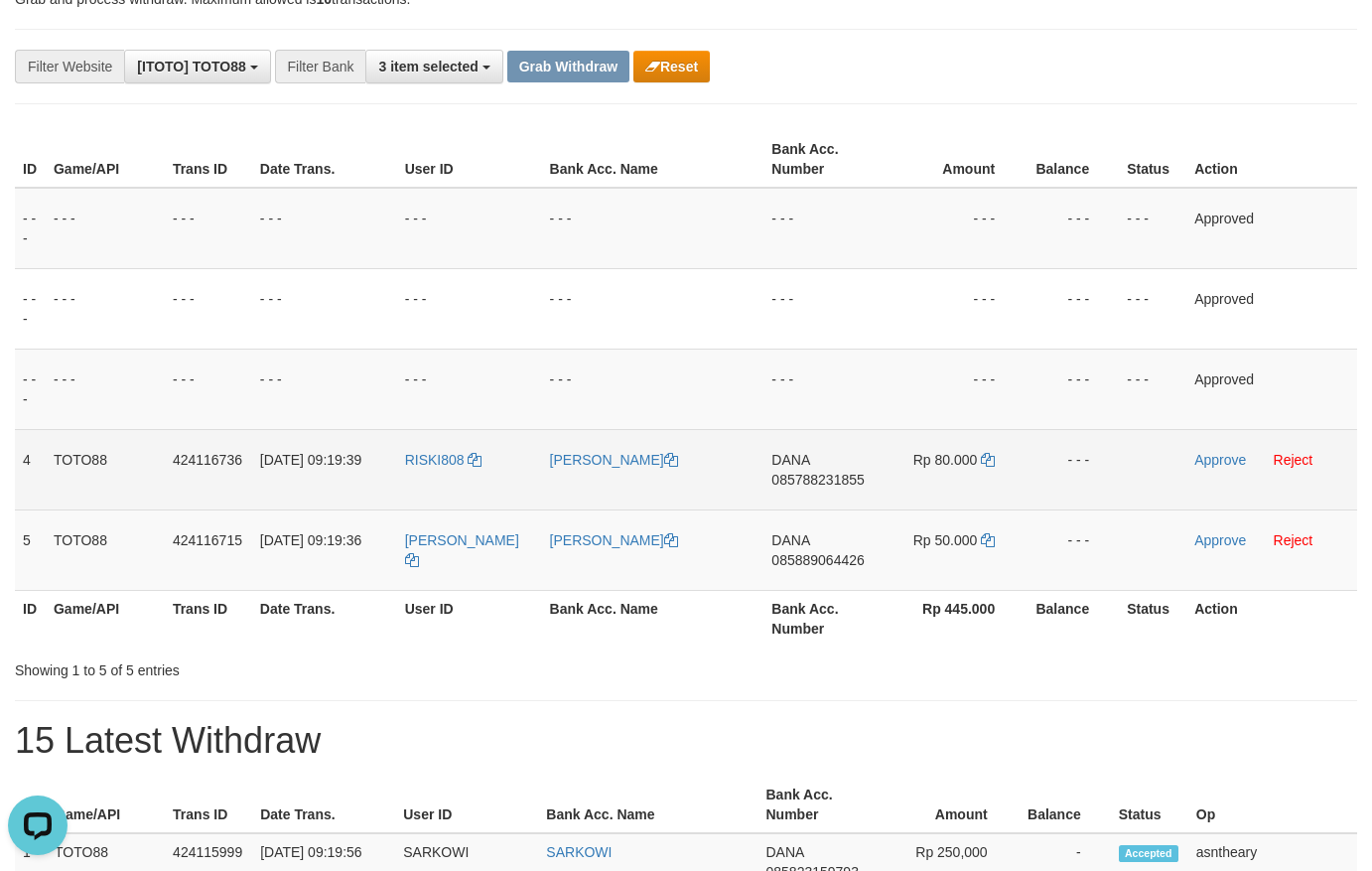 click on "Rp 80.000" at bounding box center [953, 469] 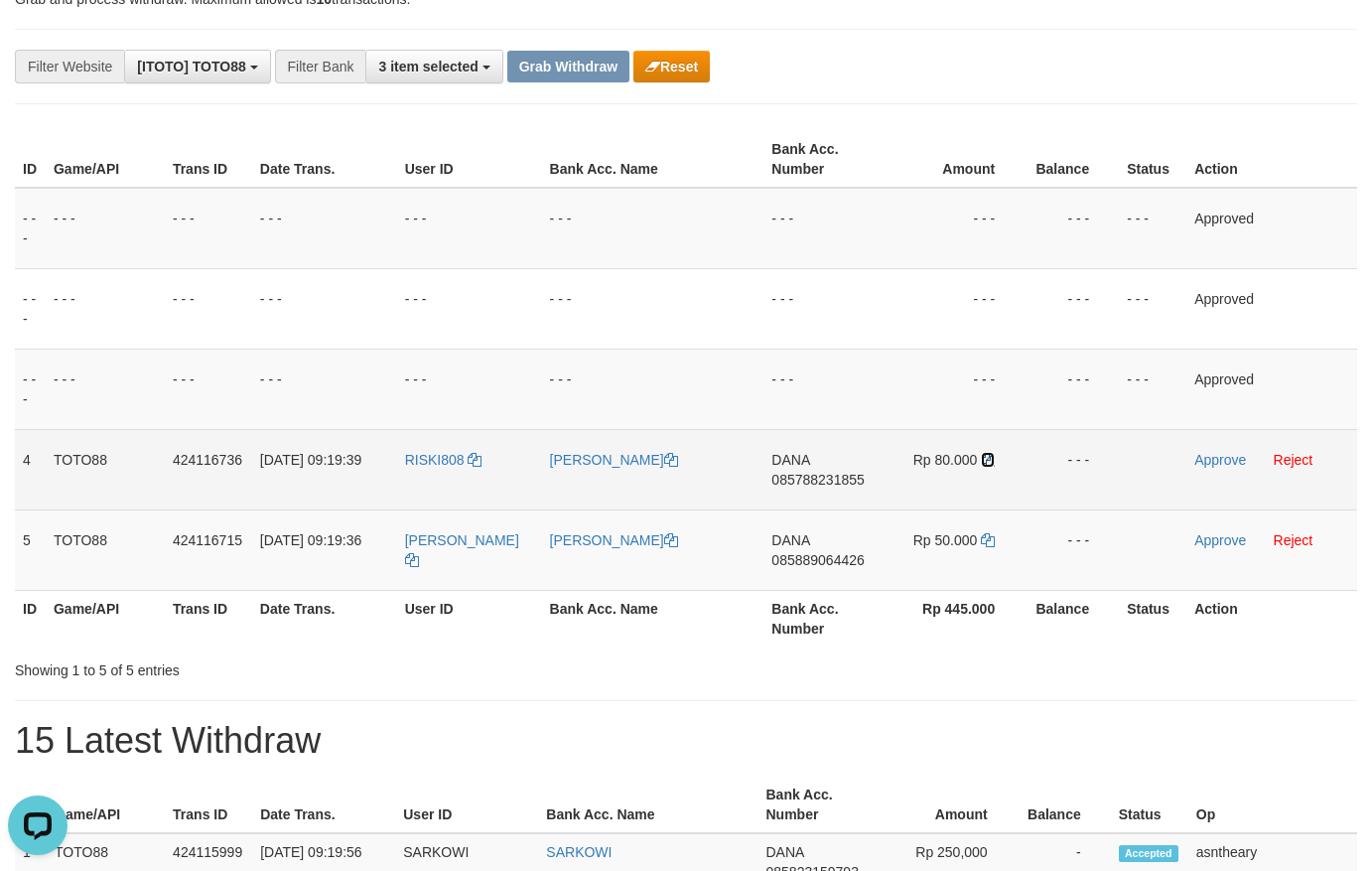 click at bounding box center [988, 460] 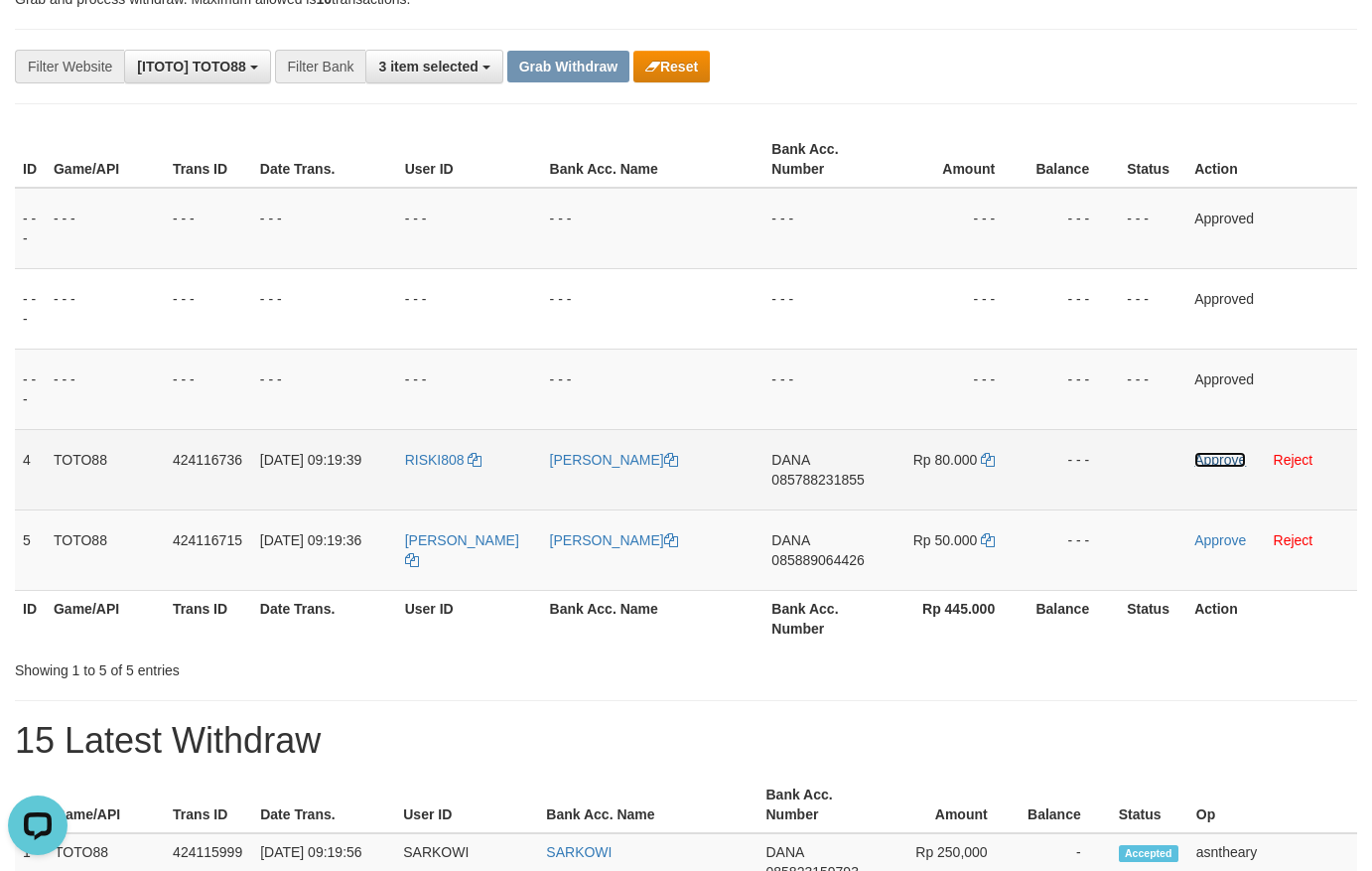 click on "Approve" at bounding box center [1220, 460] 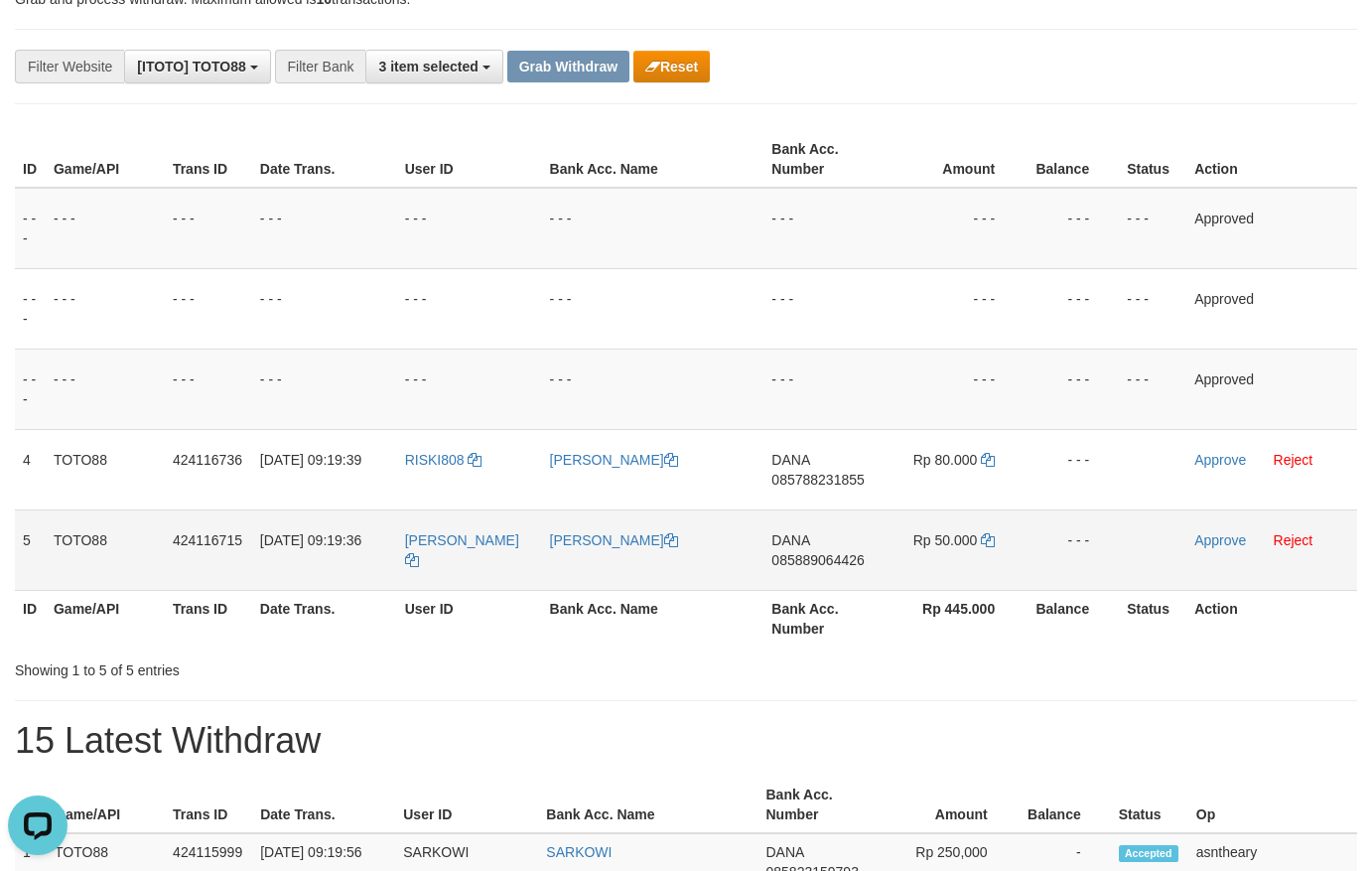click on "085889064426" at bounding box center (817, 560) 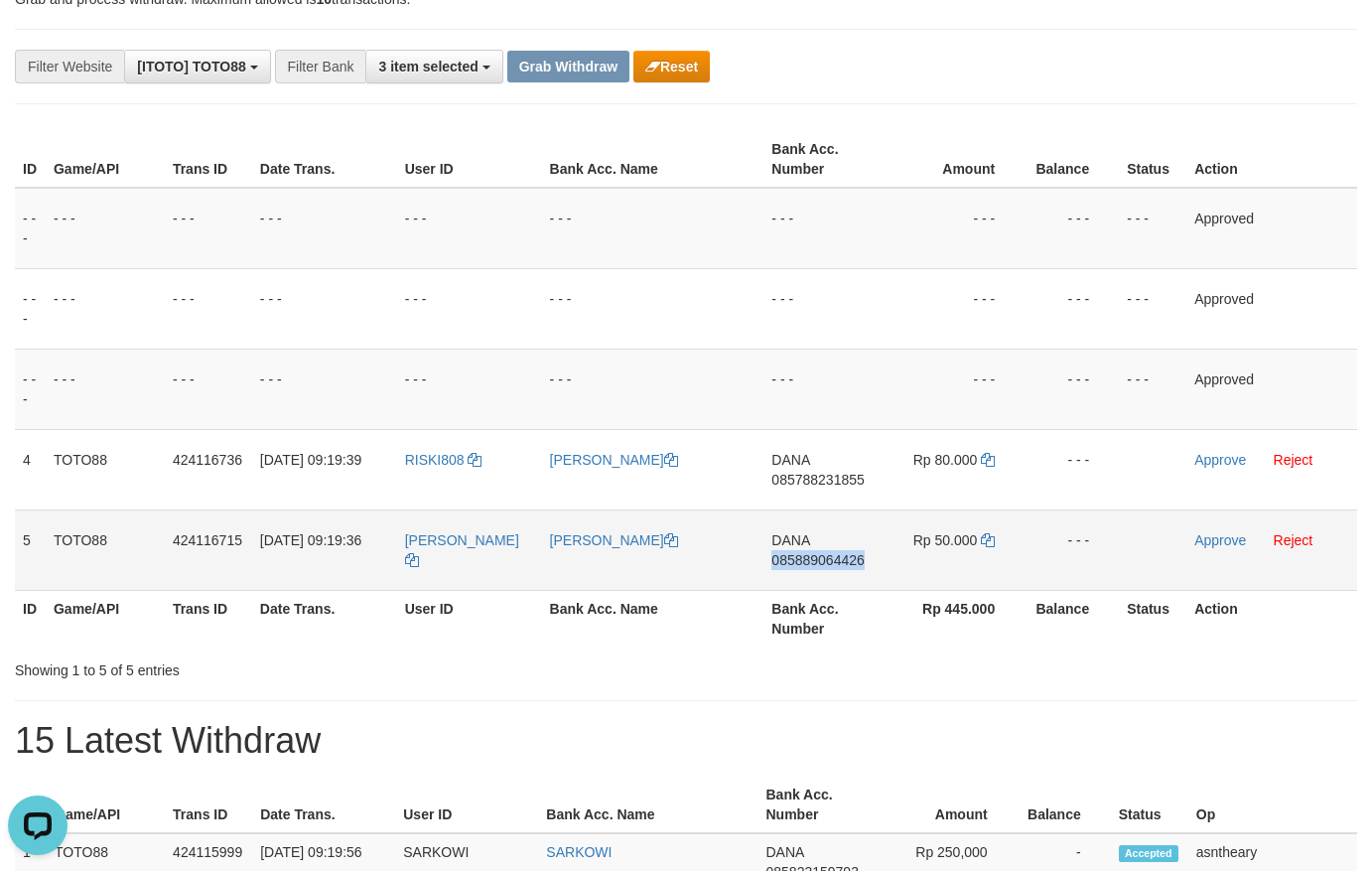 click on "085889064426" at bounding box center (817, 560) 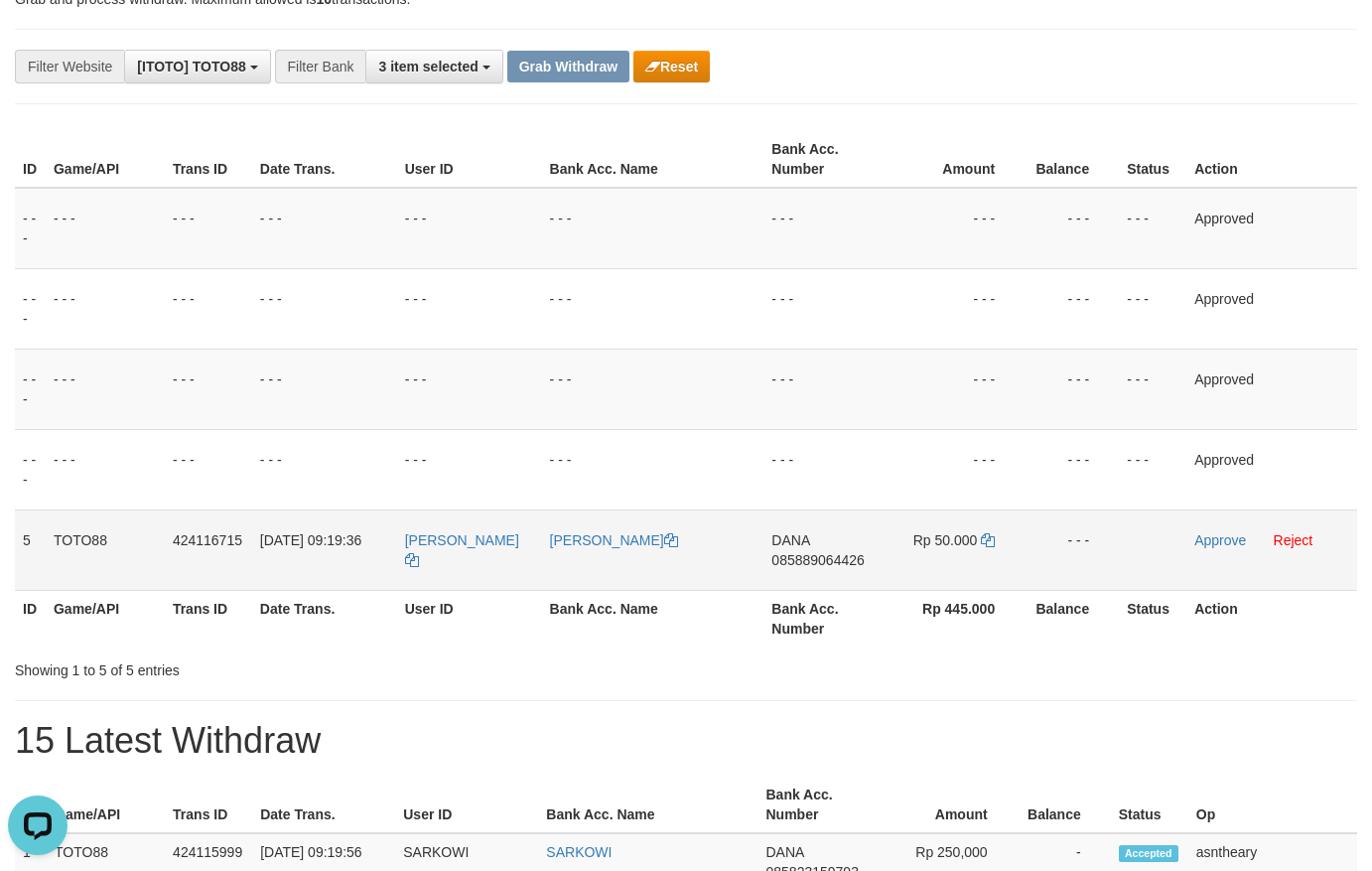 click on "Rp 50.000" at bounding box center [953, 549] 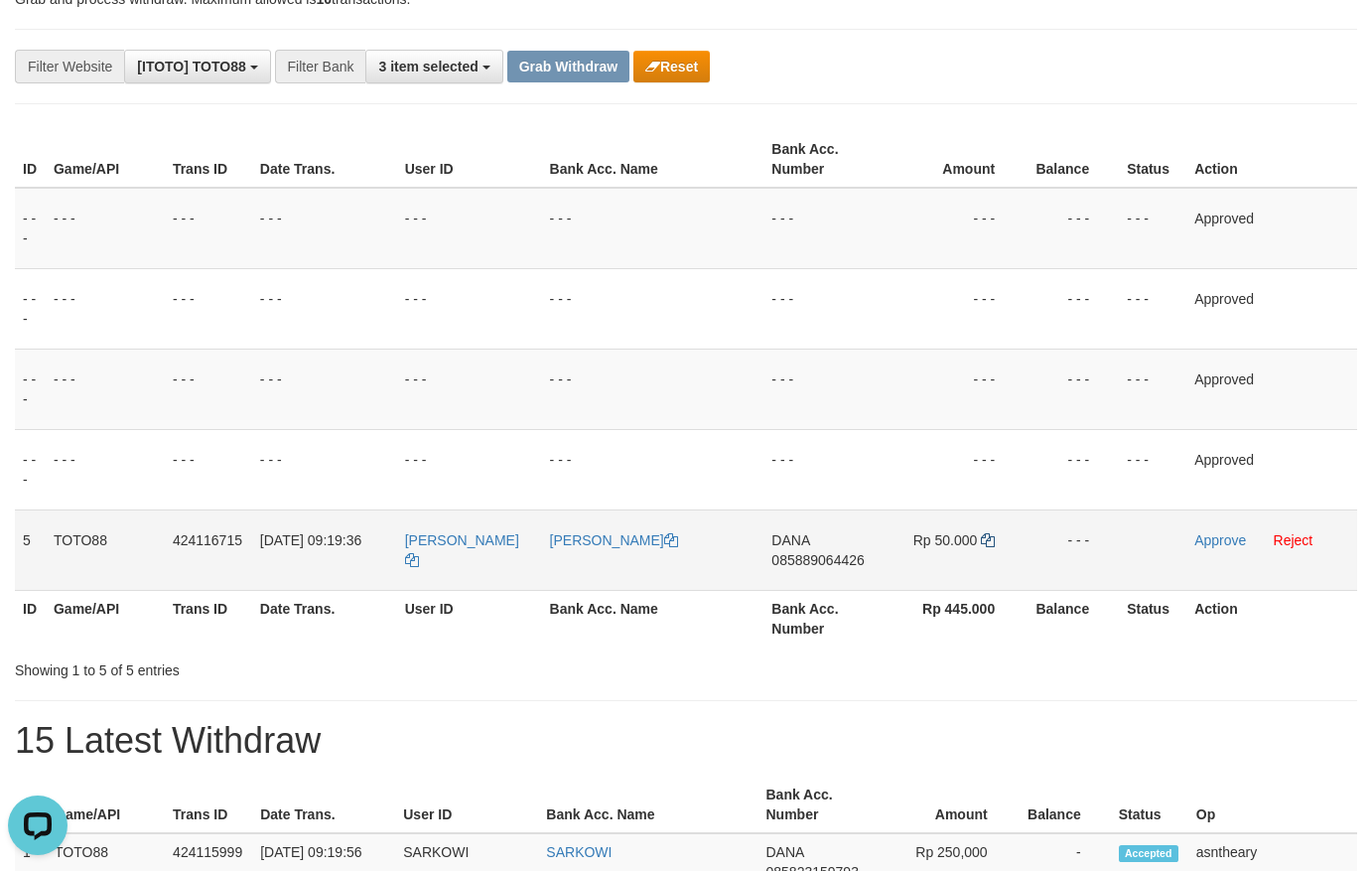 drag, startPoint x: 987, startPoint y: 531, endPoint x: 983, endPoint y: 547, distance: 16.492423 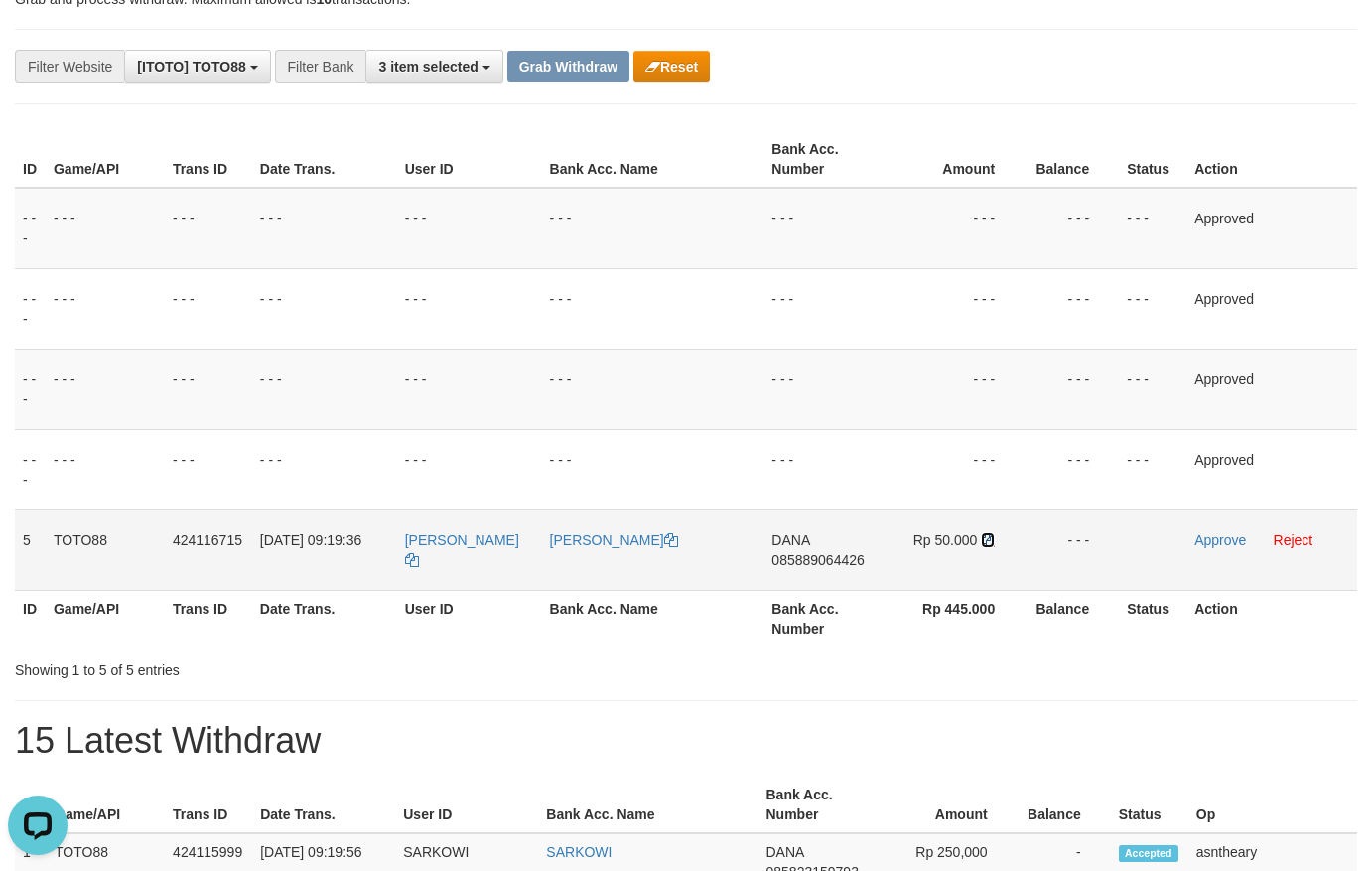 click at bounding box center (988, 540) 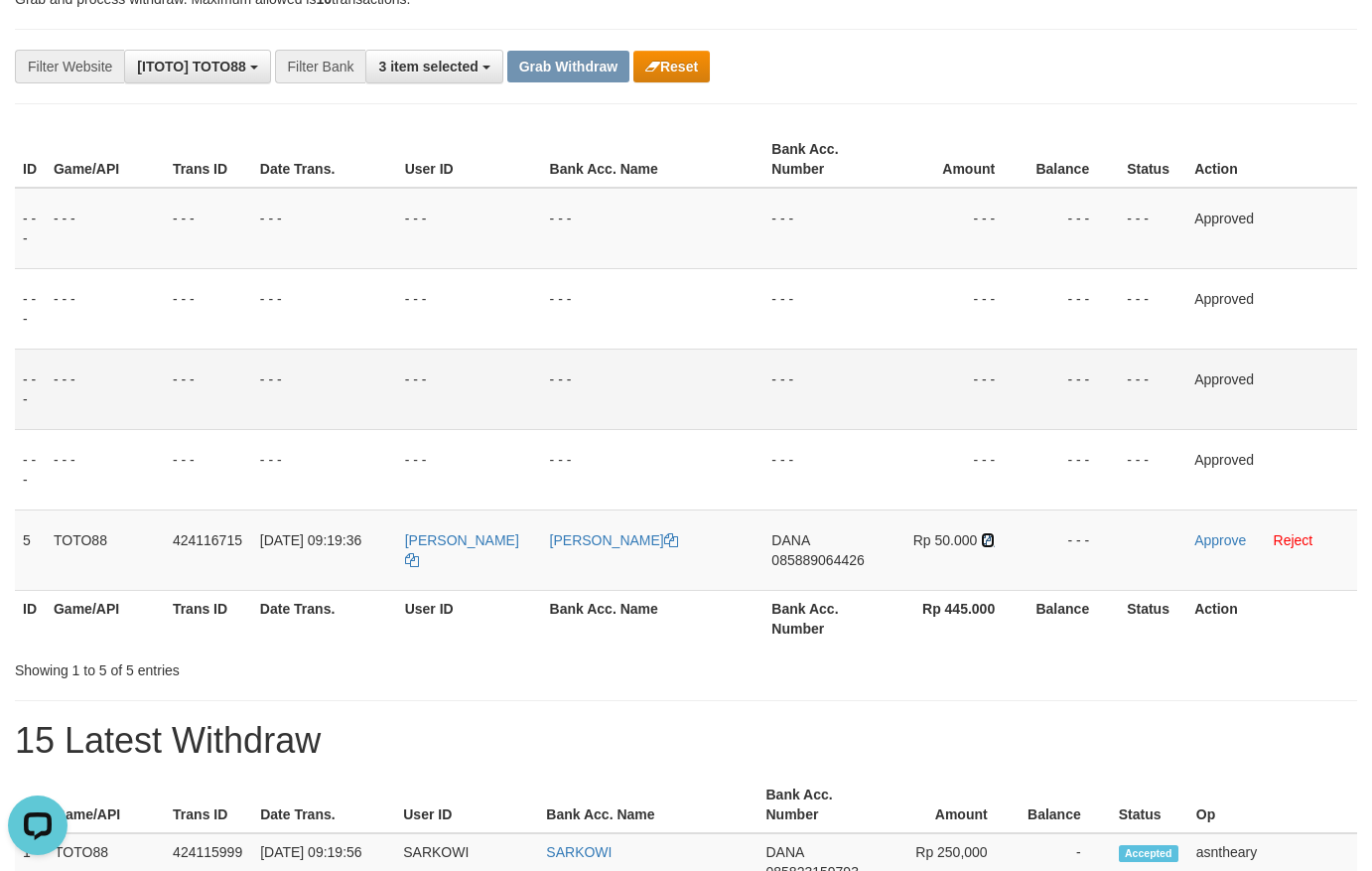 drag, startPoint x: 987, startPoint y: 539, endPoint x: 54, endPoint y: 408, distance: 942.15179 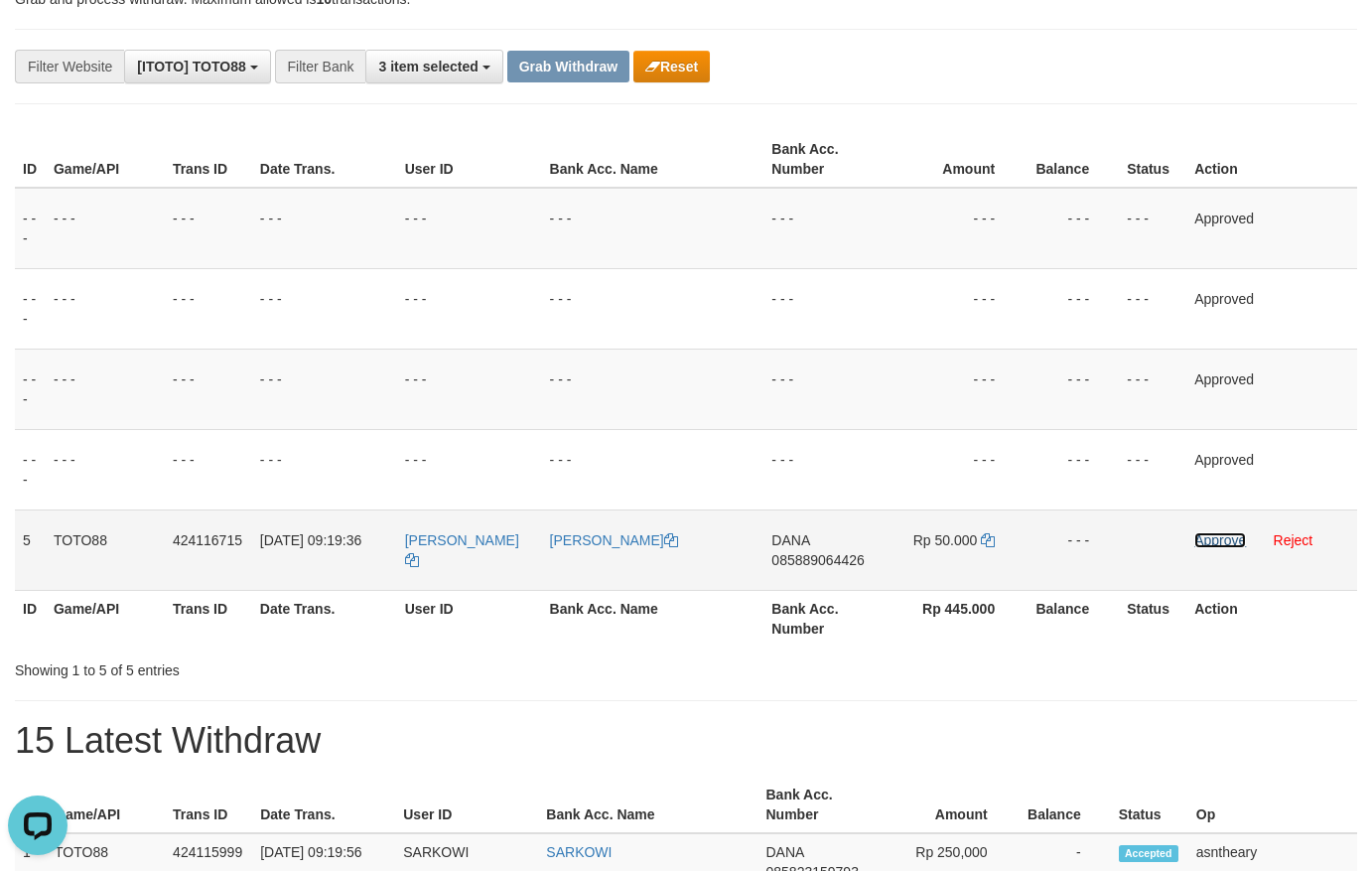 click on "Approve" at bounding box center (1220, 540) 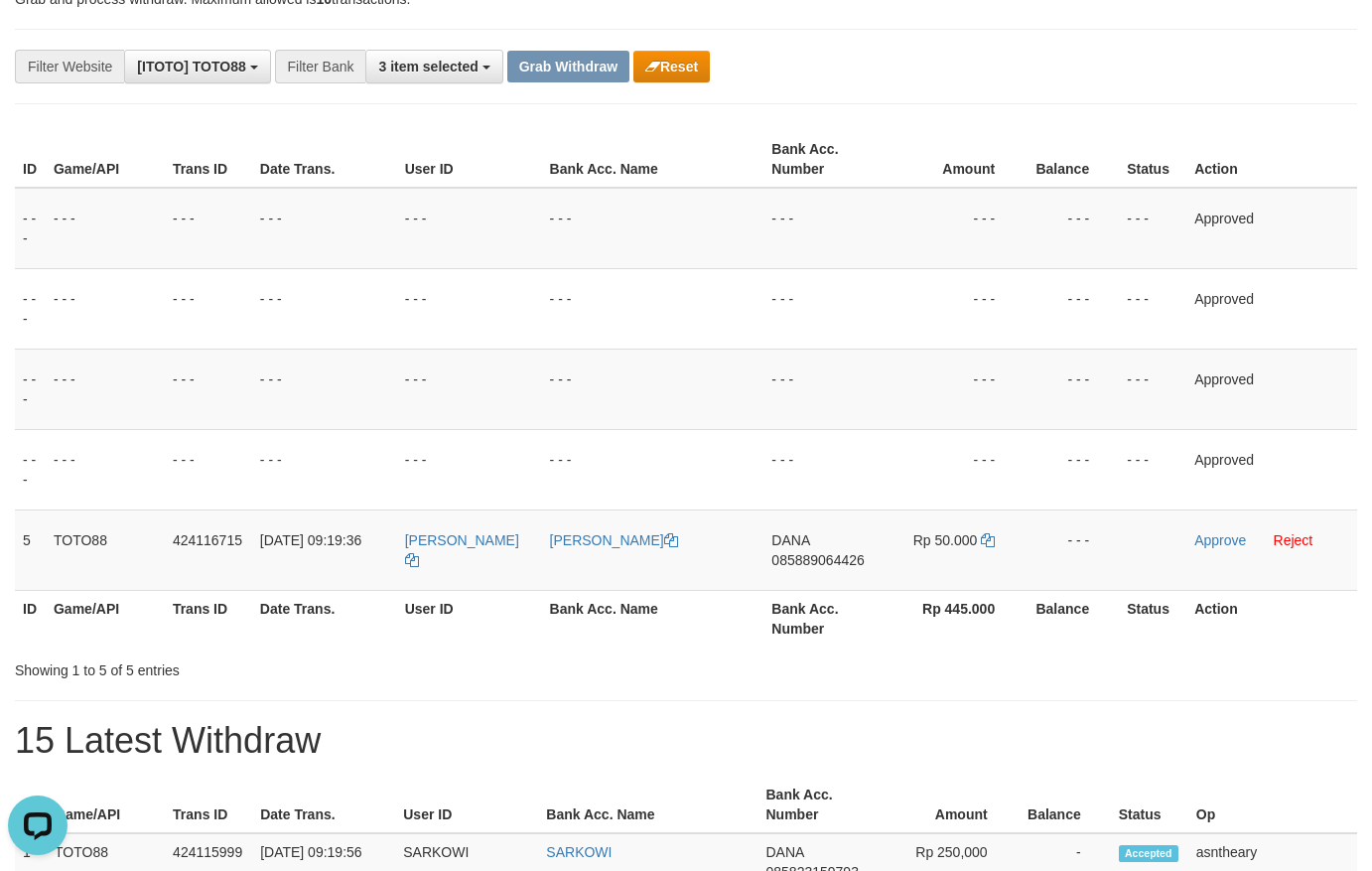 click on "Grab Withdraw" at bounding box center (568, 67) 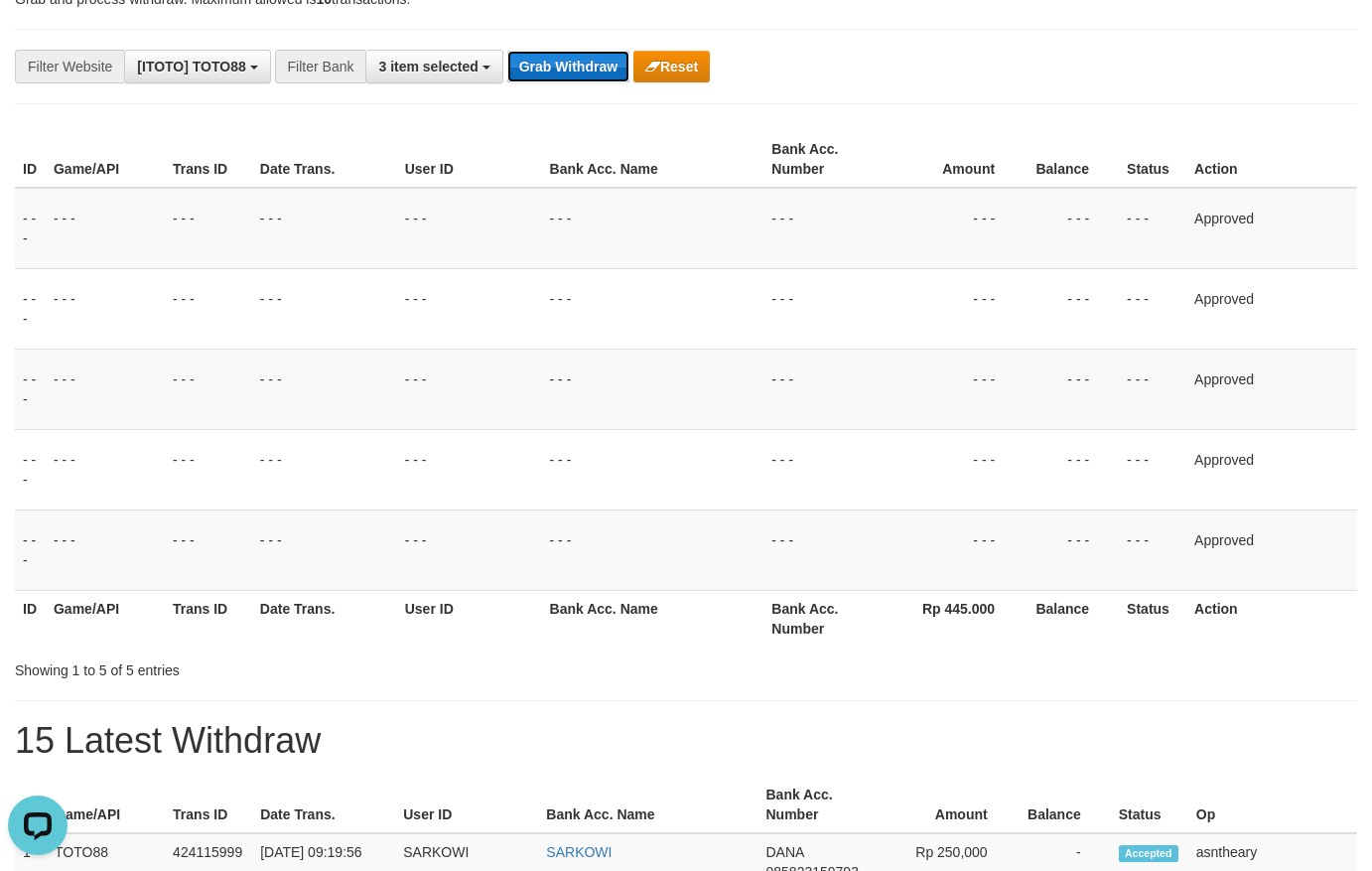 click on "Grab Withdraw" at bounding box center [568, 67] 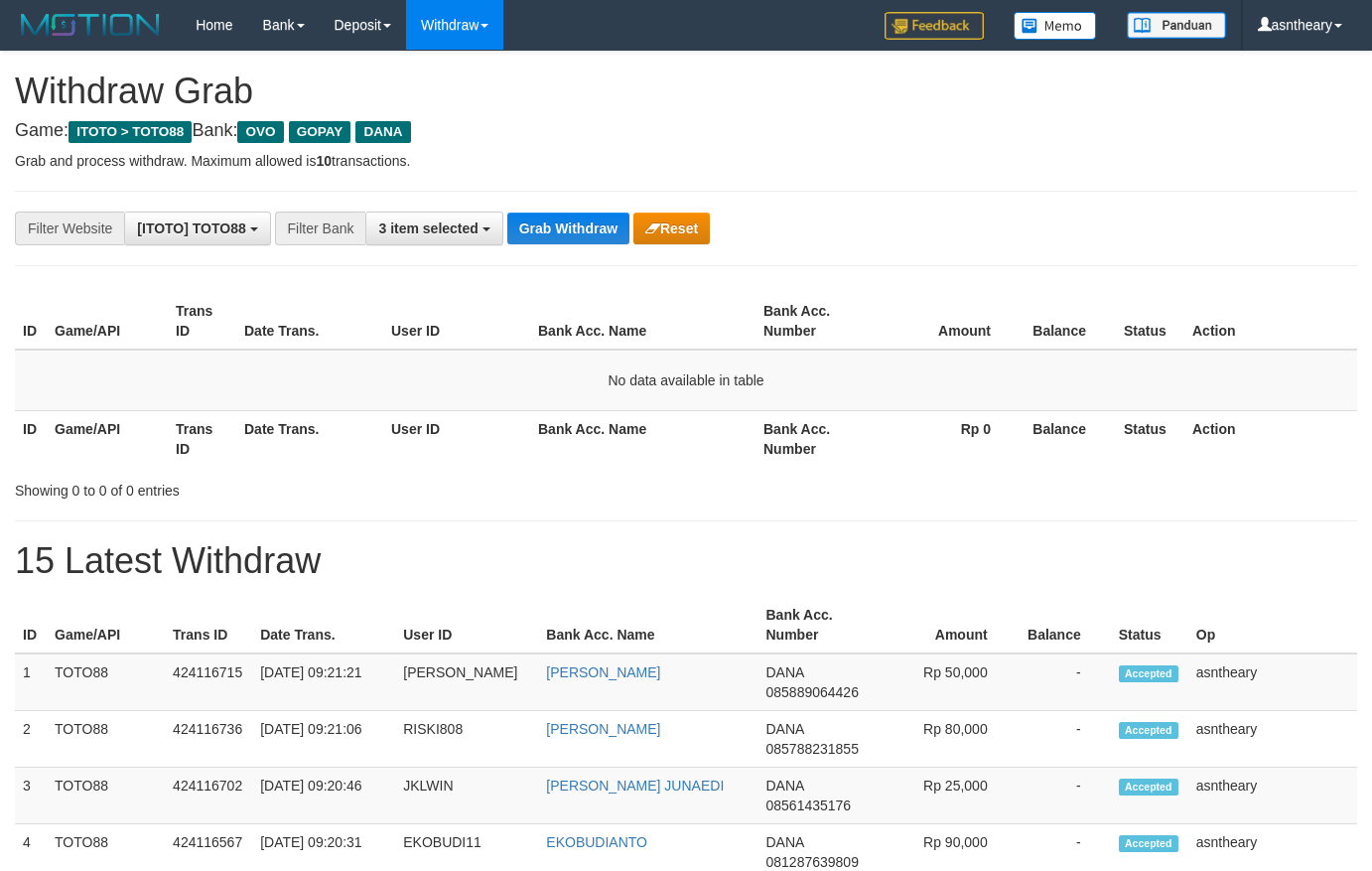 scroll, scrollTop: 0, scrollLeft: 0, axis: both 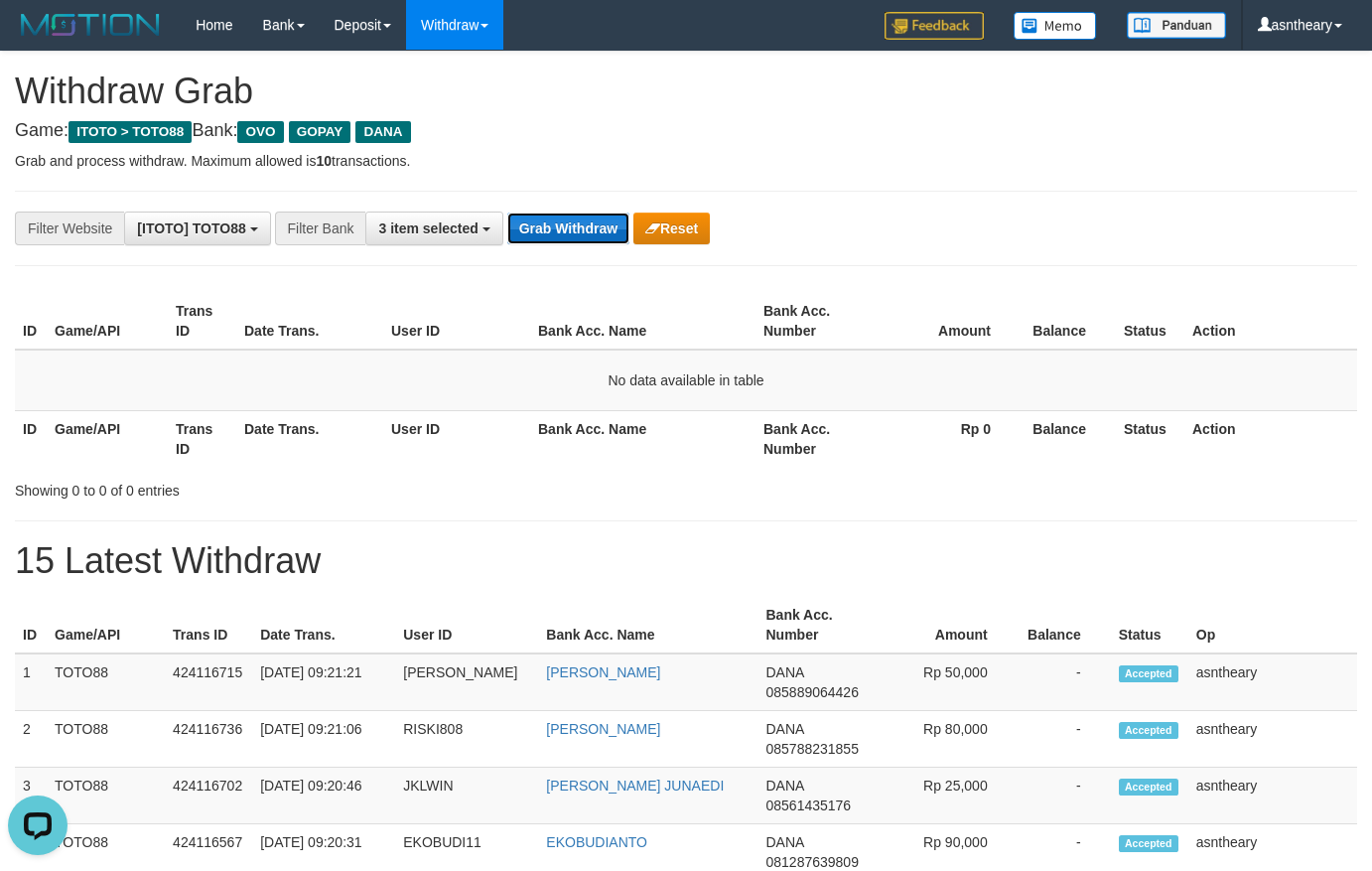 click on "Grab Withdraw" at bounding box center [568, 228] 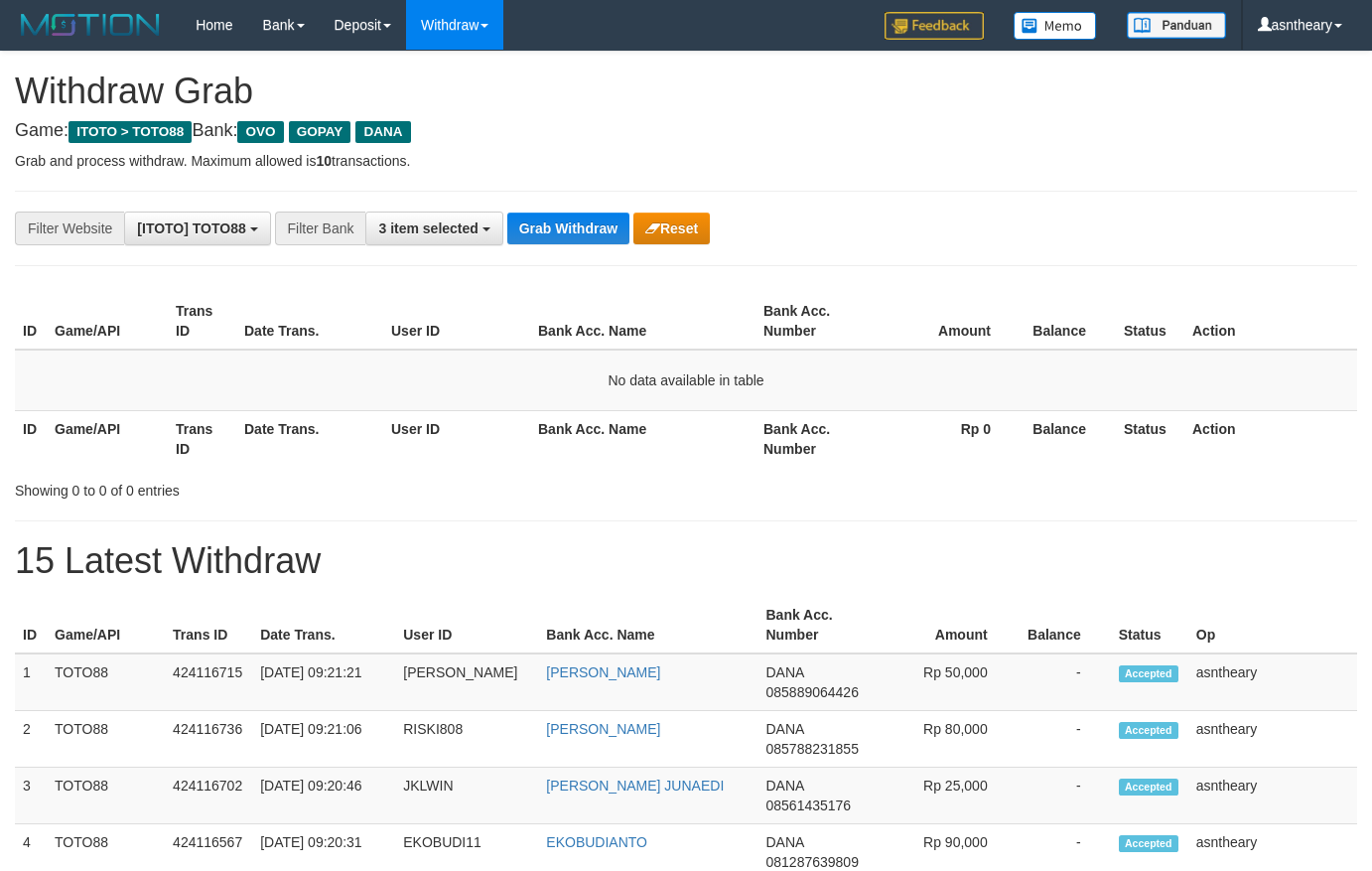 scroll, scrollTop: 0, scrollLeft: 0, axis: both 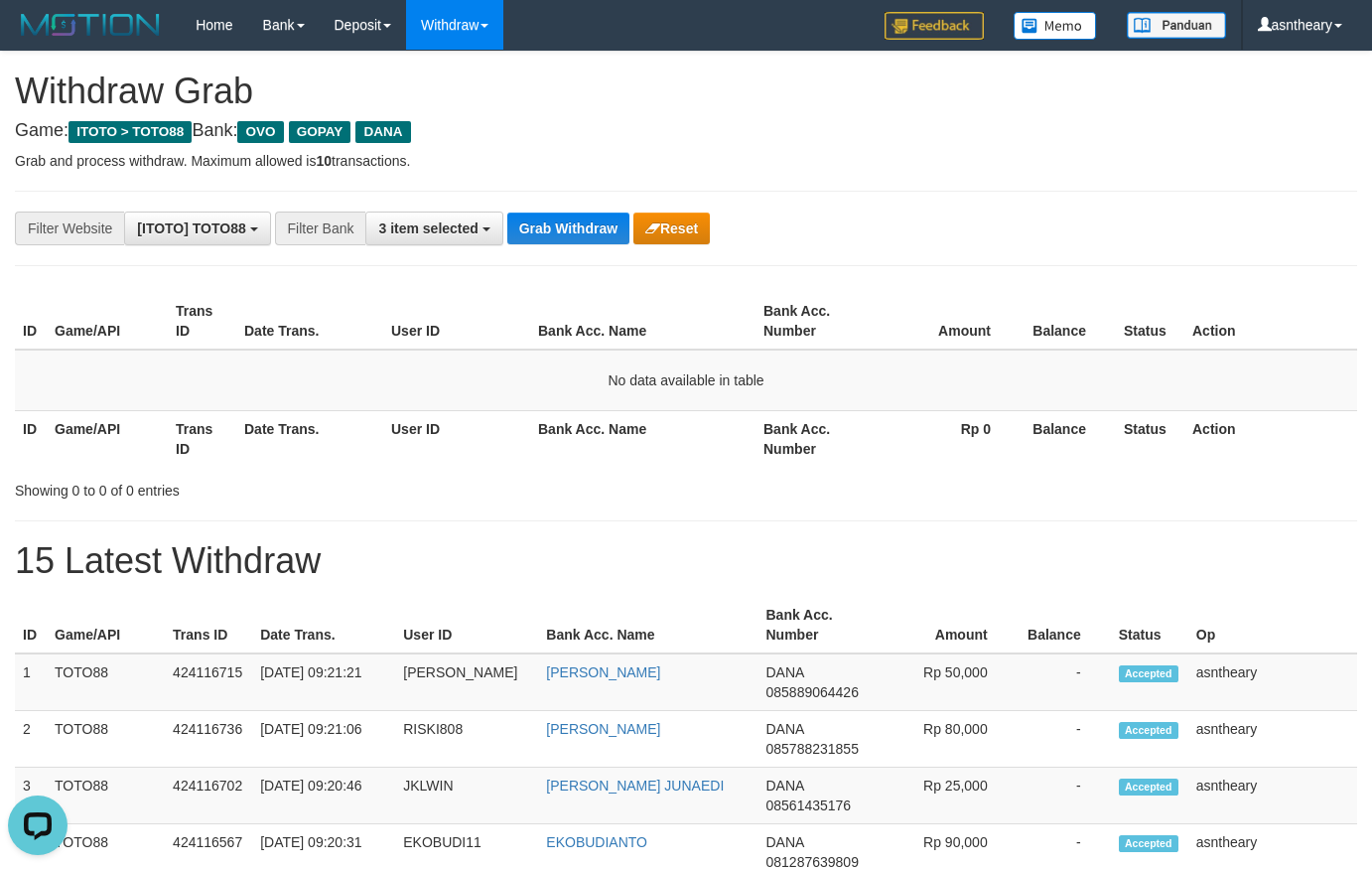 click on "**********" at bounding box center [686, 1105] 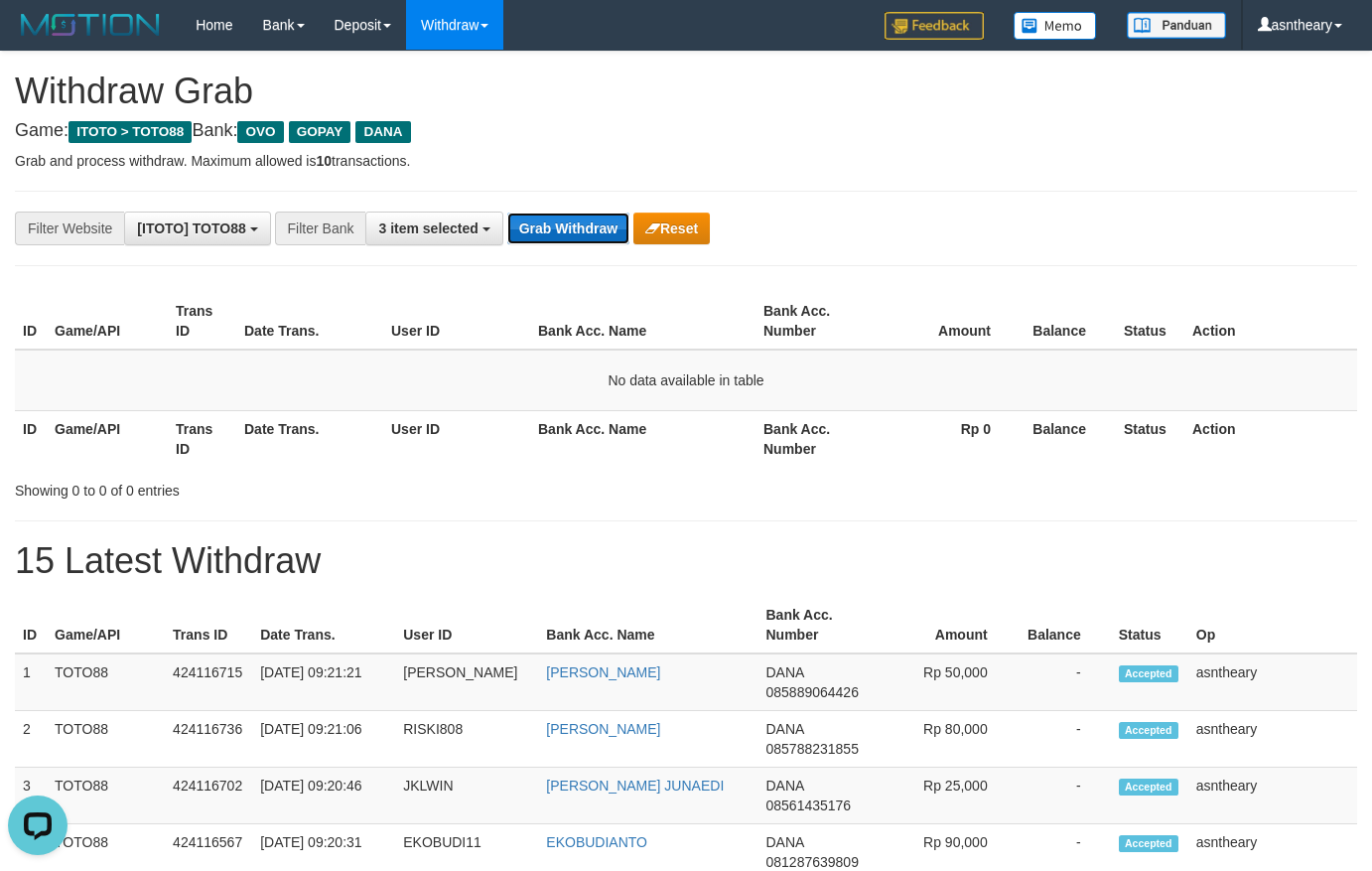 click on "Grab Withdraw" at bounding box center (568, 228) 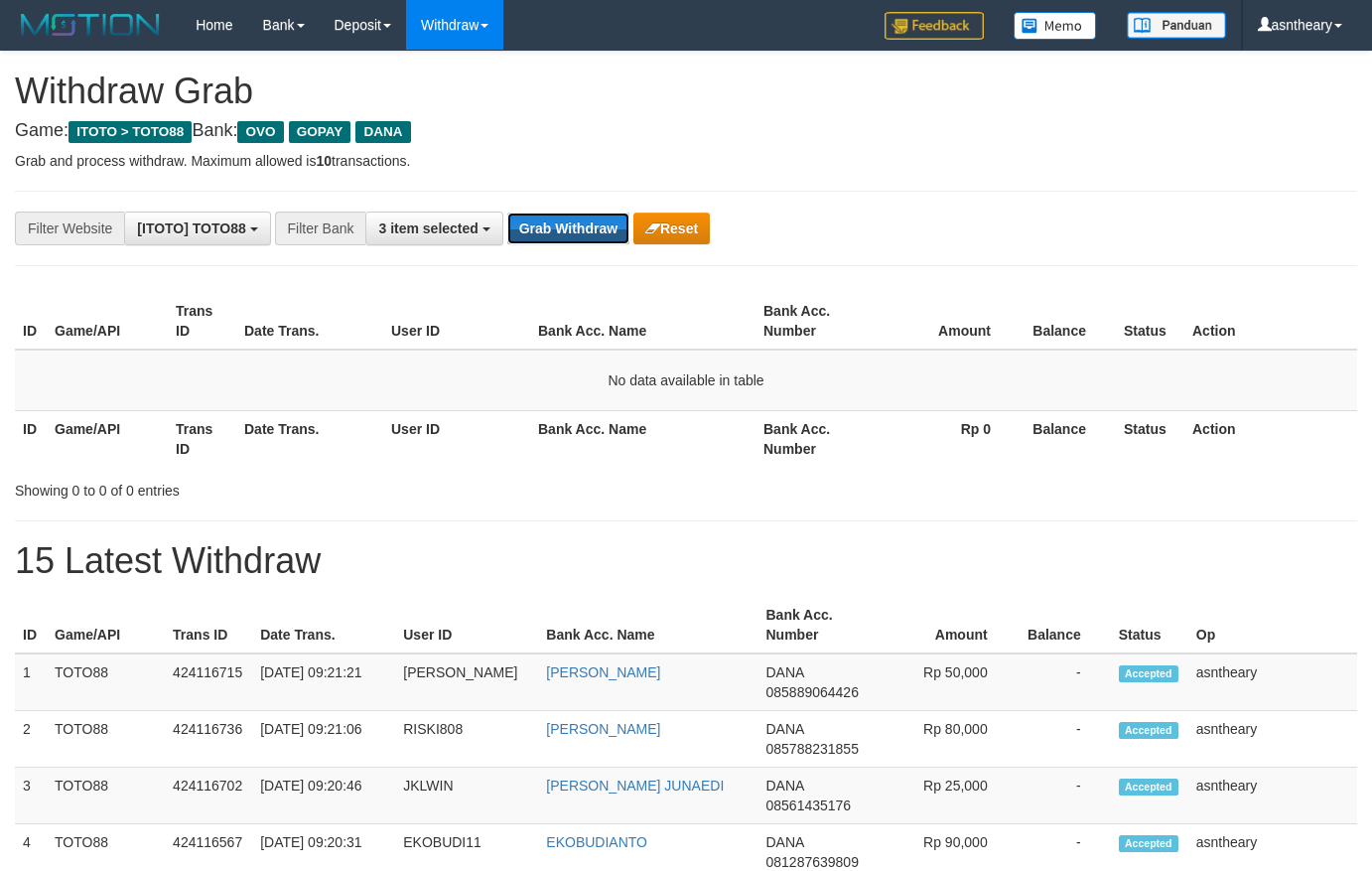 scroll, scrollTop: 0, scrollLeft: 0, axis: both 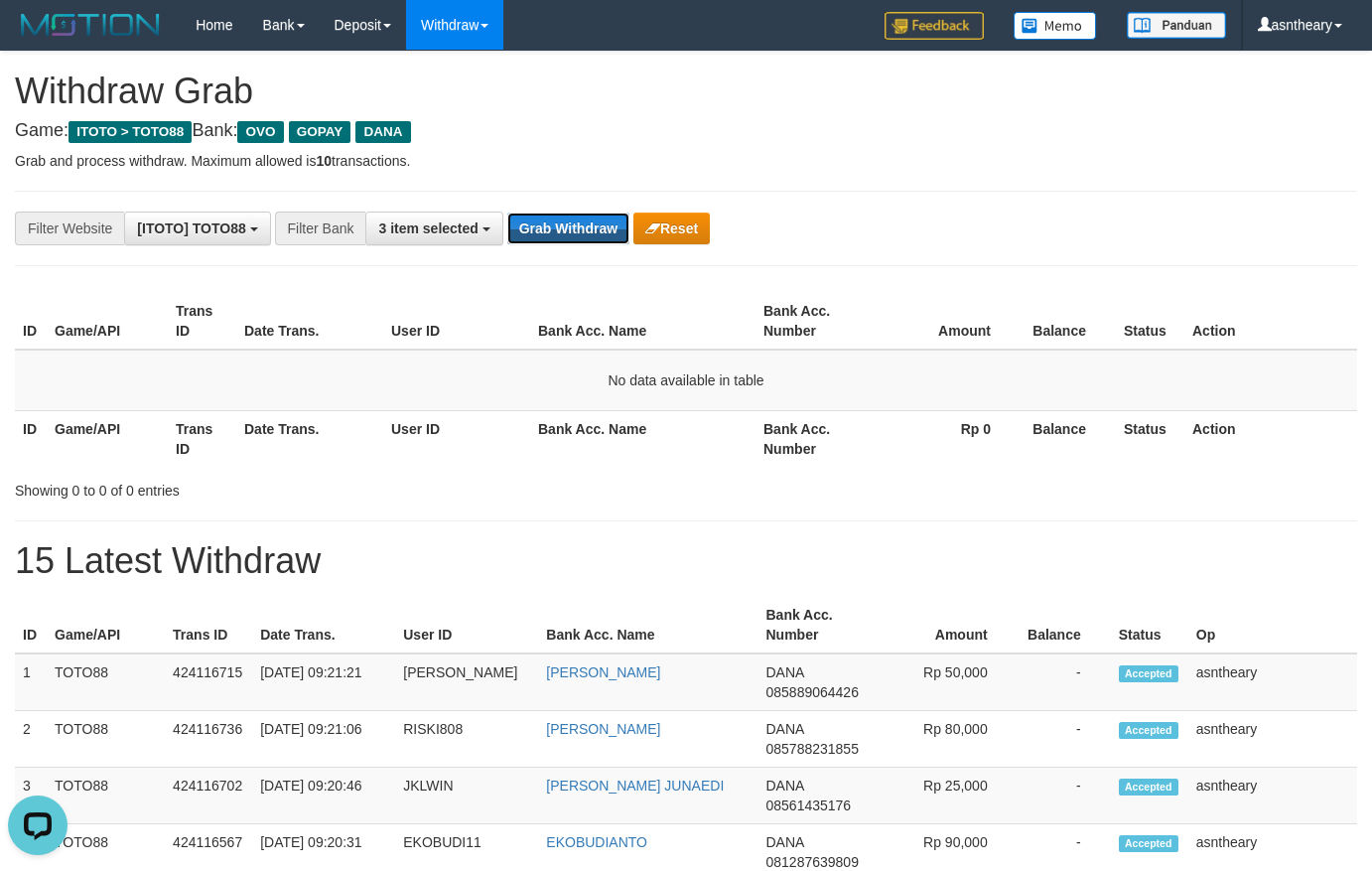 click on "Grab Withdraw" at bounding box center (568, 228) 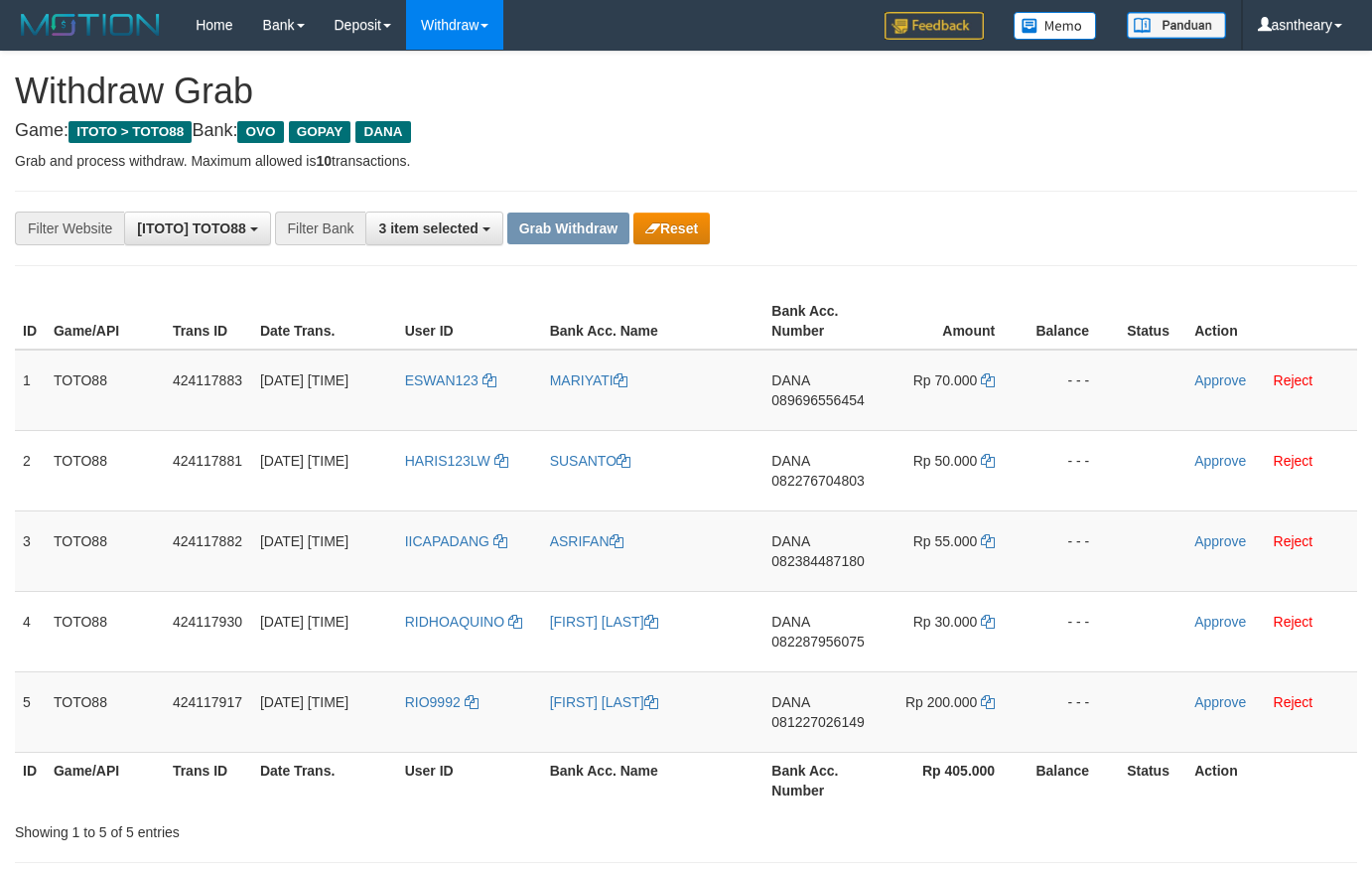 scroll, scrollTop: 0, scrollLeft: 0, axis: both 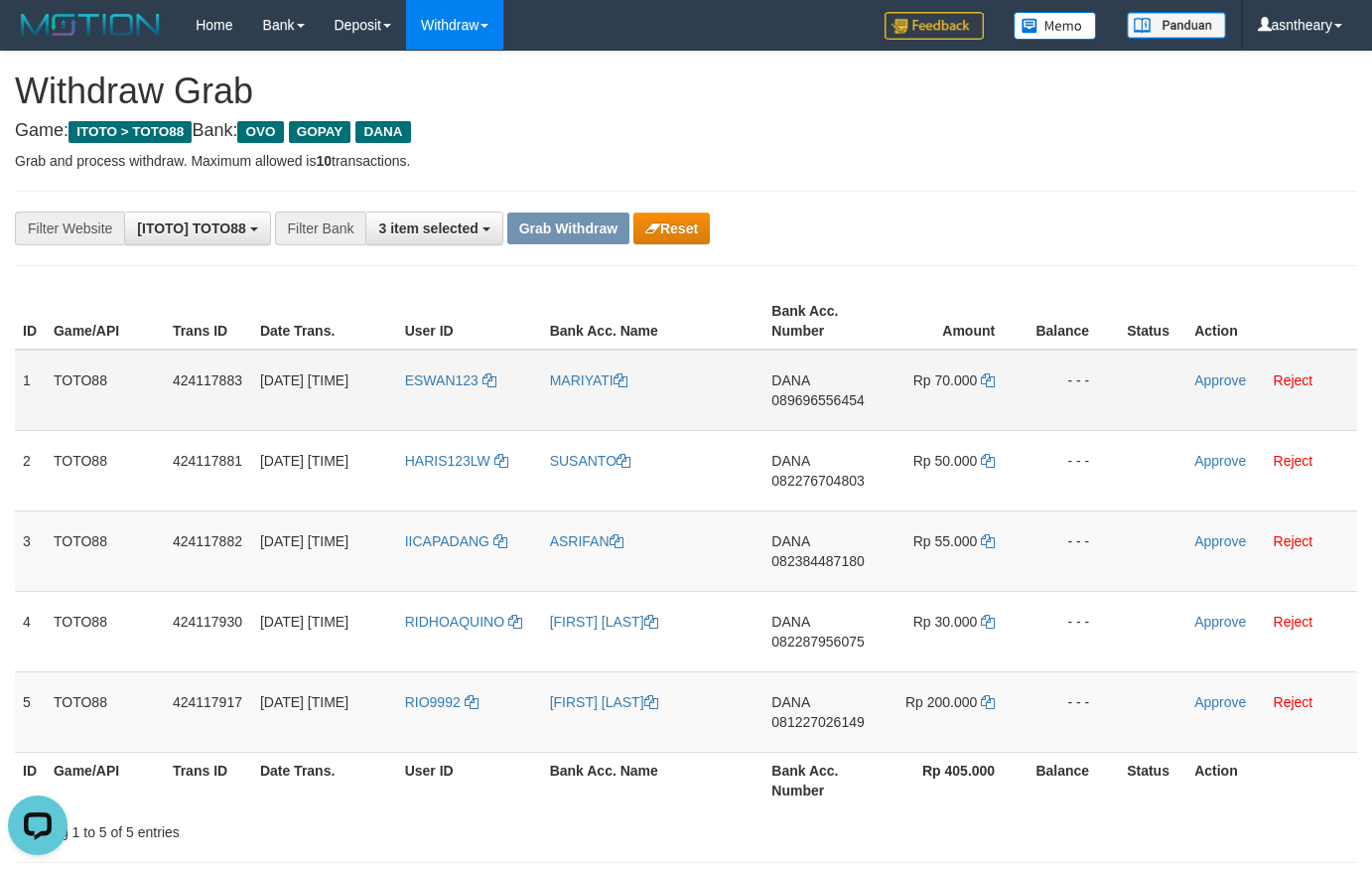 click on "DANA
089696556454" at bounding box center [823, 390] 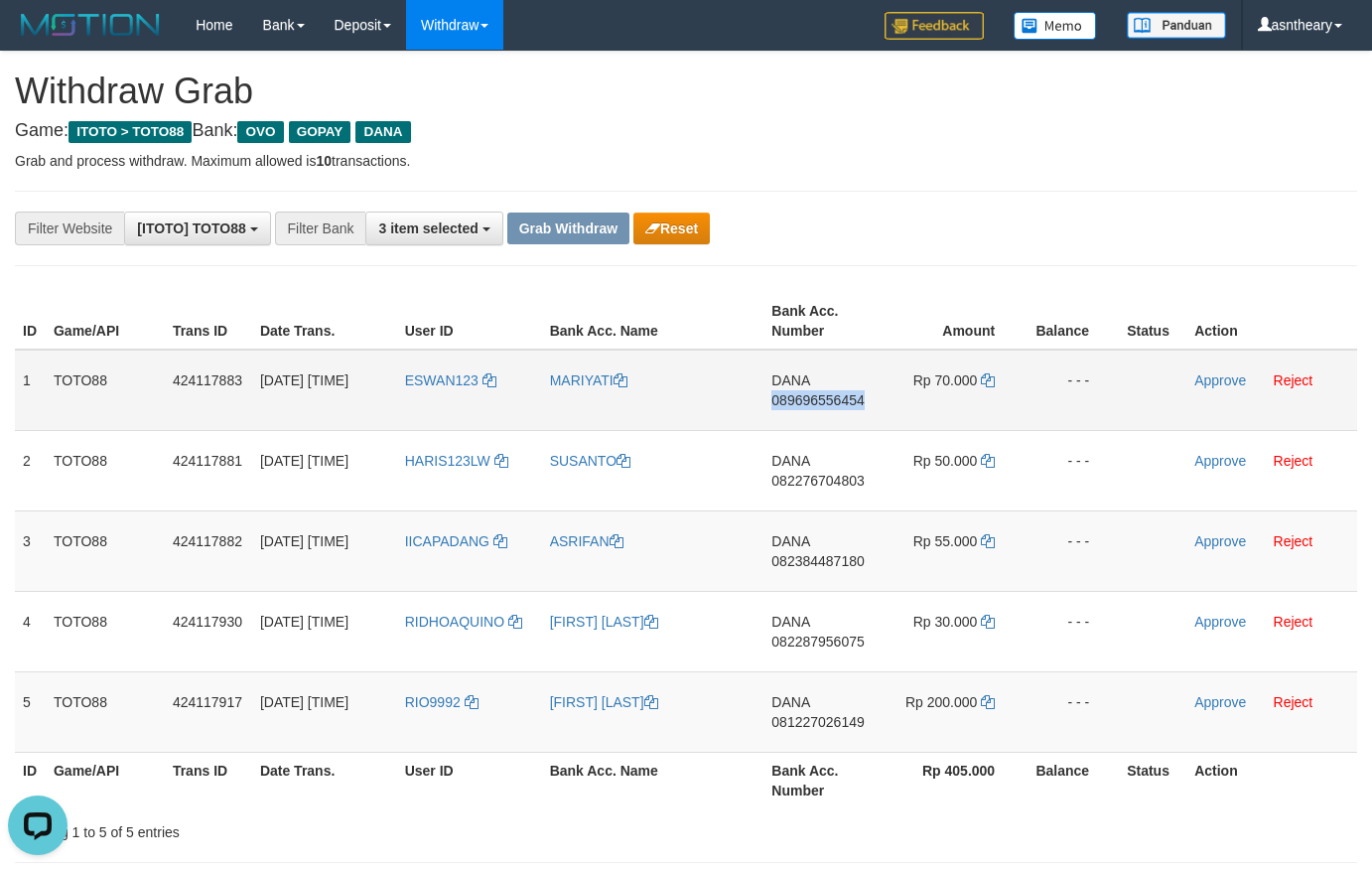 click on "DANA
089696556454" at bounding box center [823, 390] 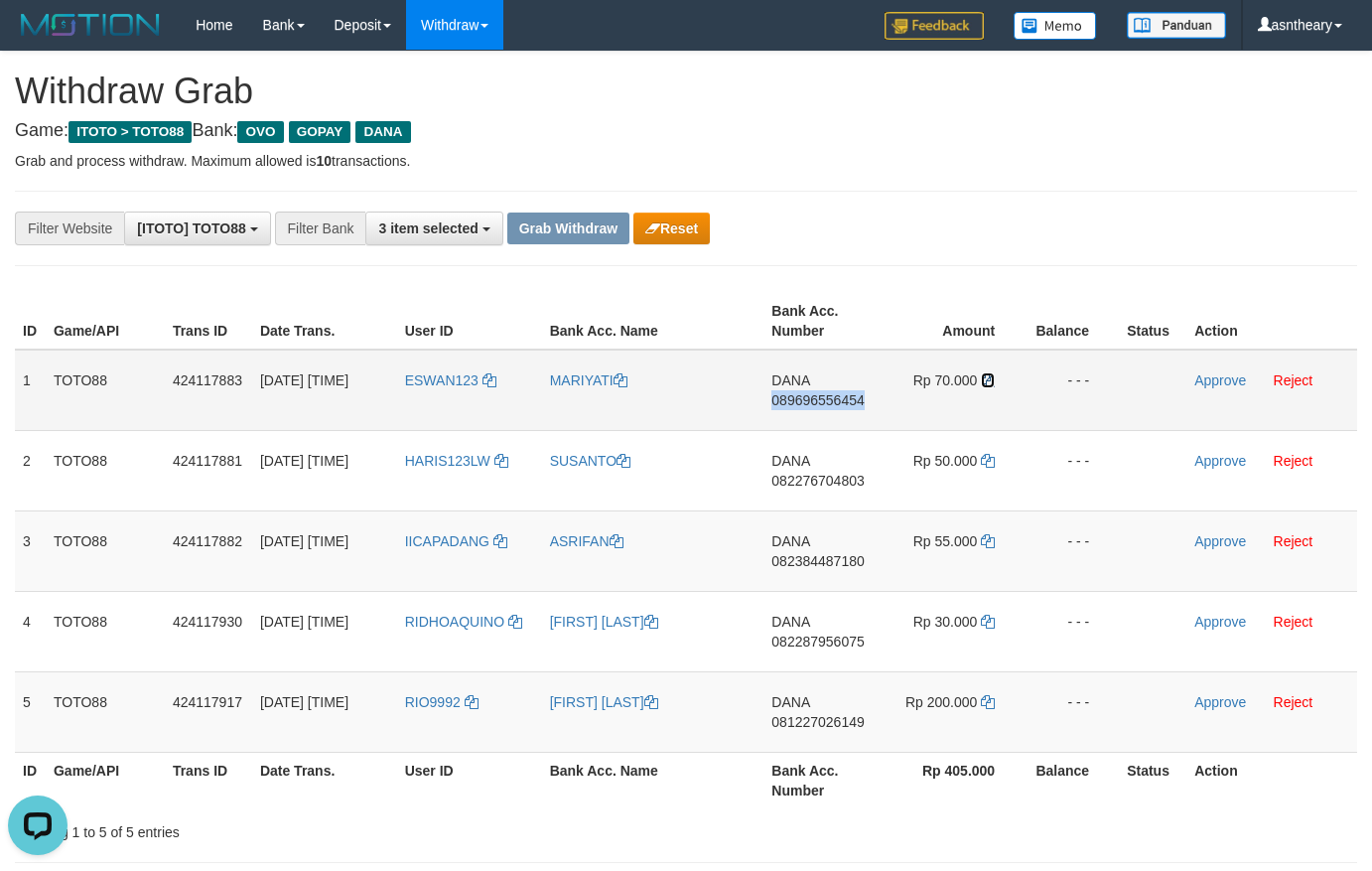 click at bounding box center [988, 380] 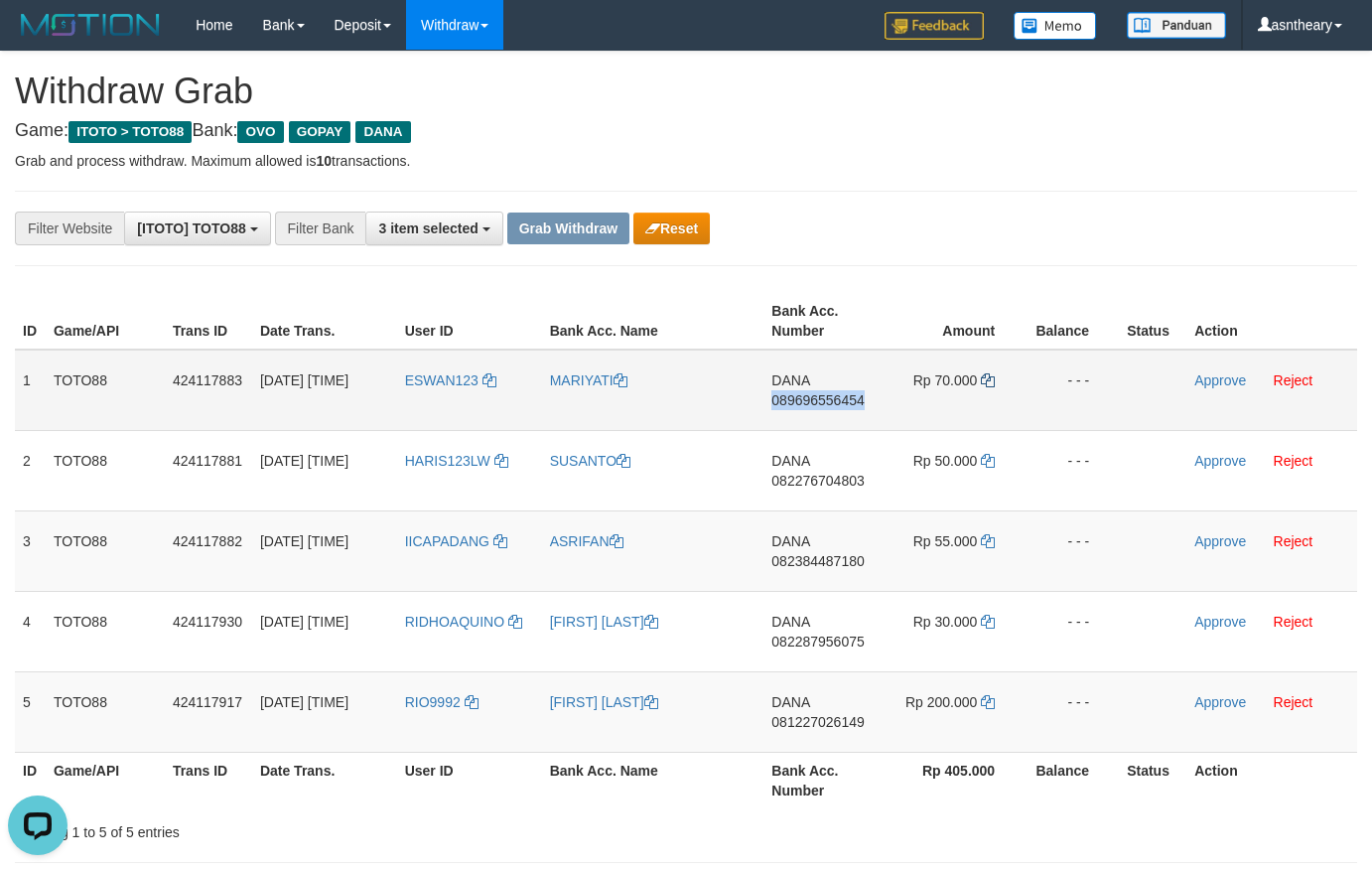 copy on "089696556454" 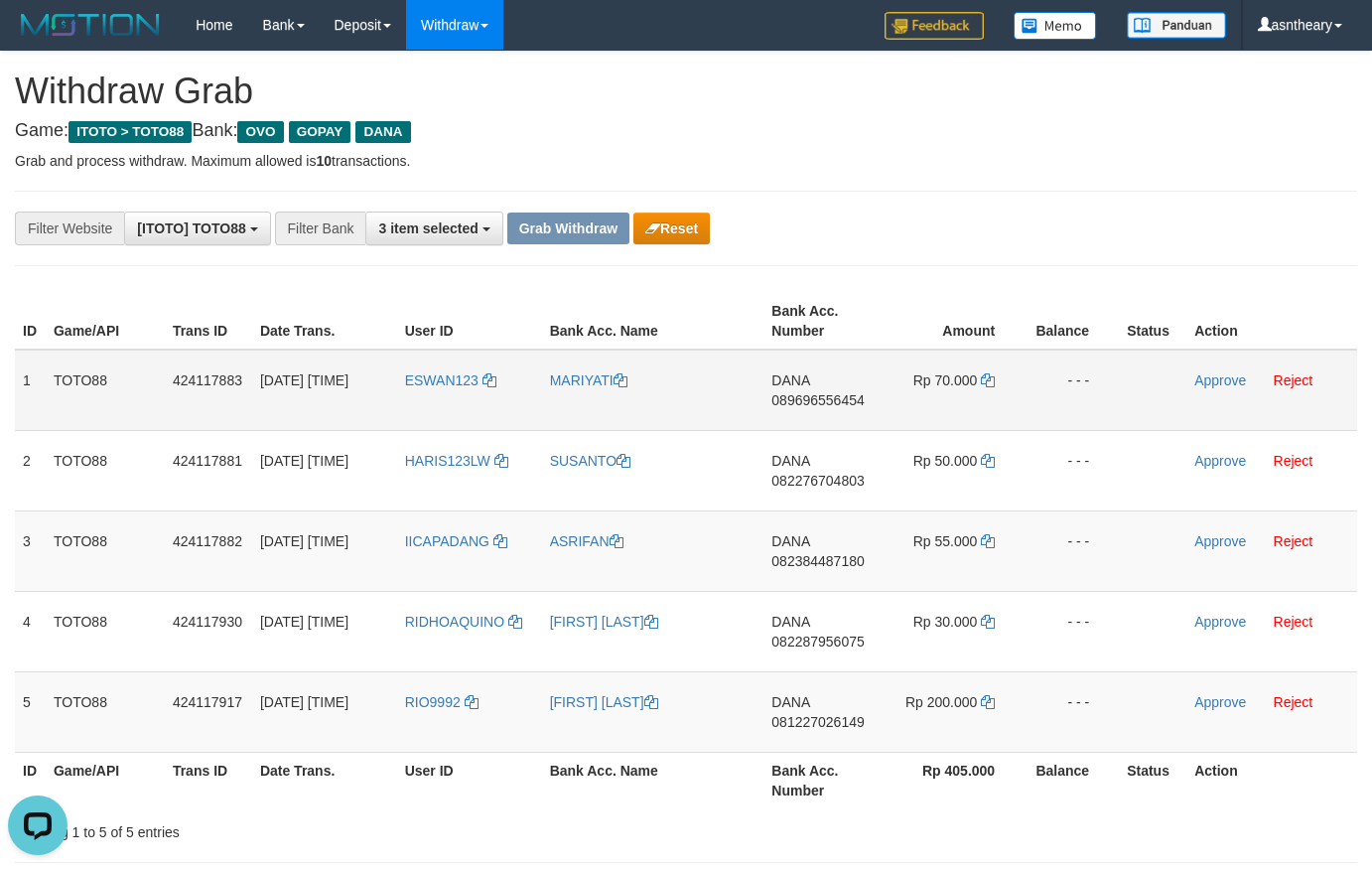 click on "Approve
Reject" at bounding box center (1272, 390) 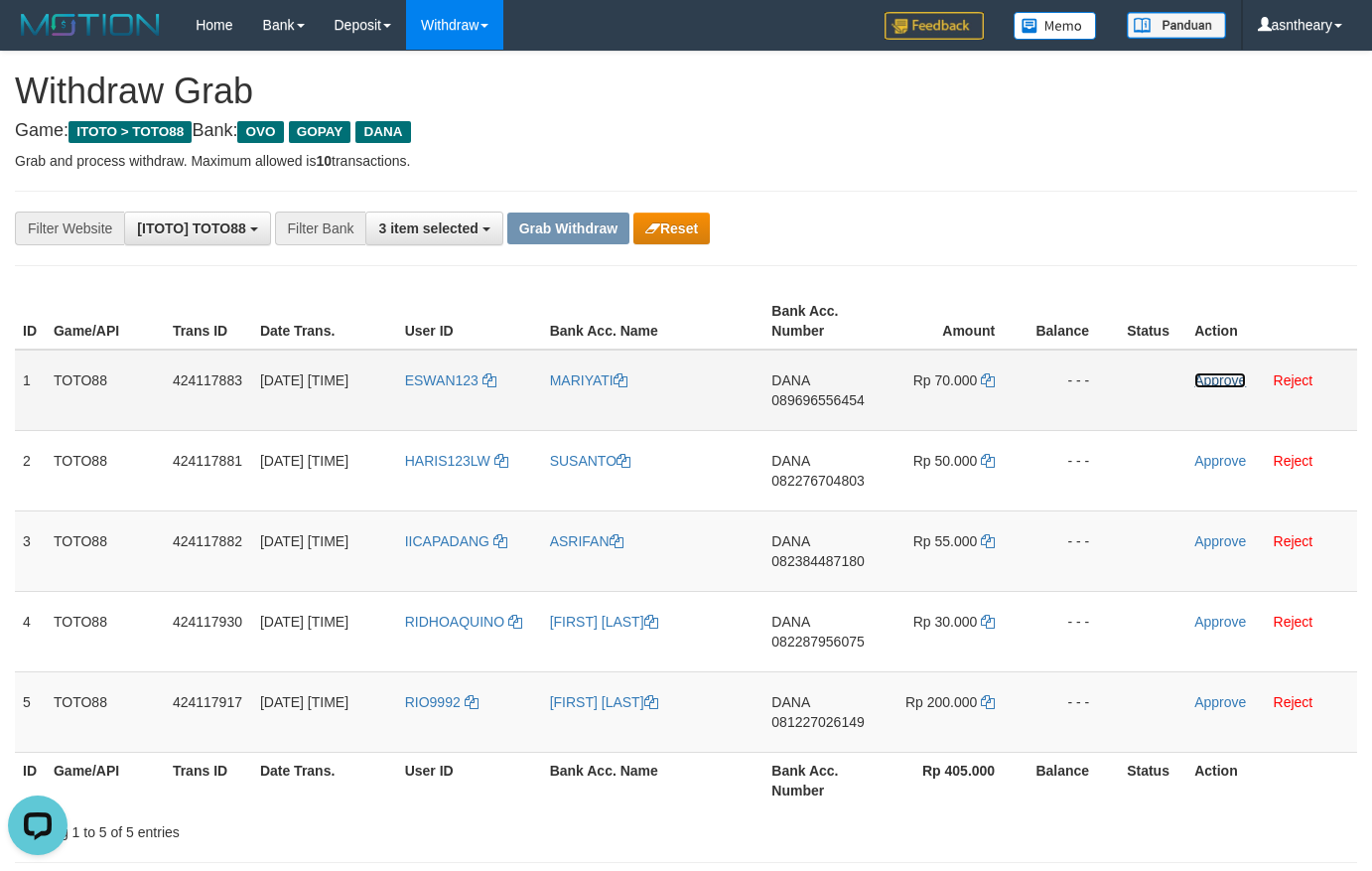 click on "Approve" at bounding box center (1220, 380) 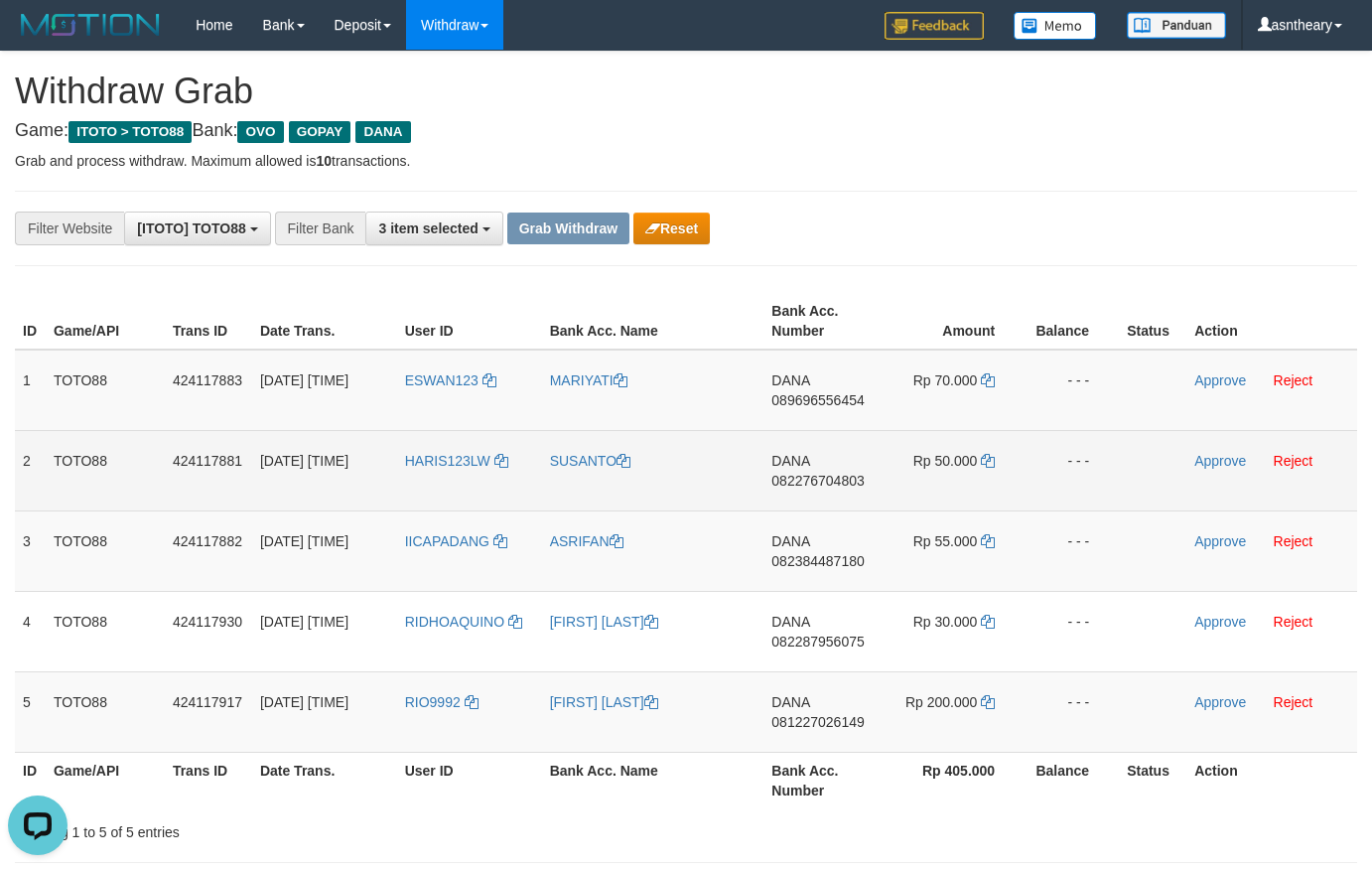 click on "082276704803" at bounding box center [817, 481] 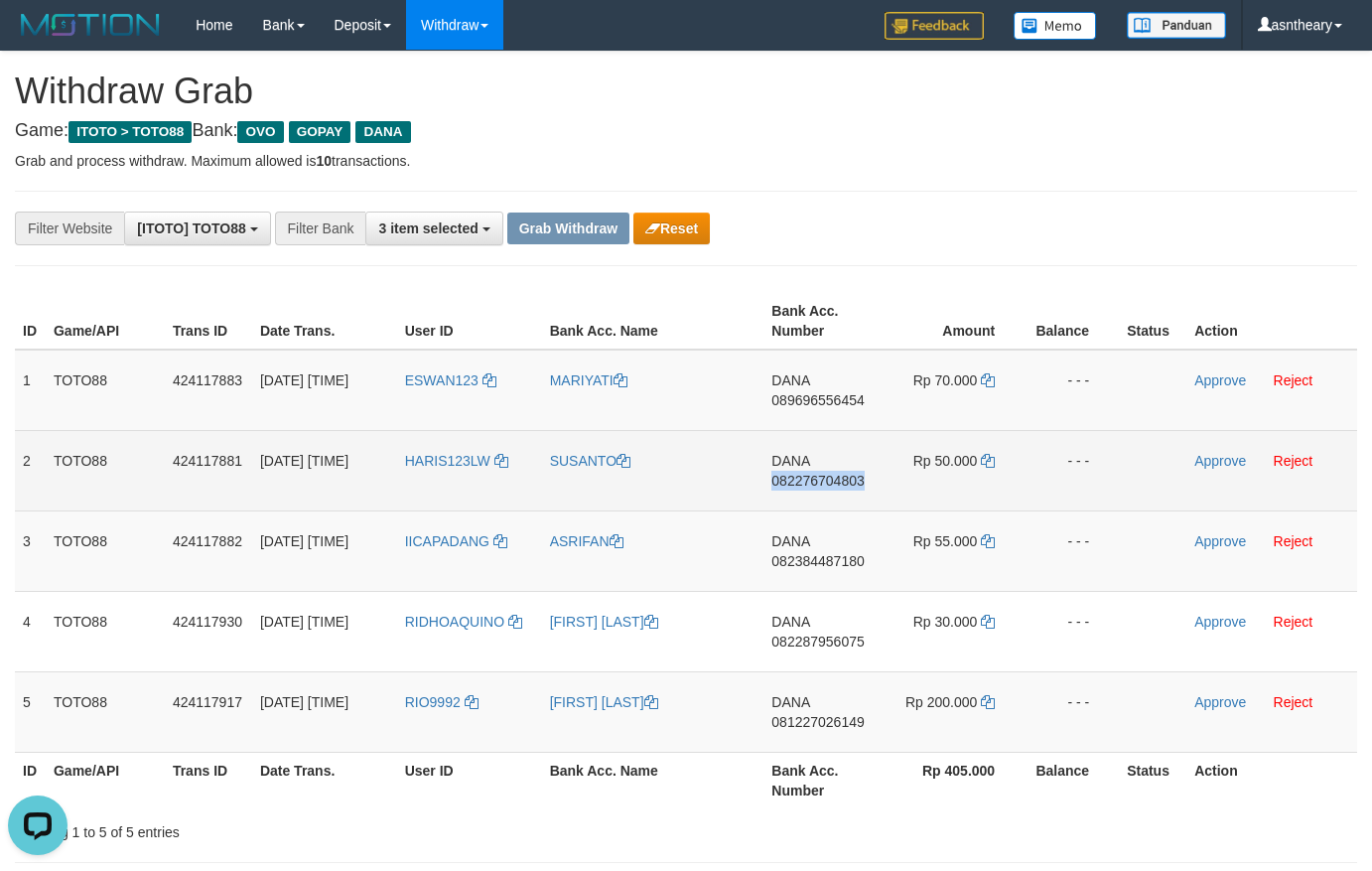 copy on "082276704803" 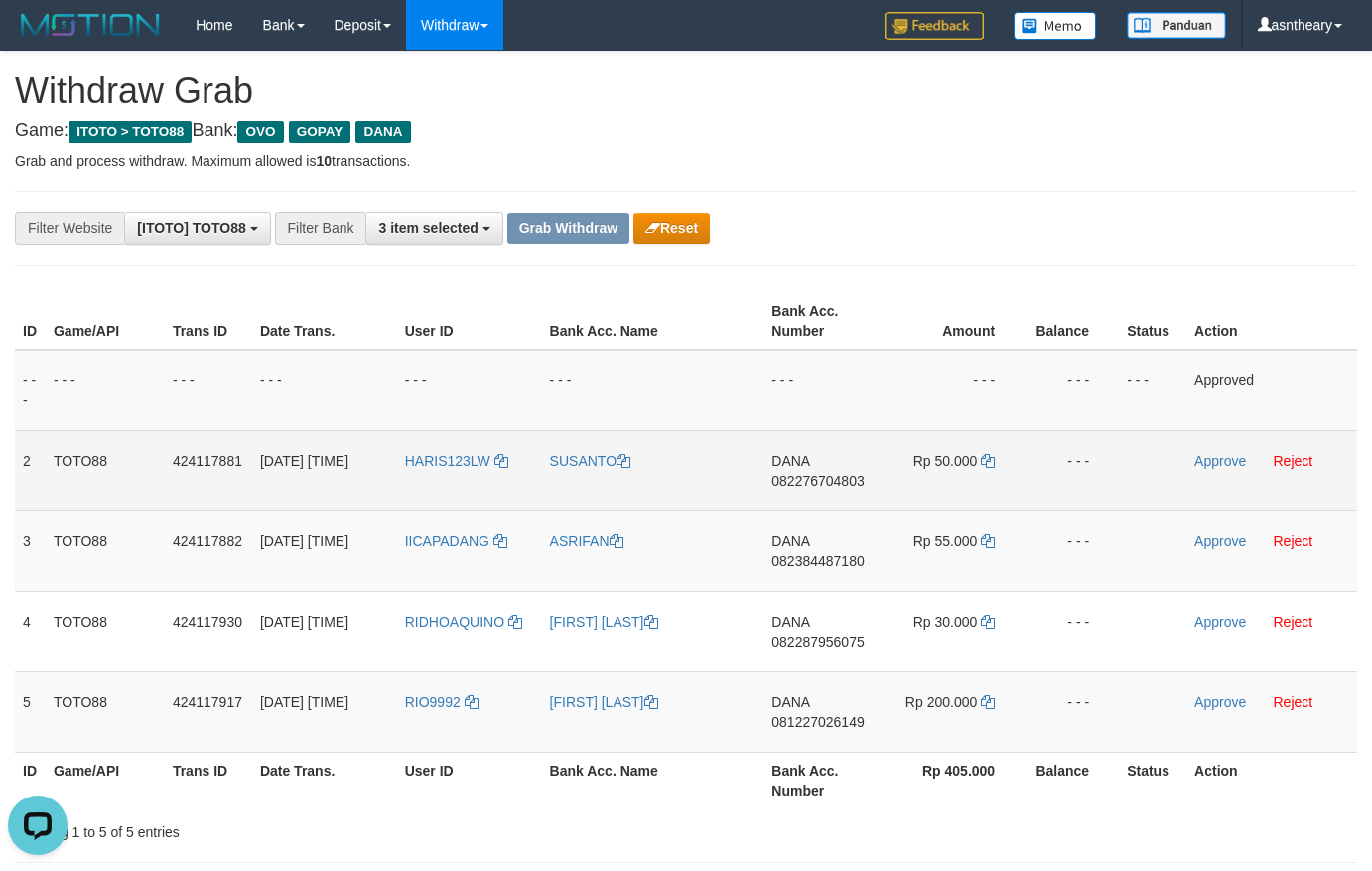 click on "Rp 50.000" at bounding box center (953, 470) 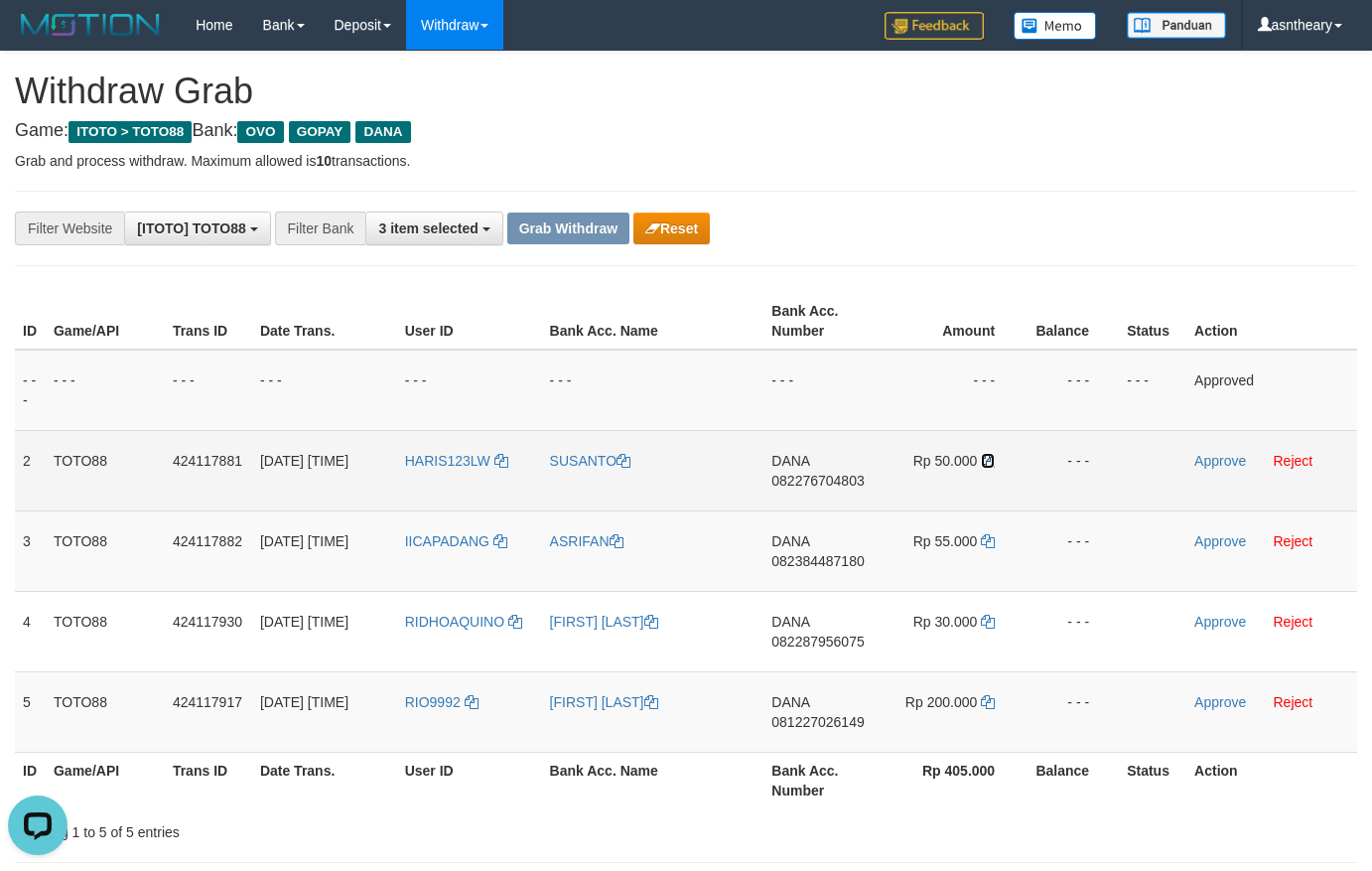 click at bounding box center (988, 461) 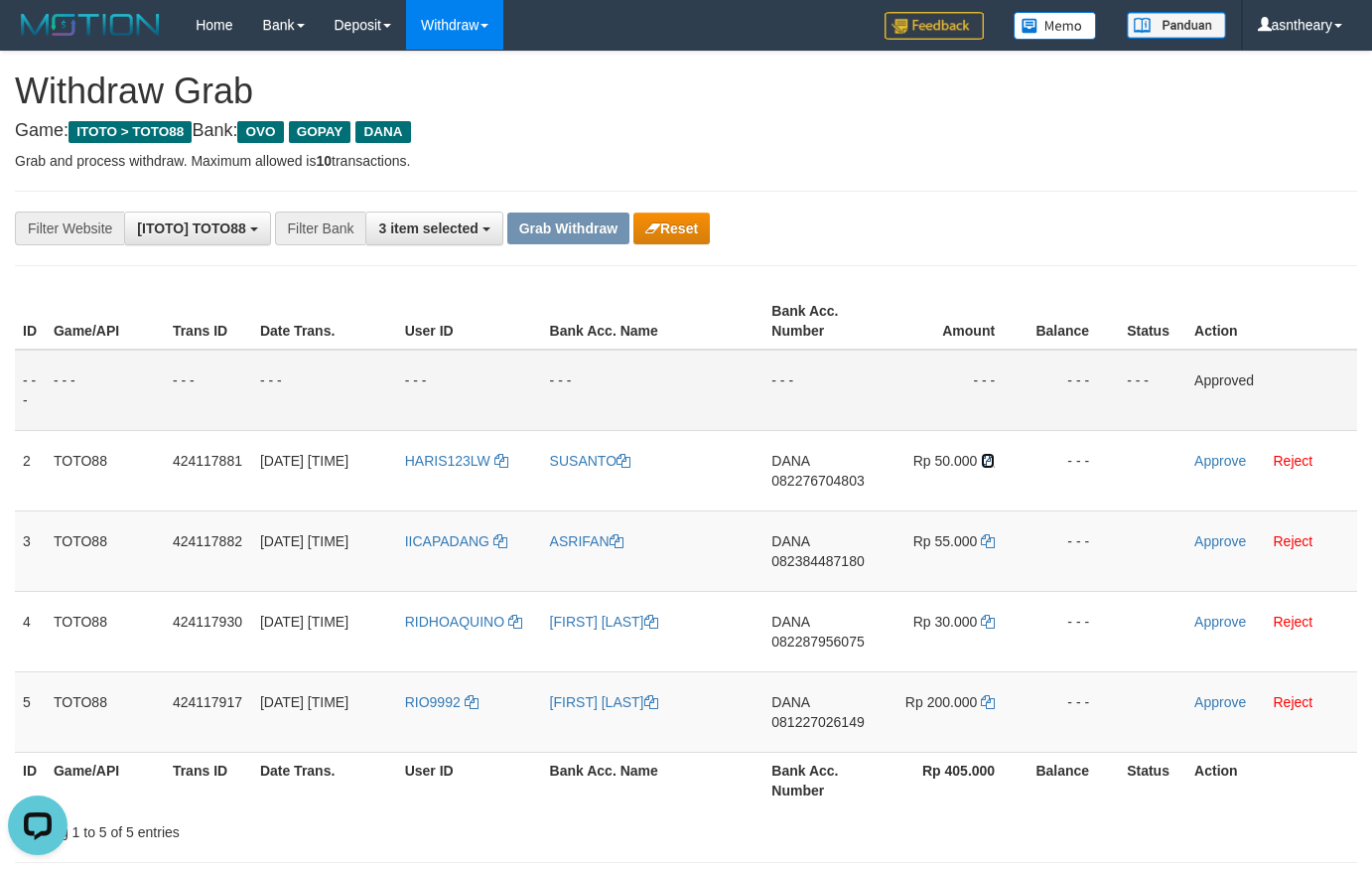 drag, startPoint x: 989, startPoint y: 464, endPoint x: 38, endPoint y: 388, distance: 954.032 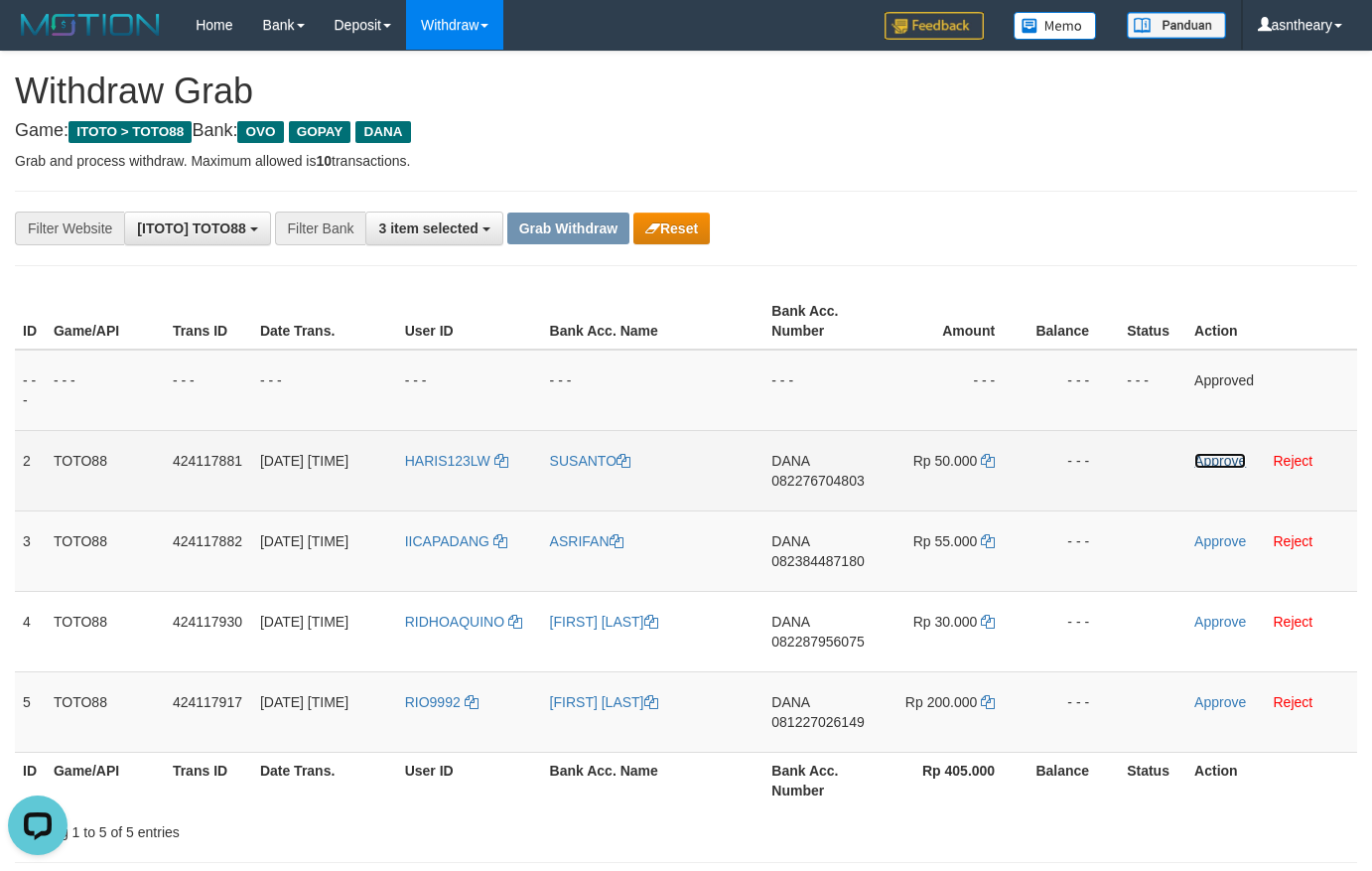 click on "Approve" at bounding box center [1220, 461] 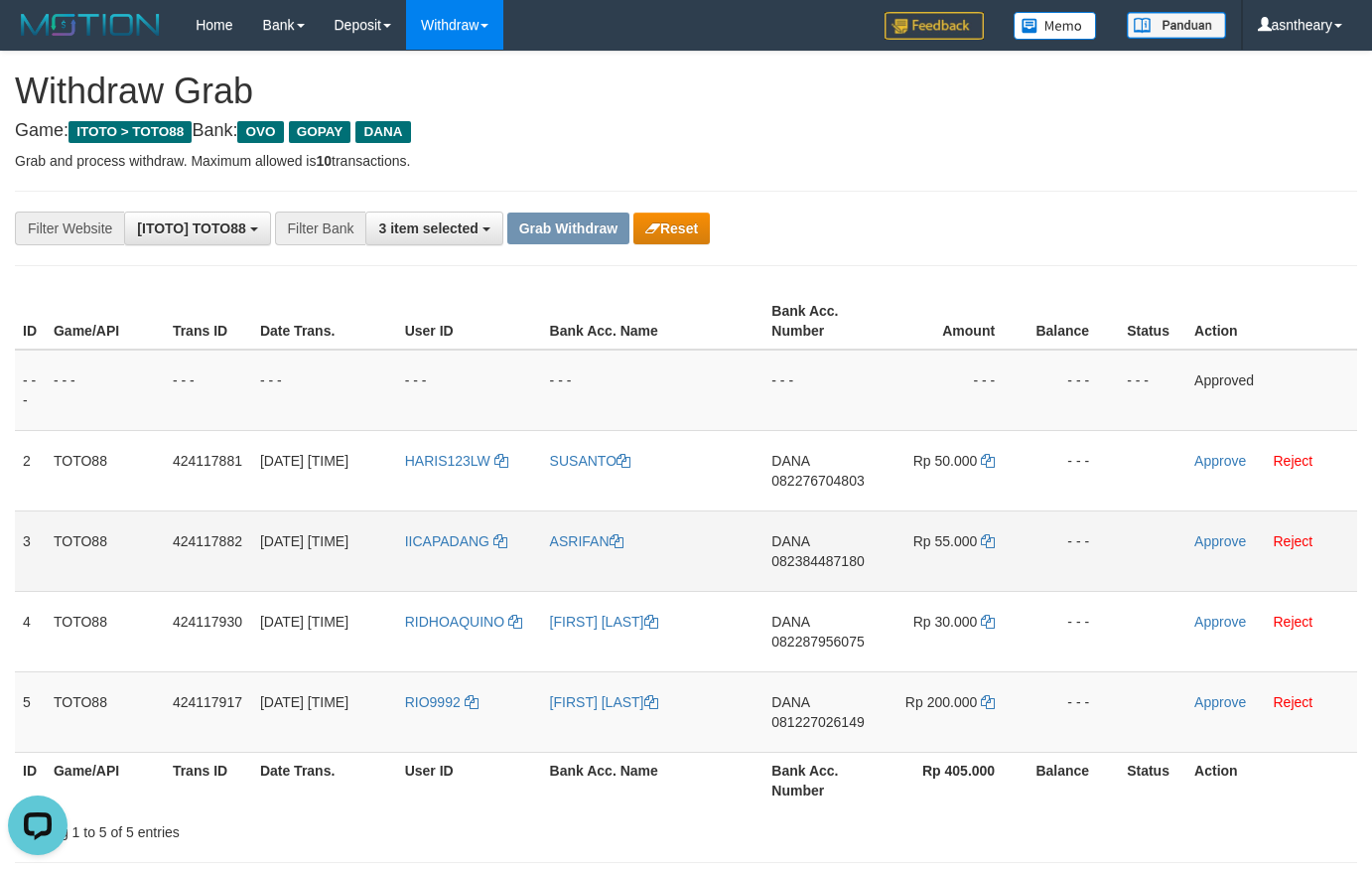 click on "DANA
082384487180" at bounding box center [823, 550] 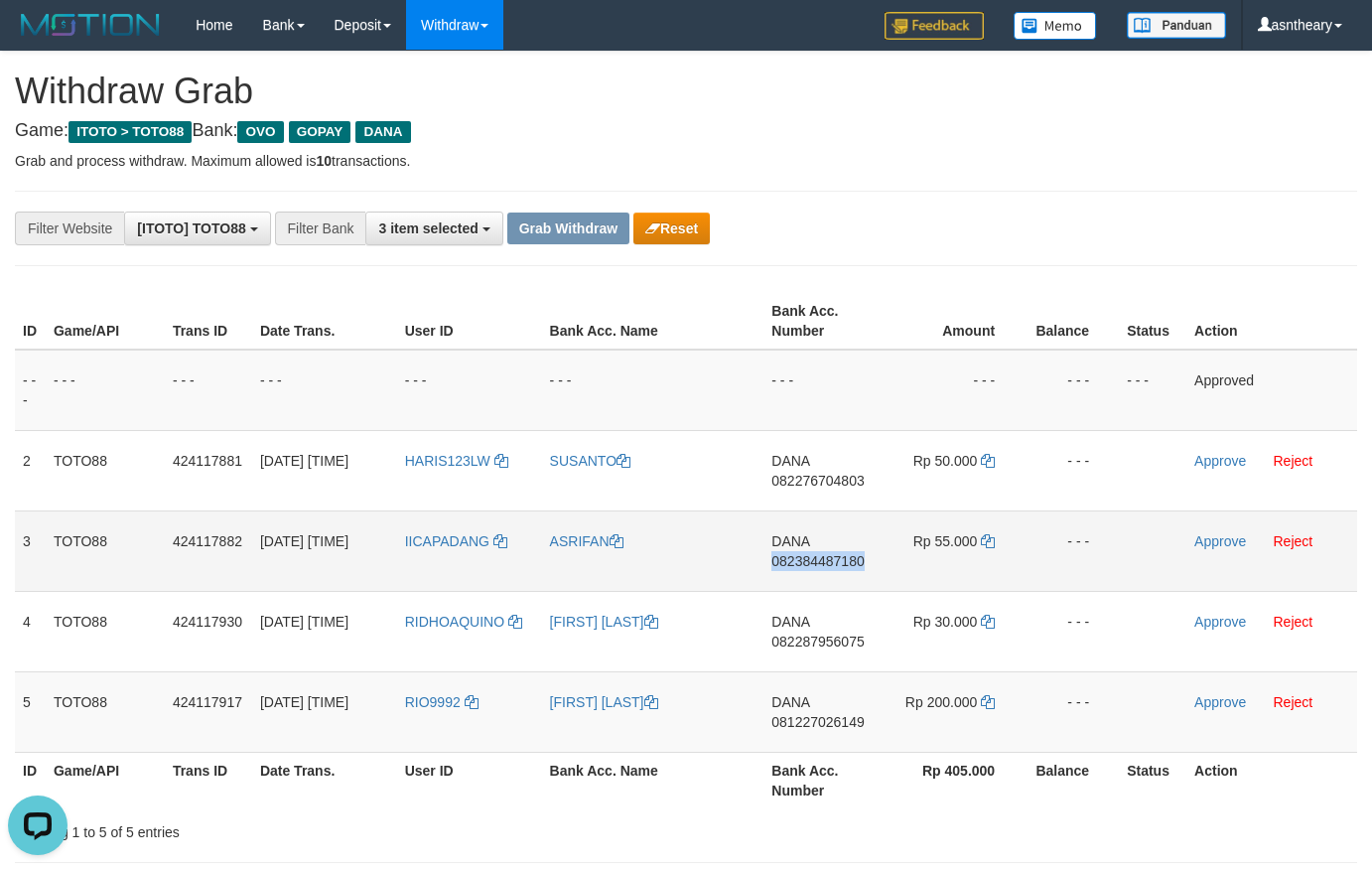copy on "082384487180" 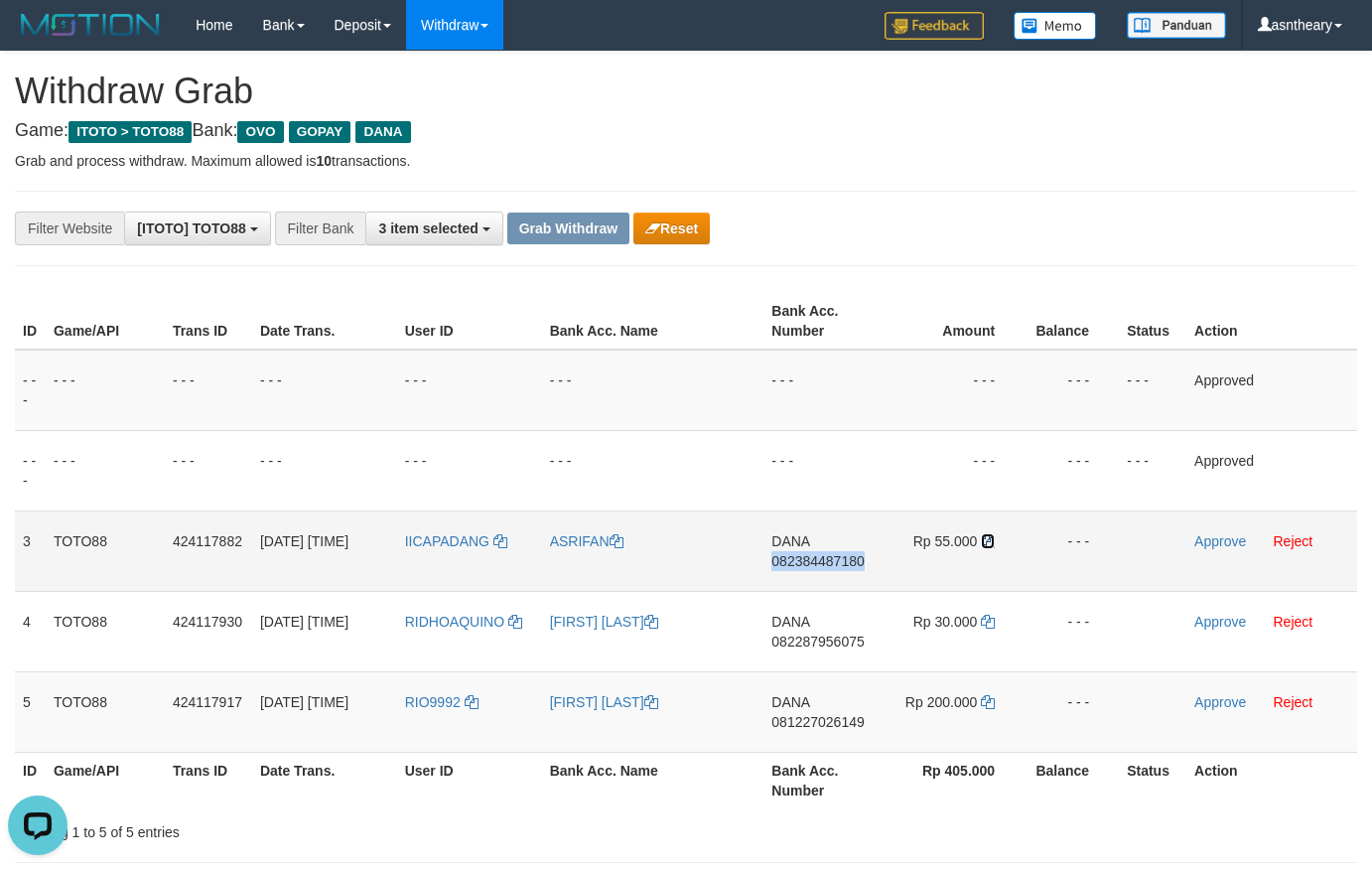 click at bounding box center (988, 541) 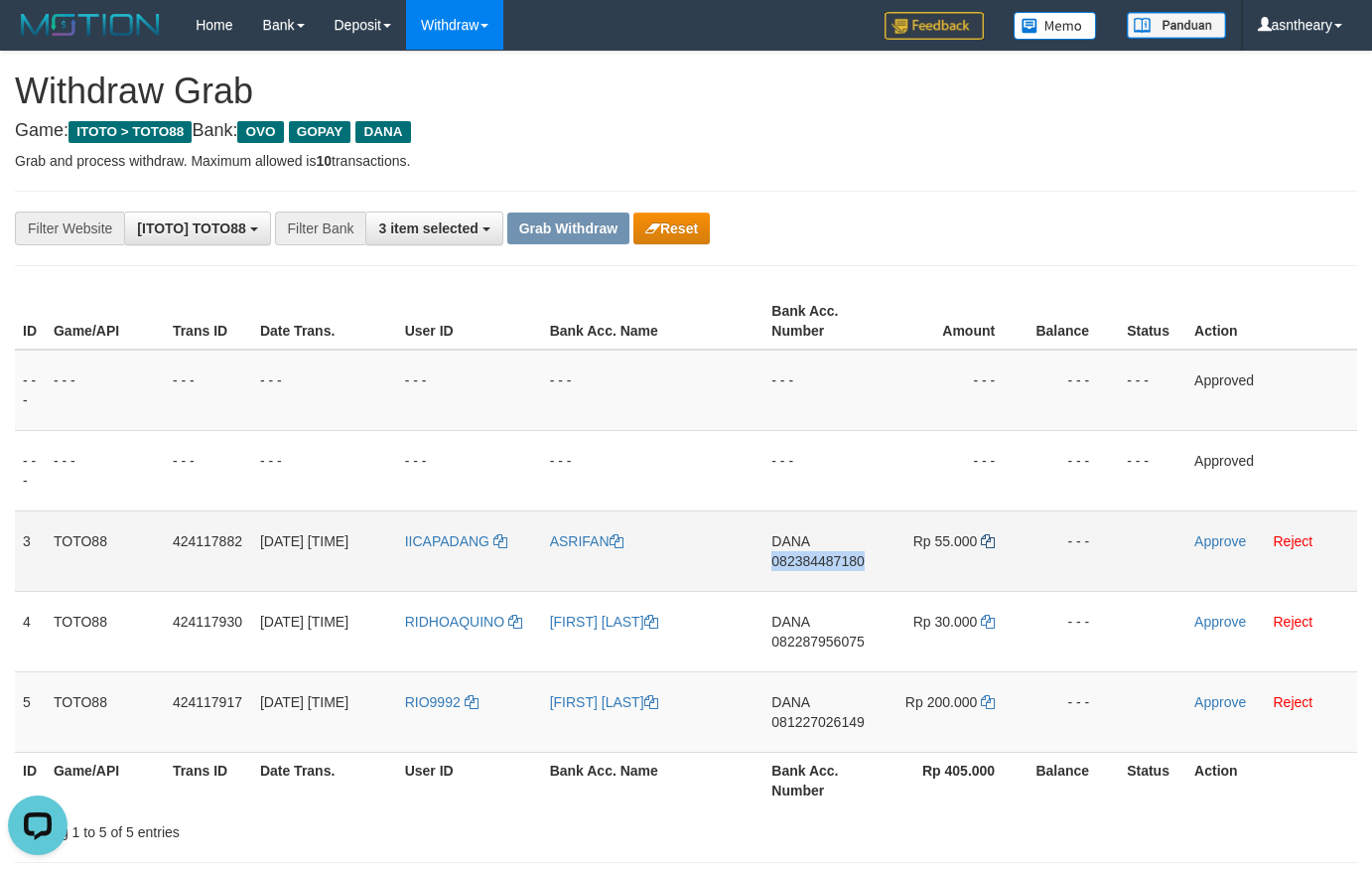copy on "082384487180" 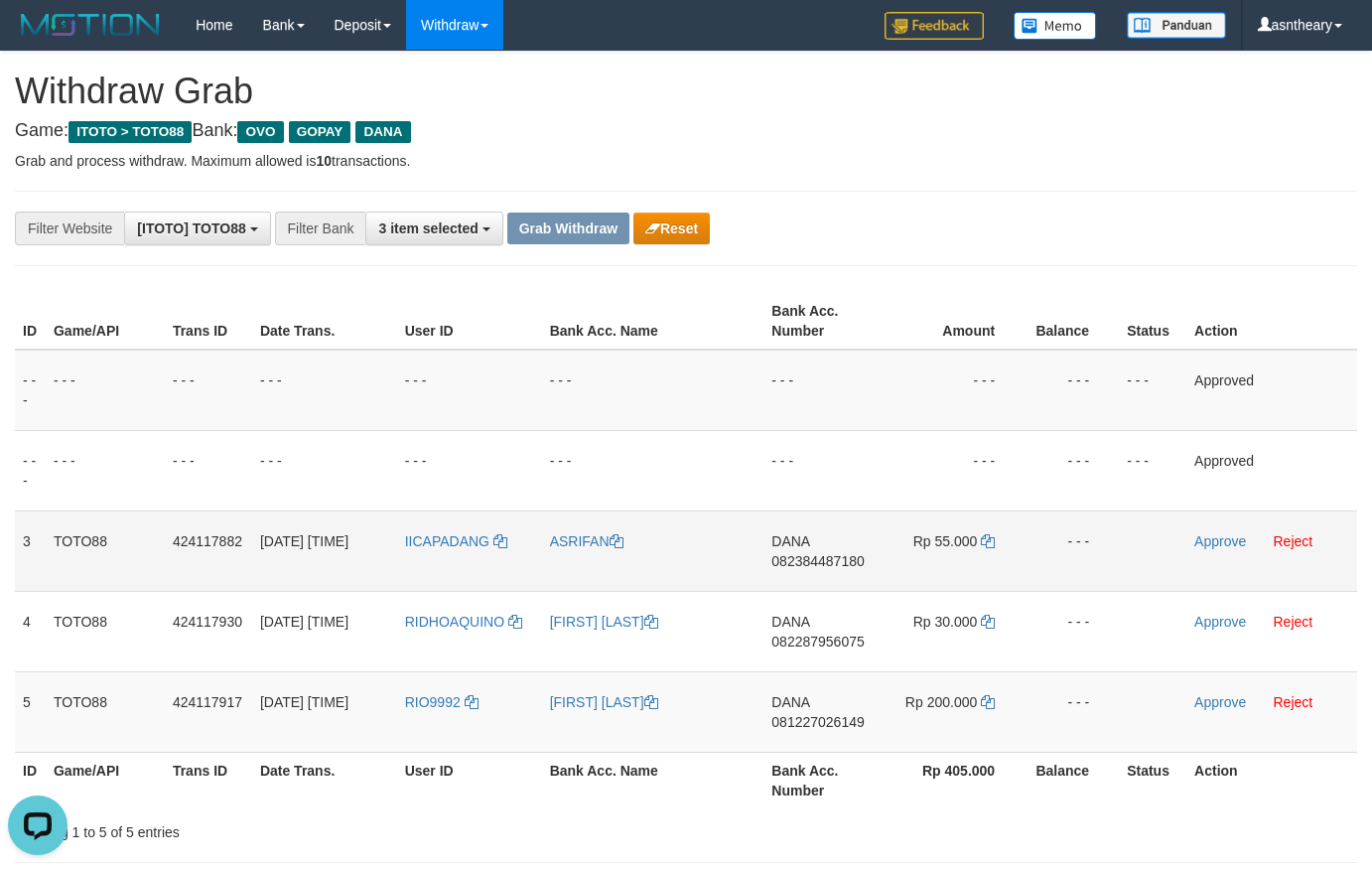 click on "Approve
Reject" at bounding box center [1272, 550] 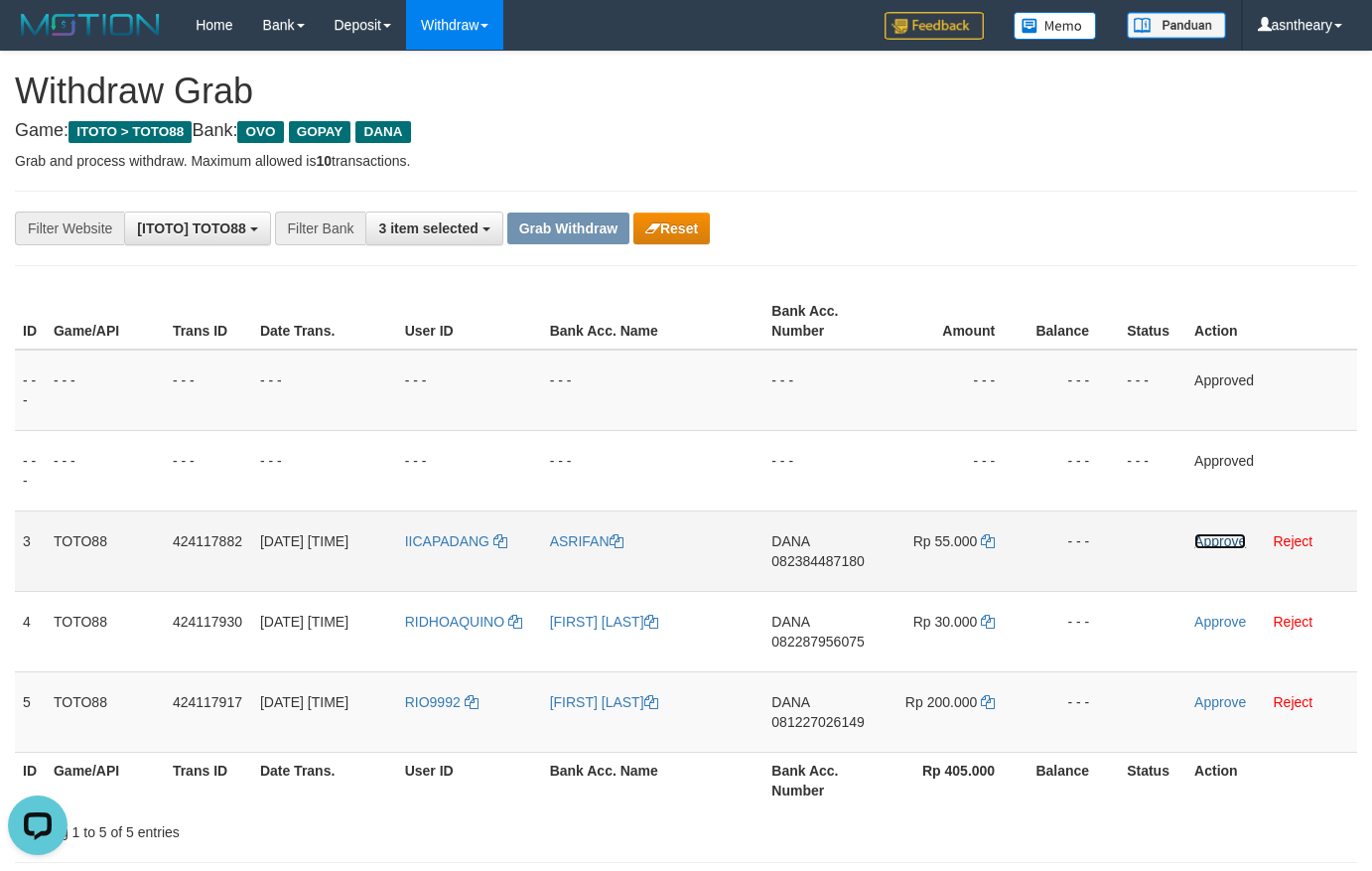 click on "Approve" at bounding box center (1220, 541) 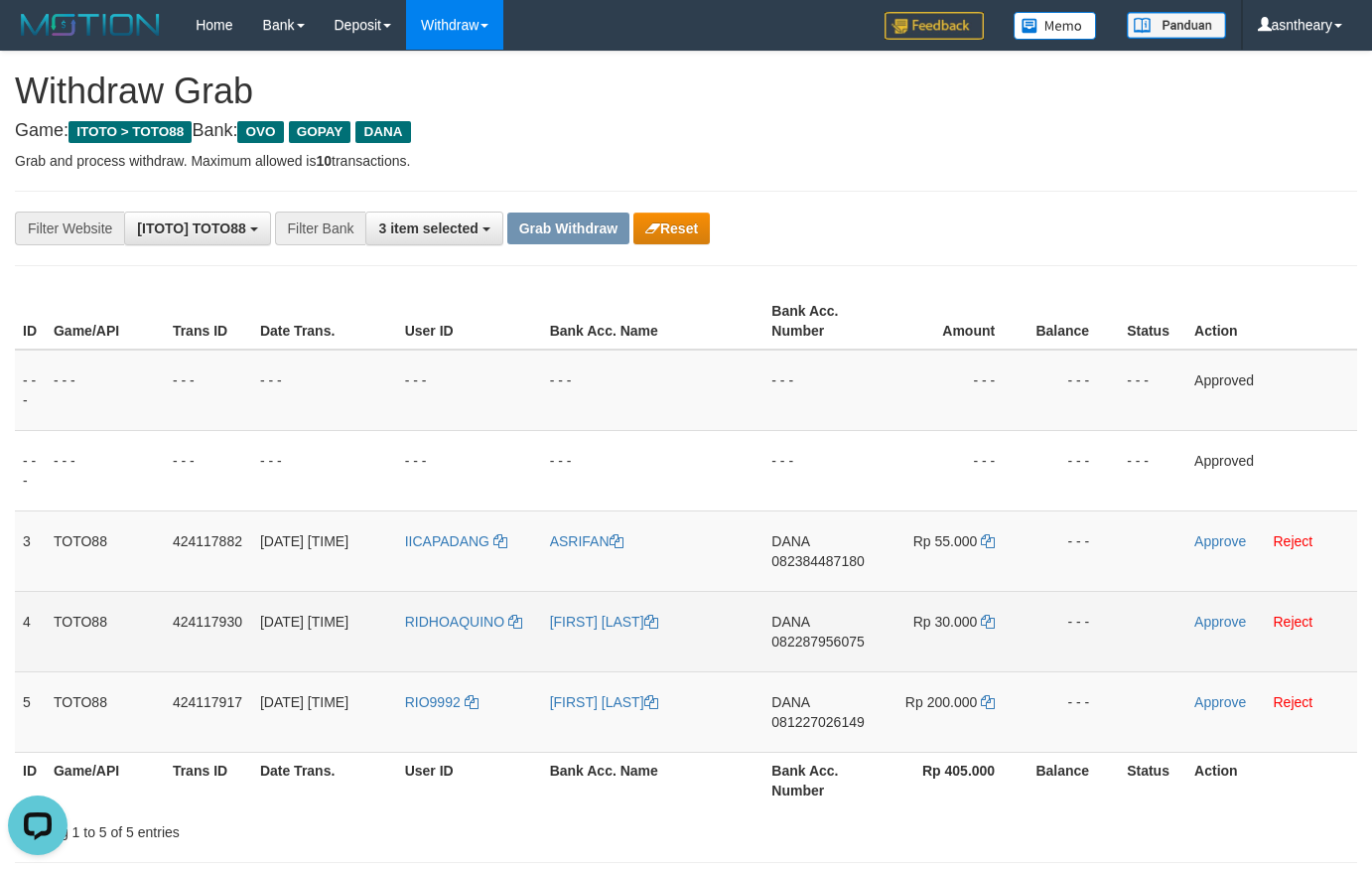 click on "DANA
082287956075" at bounding box center [823, 631] 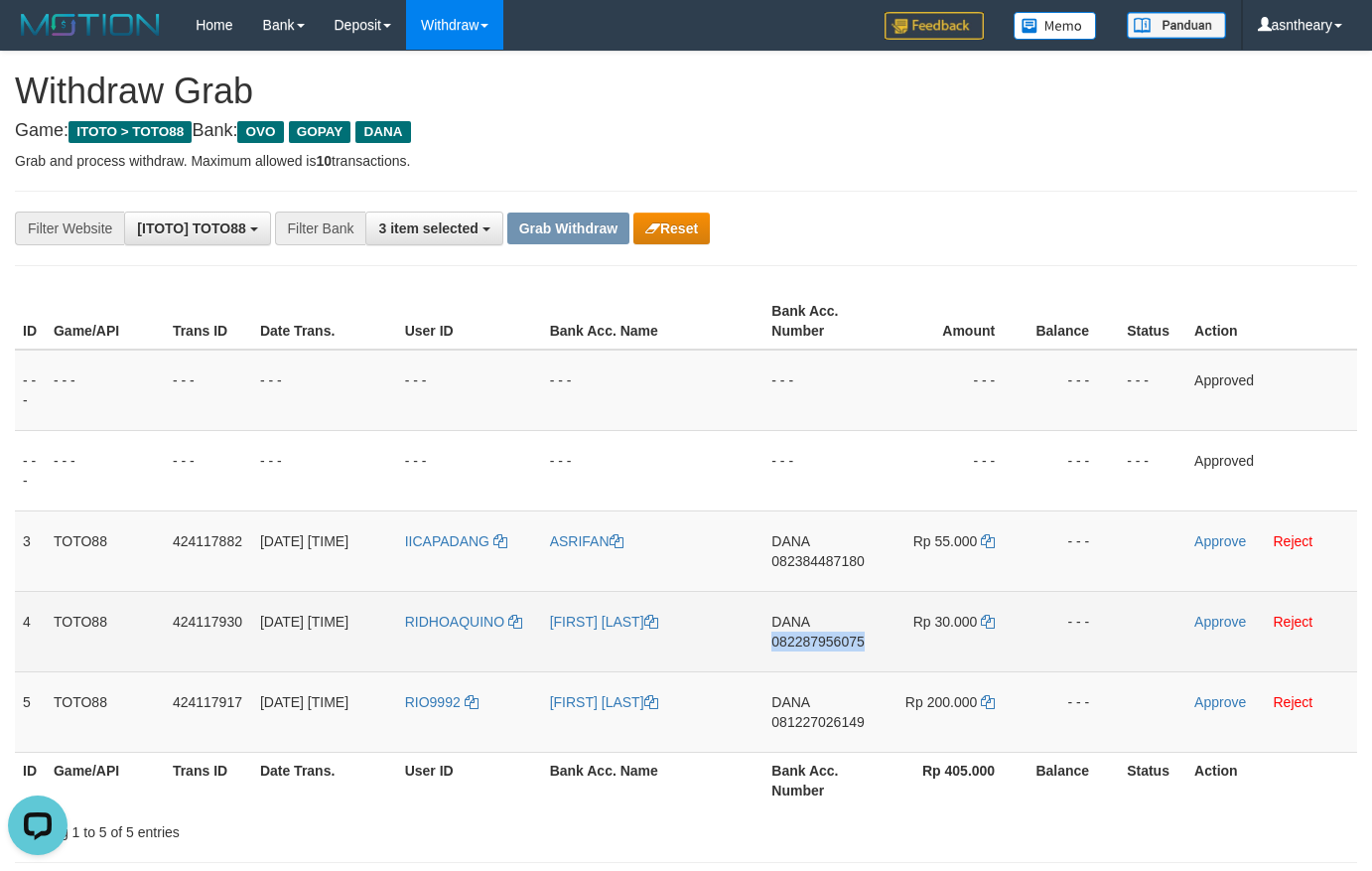 click on "DANA
082287956075" at bounding box center (823, 631) 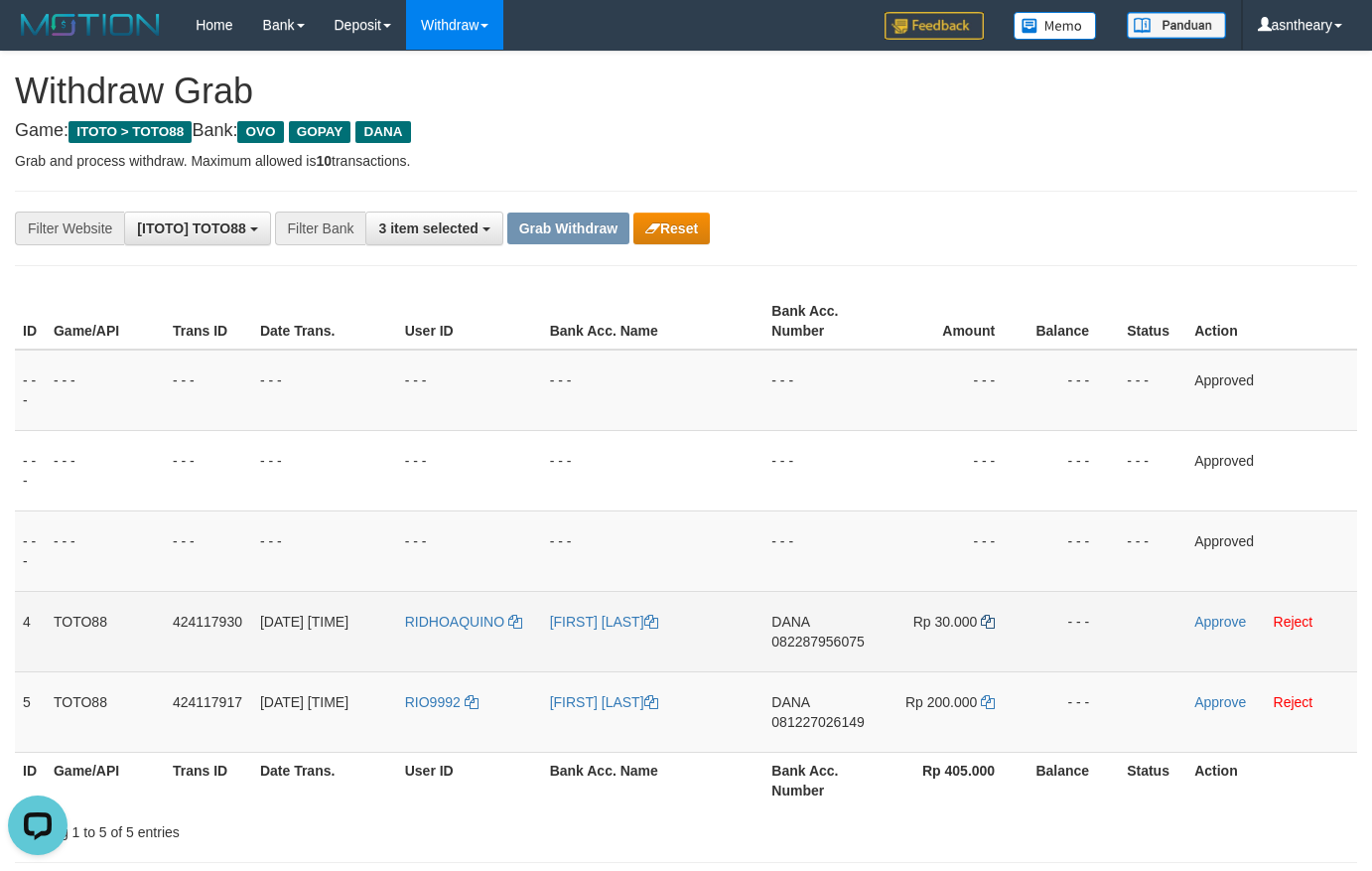 click on "Rp 30.000" at bounding box center [953, 631] 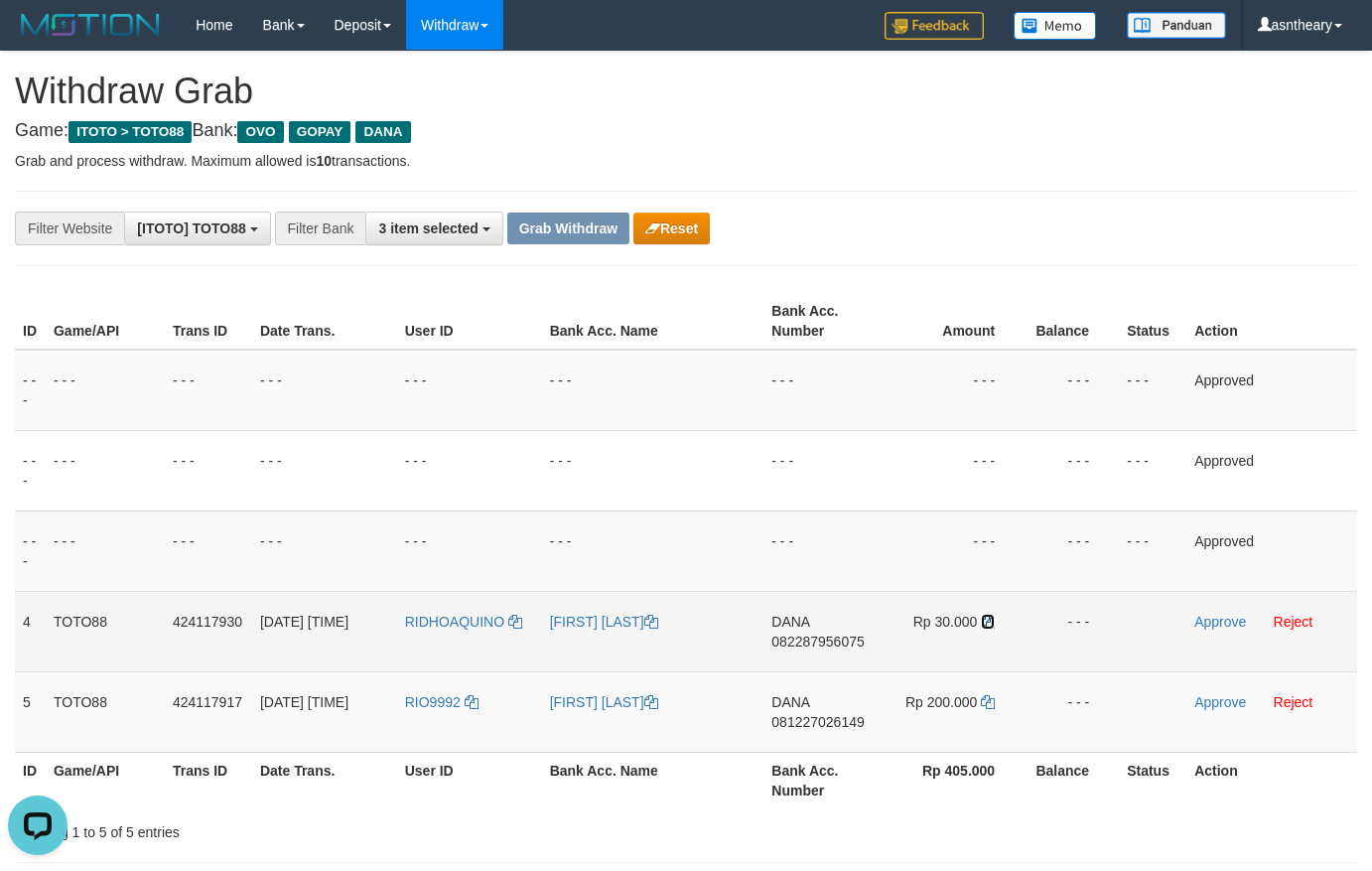 click at bounding box center (988, 622) 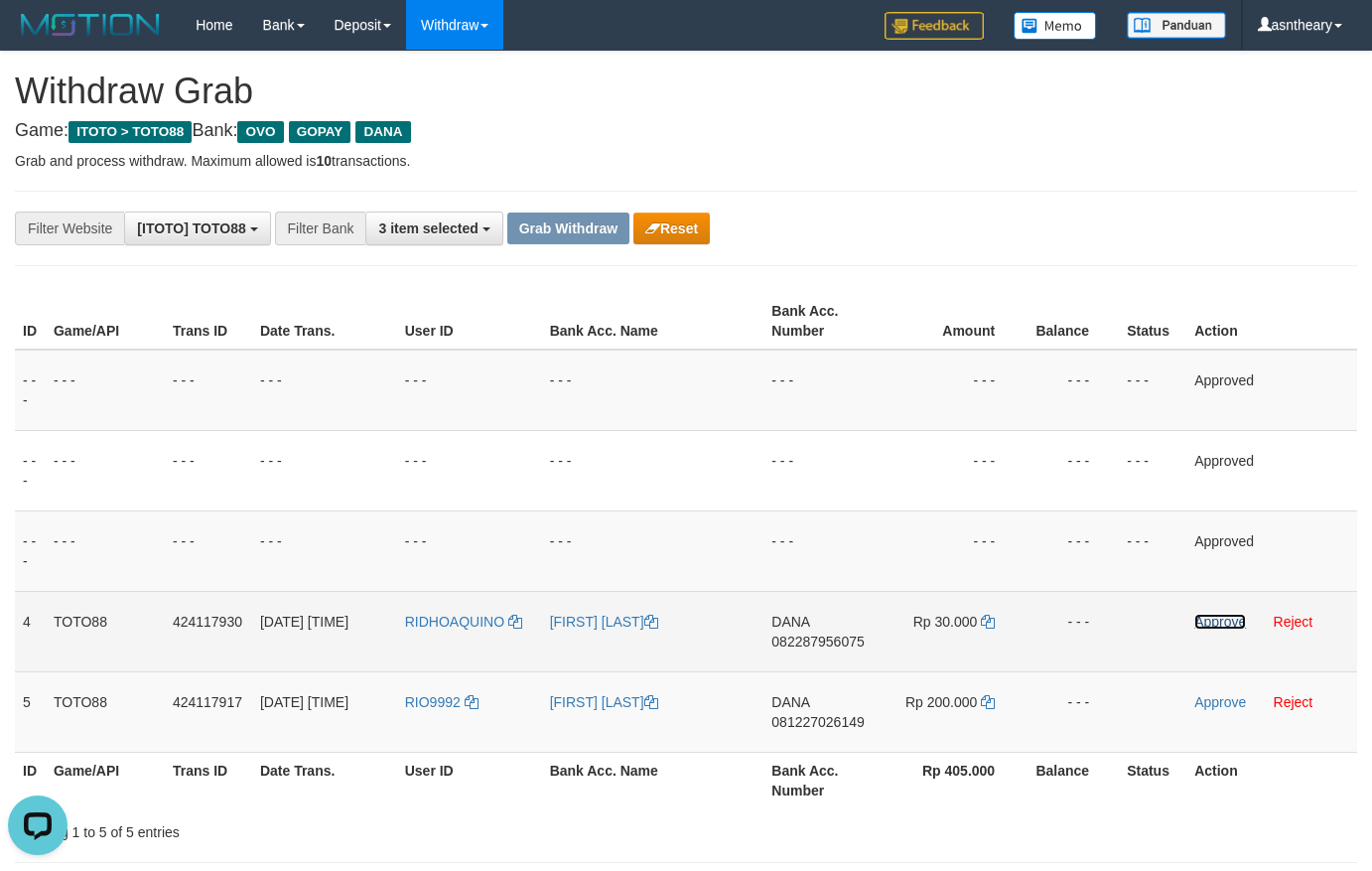 click on "Approve" at bounding box center (1220, 622) 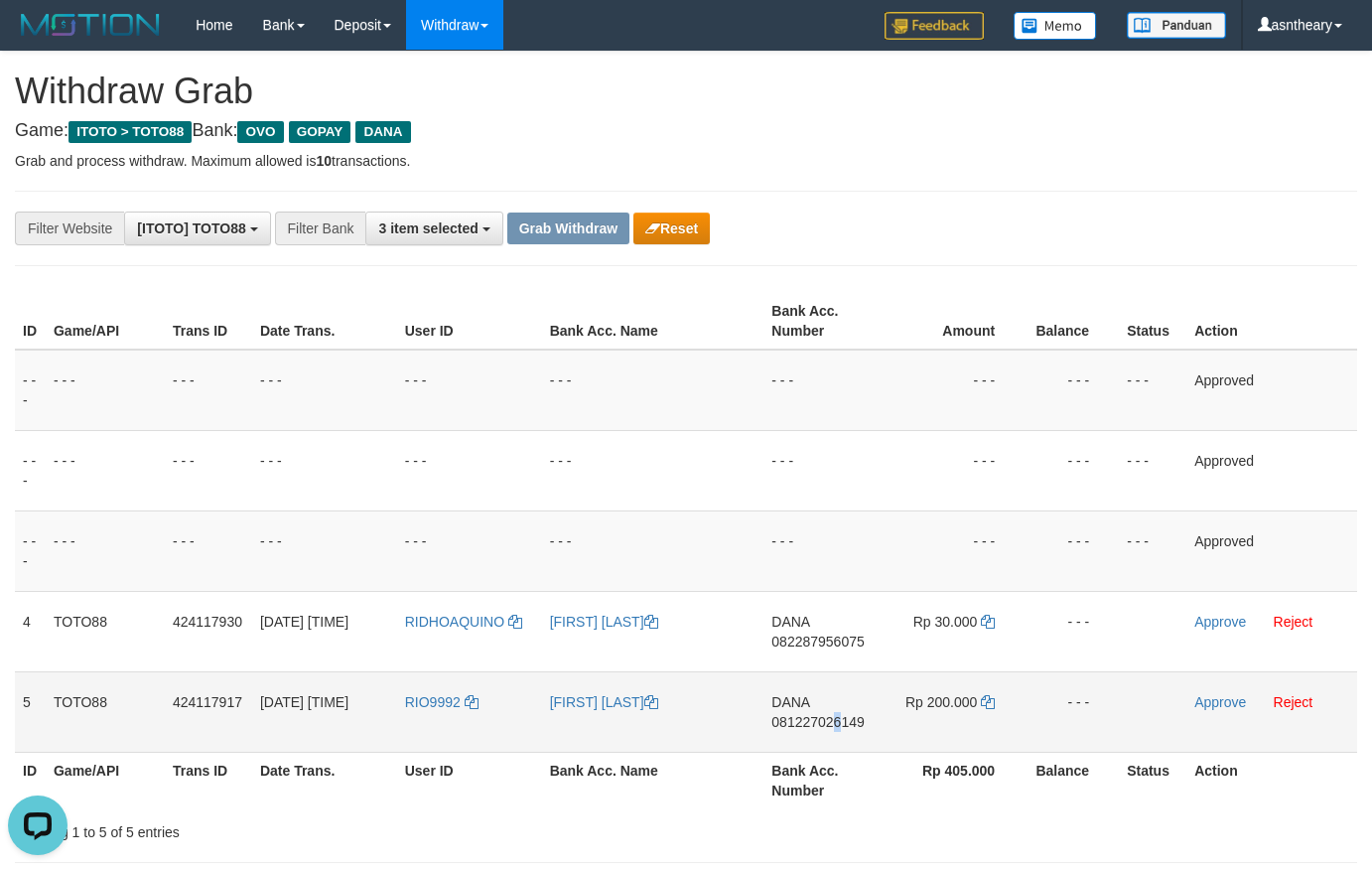 click on "081227026149" at bounding box center (817, 722) 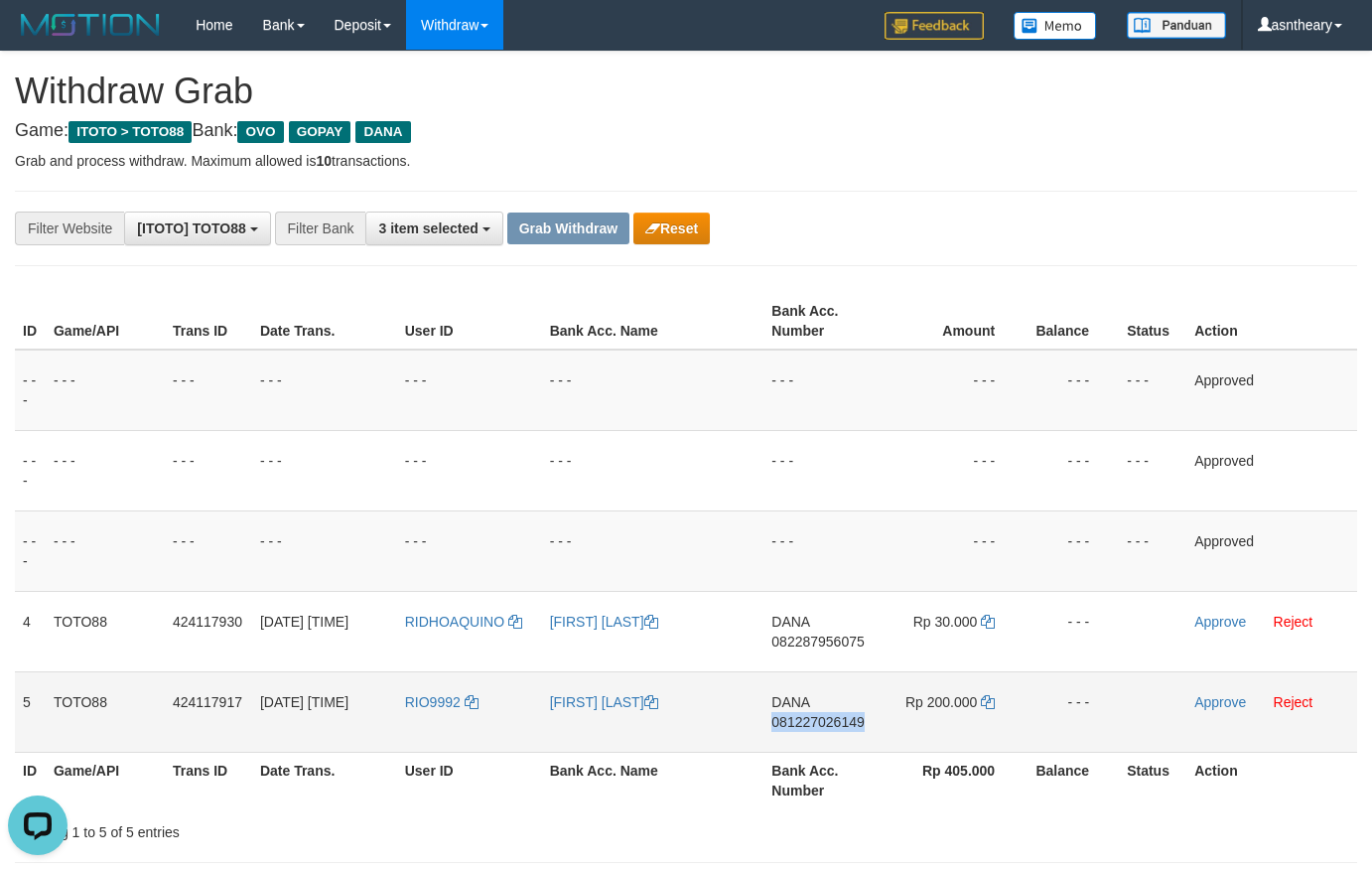 copy on "081227026149" 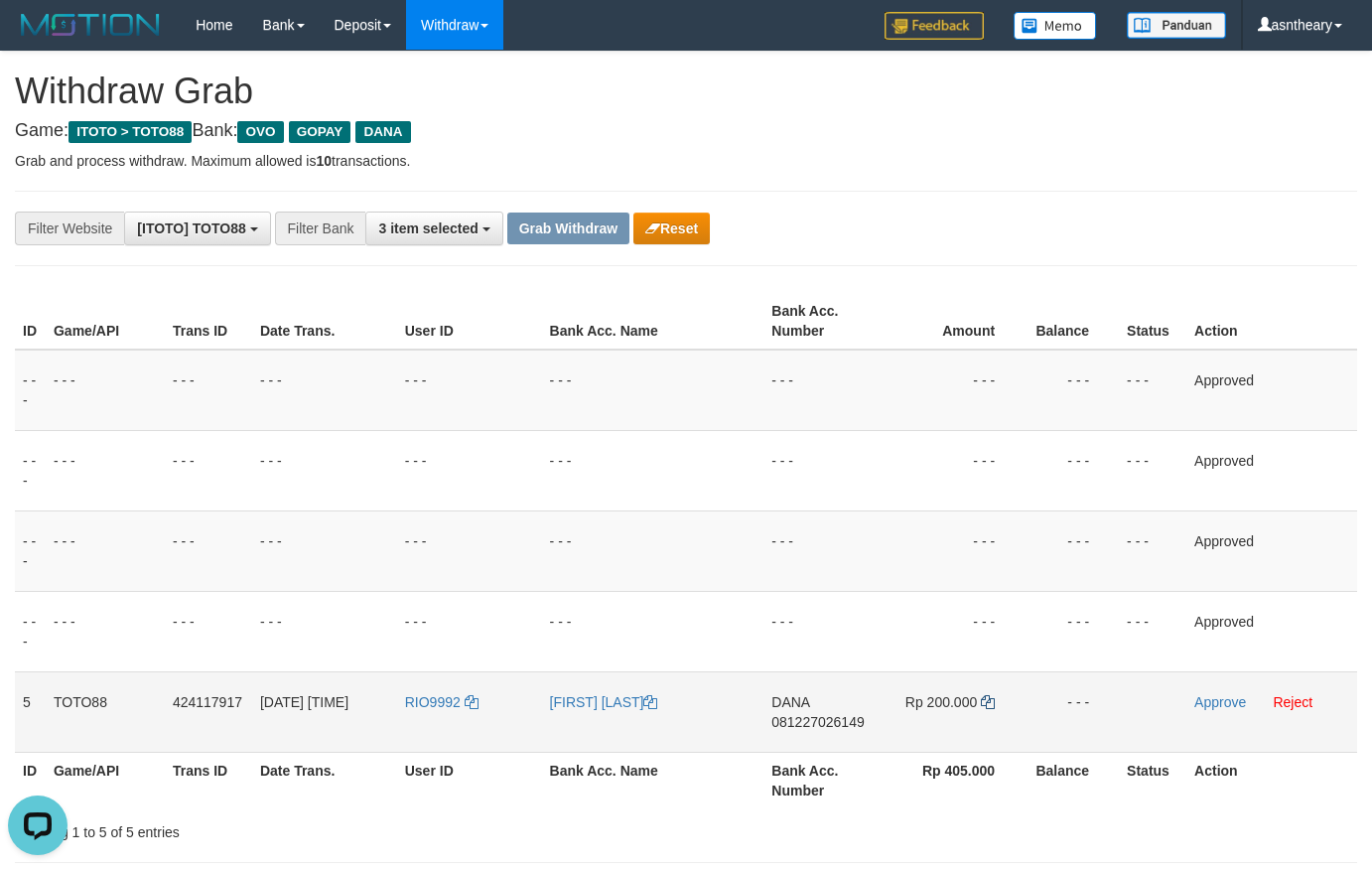 click on "Rp 200.000" at bounding box center [953, 711] 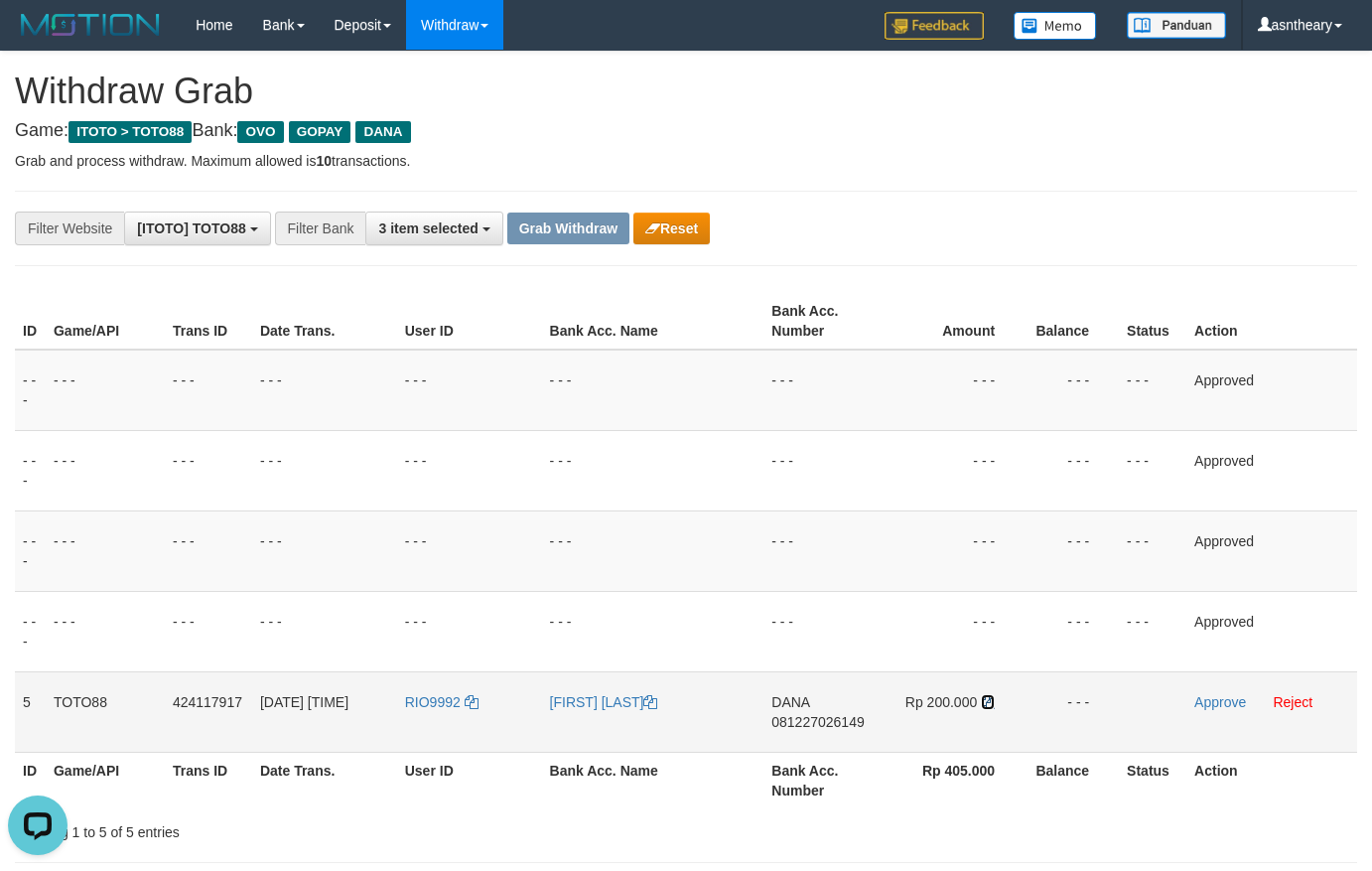 click at bounding box center [988, 702] 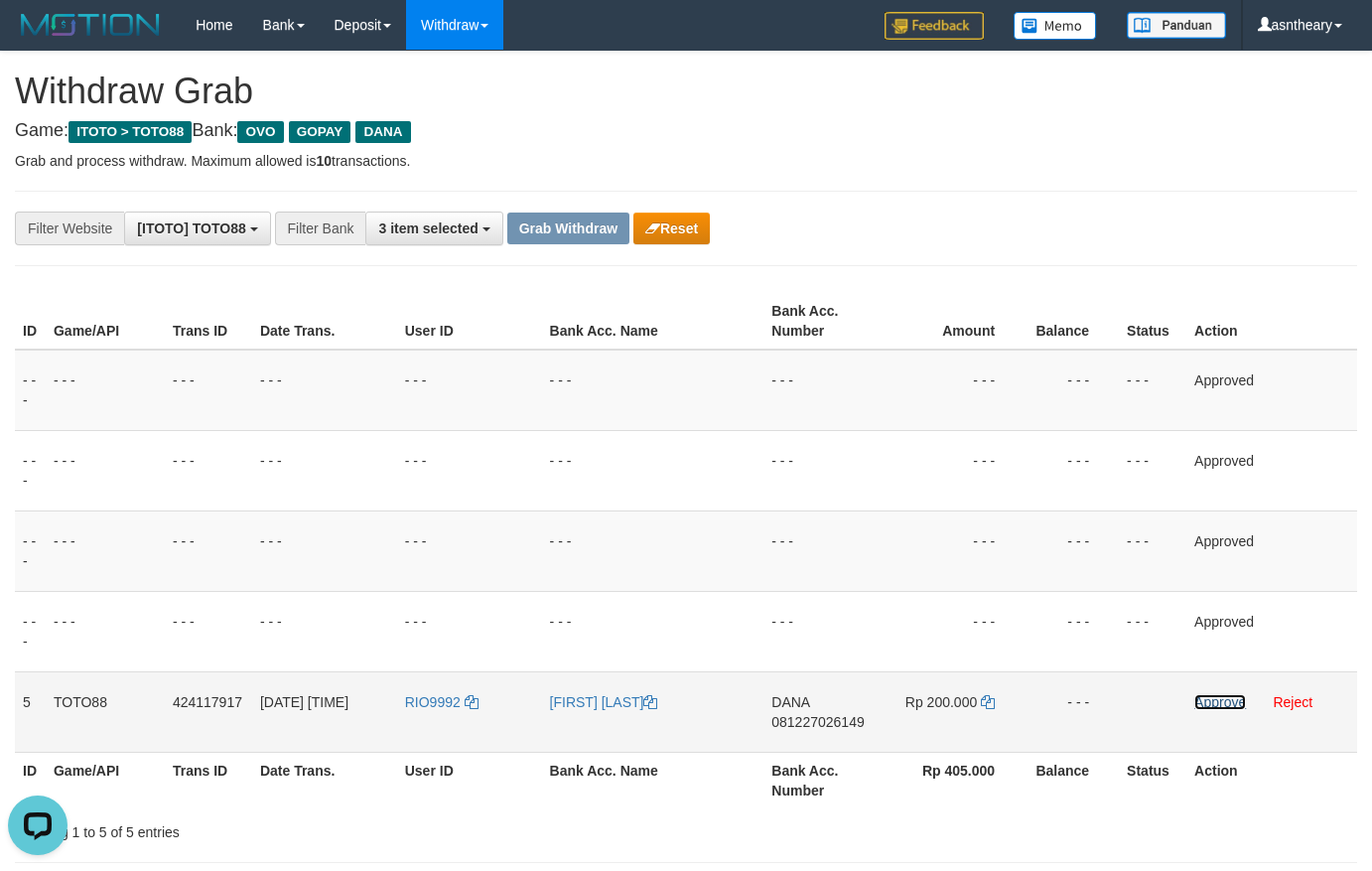 click on "Approve" at bounding box center (1220, 702) 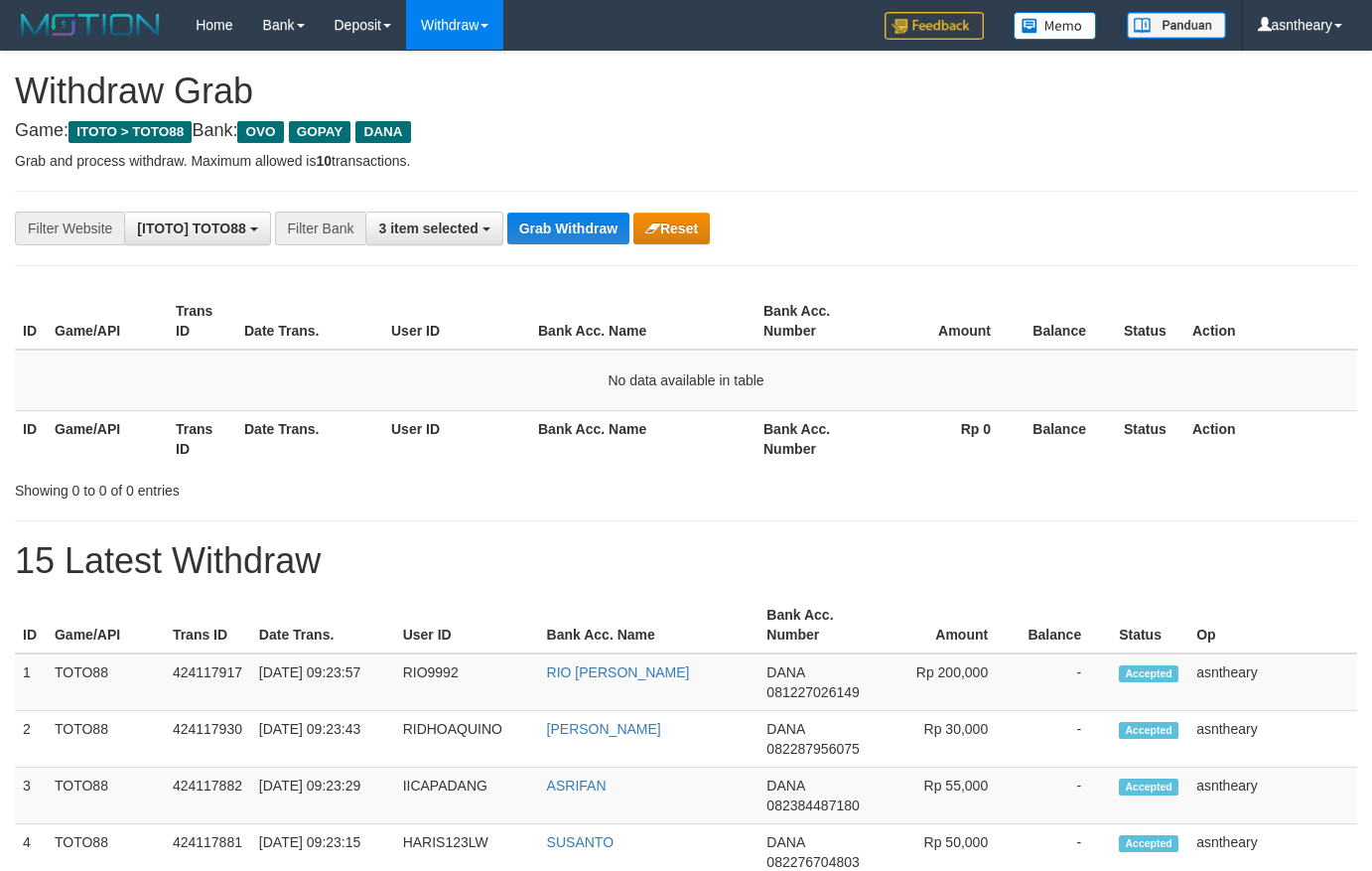 scroll, scrollTop: 0, scrollLeft: 0, axis: both 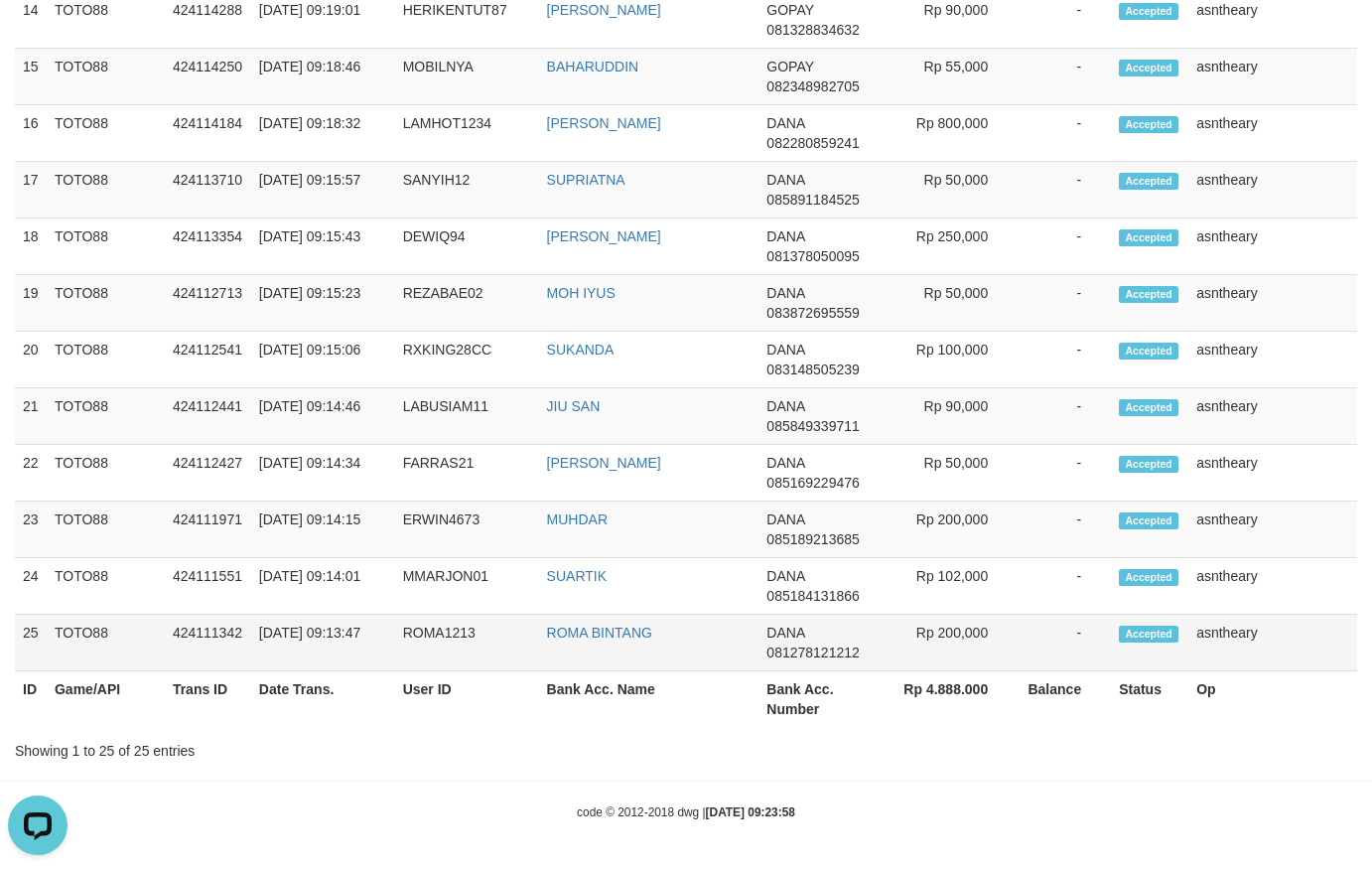 drag, startPoint x: 28, startPoint y: 689, endPoint x: 1342, endPoint y: 636, distance: 1315.0684 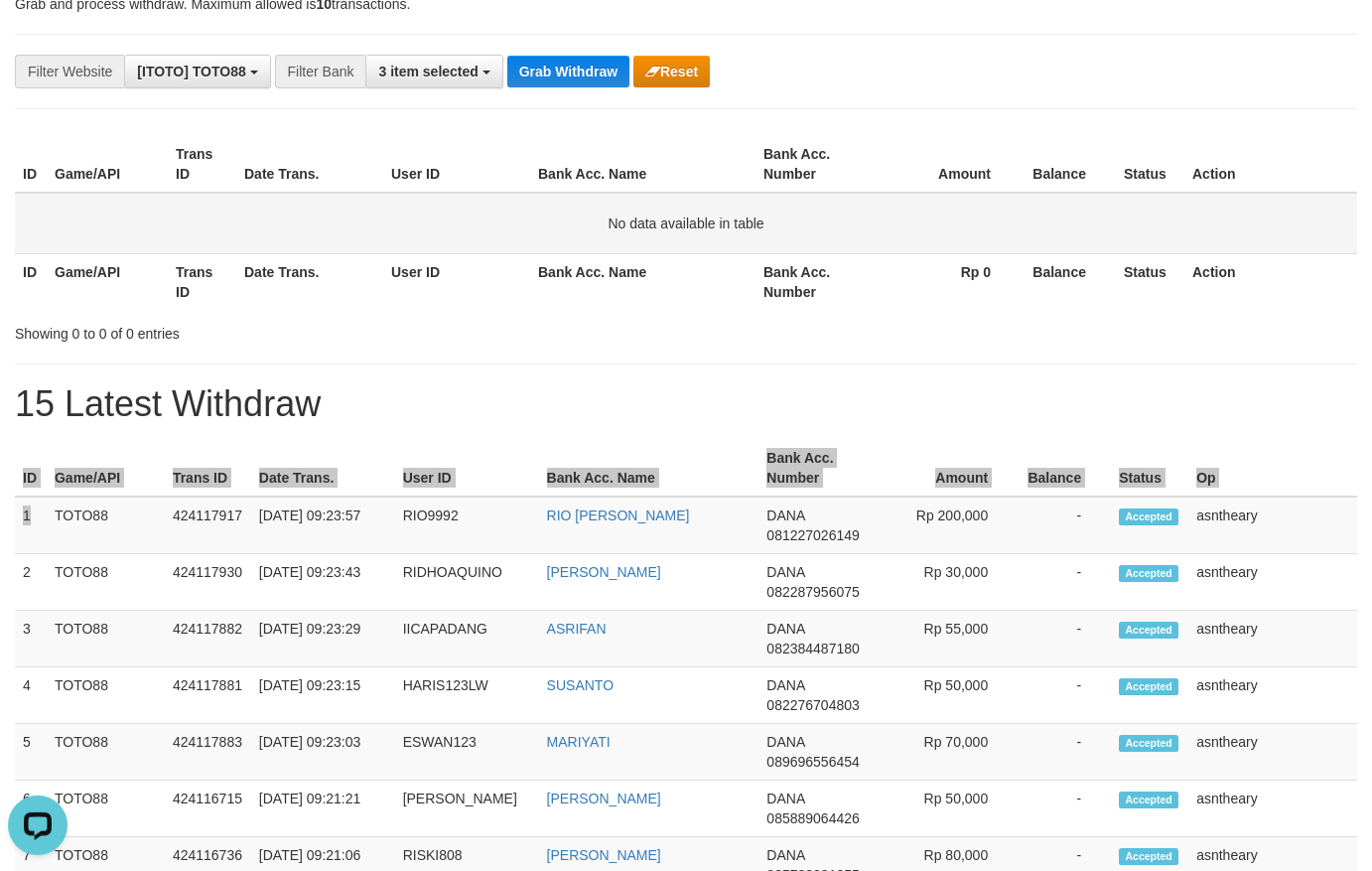 scroll, scrollTop: 0, scrollLeft: 0, axis: both 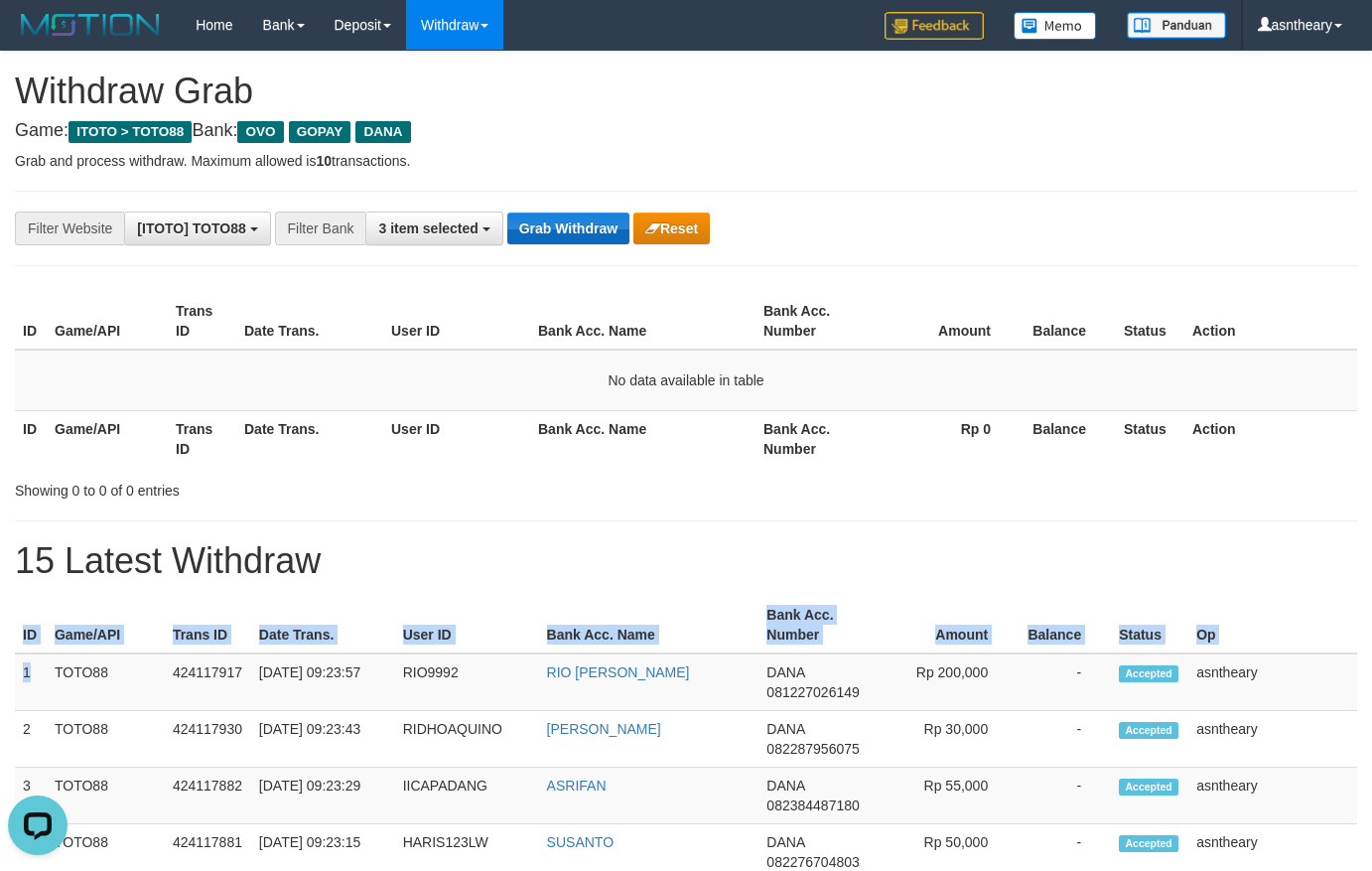 drag, startPoint x: 525, startPoint y: 179, endPoint x: 569, endPoint y: 240, distance: 75.21303 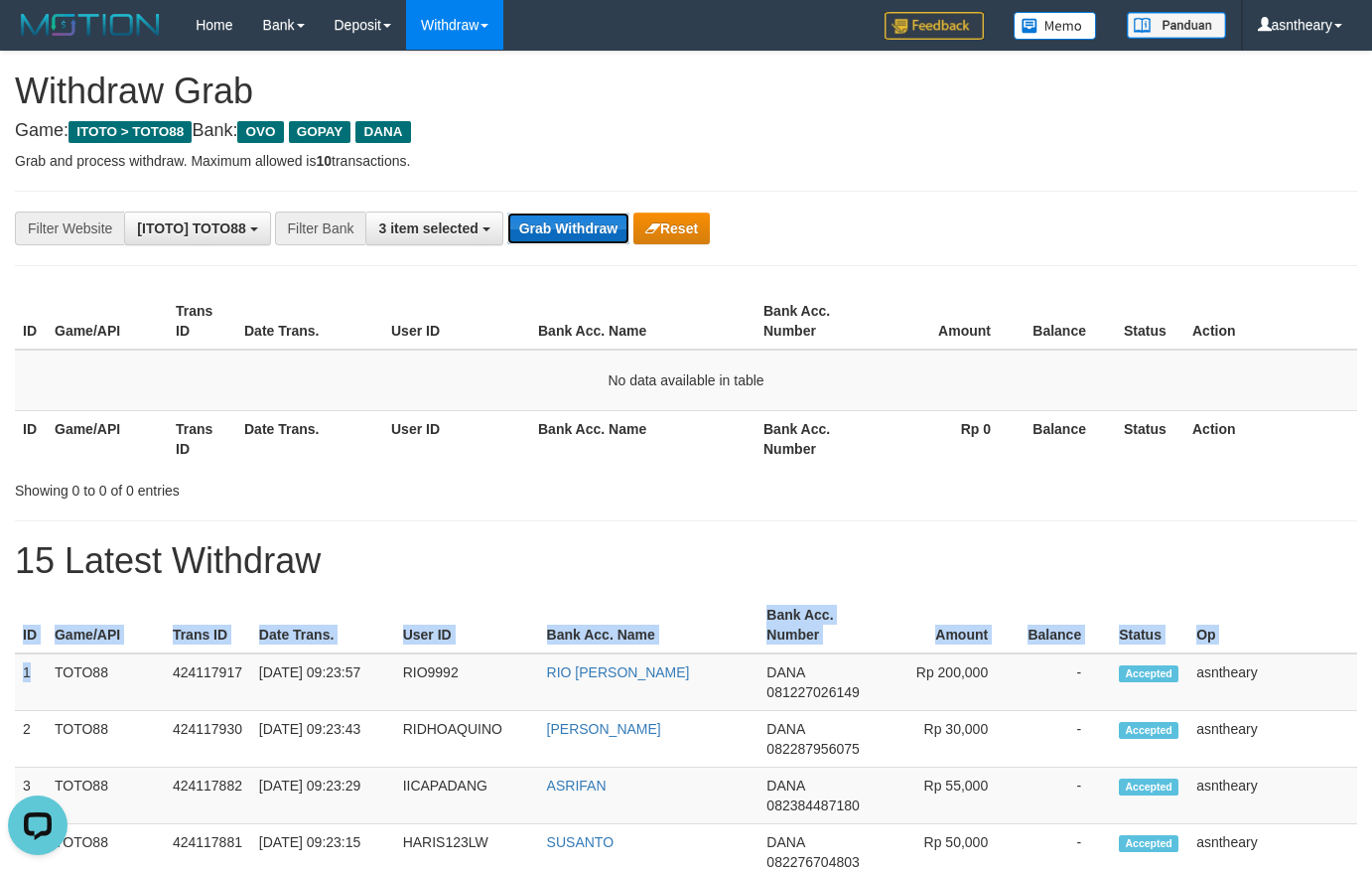 click on "Grab Withdraw" at bounding box center (568, 228) 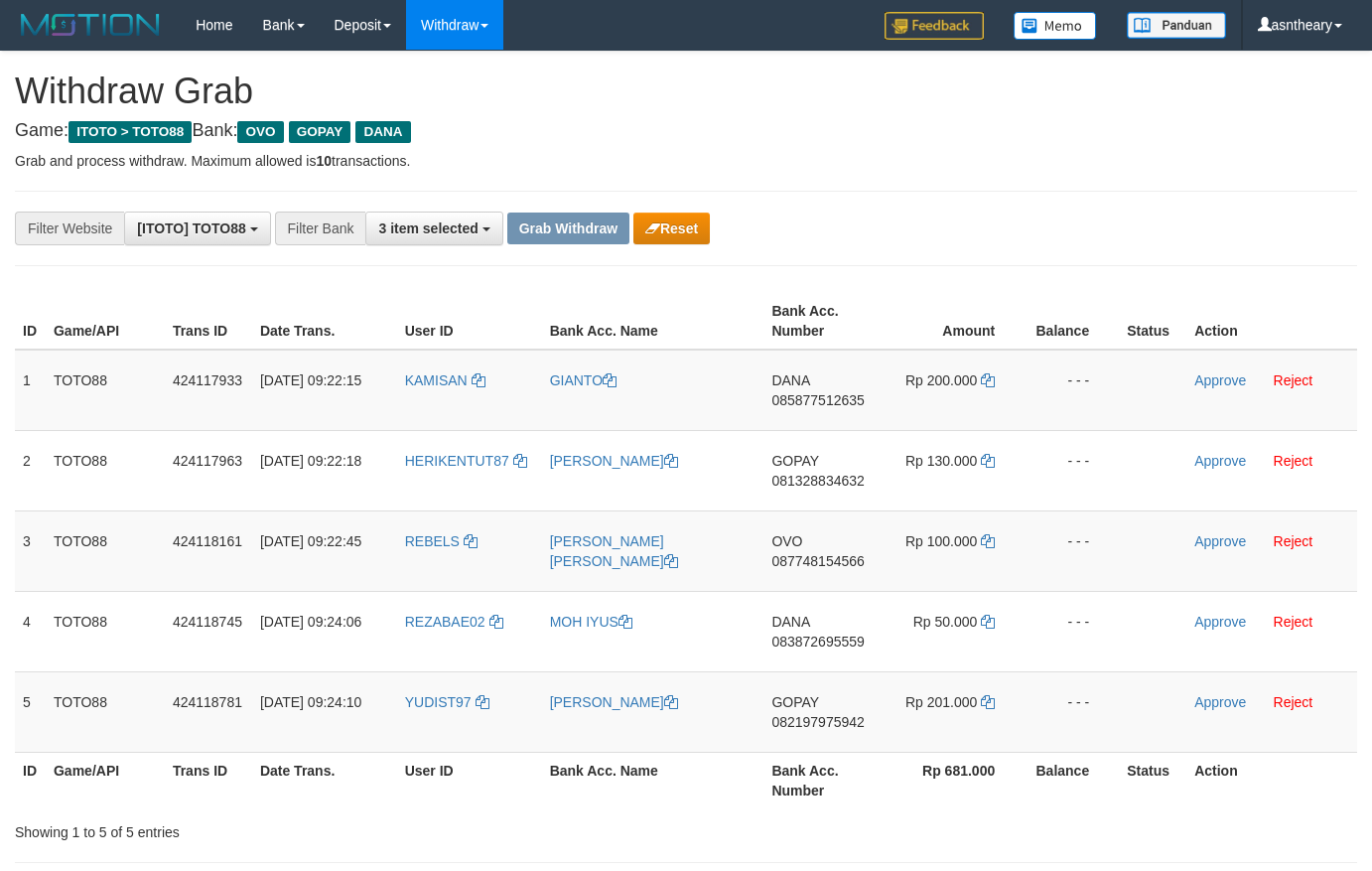 scroll, scrollTop: 0, scrollLeft: 0, axis: both 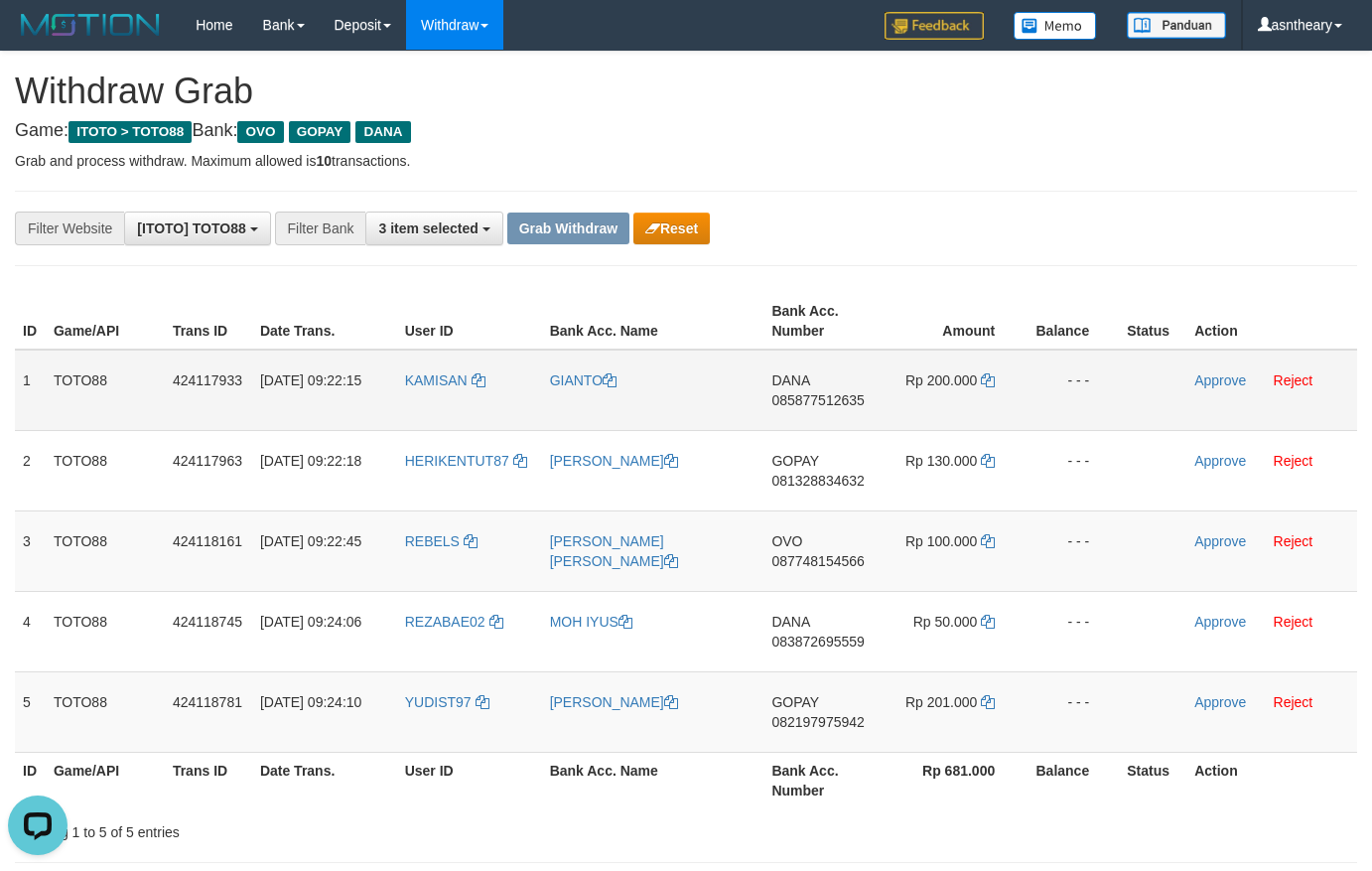click on "085877512635" at bounding box center (817, 400) 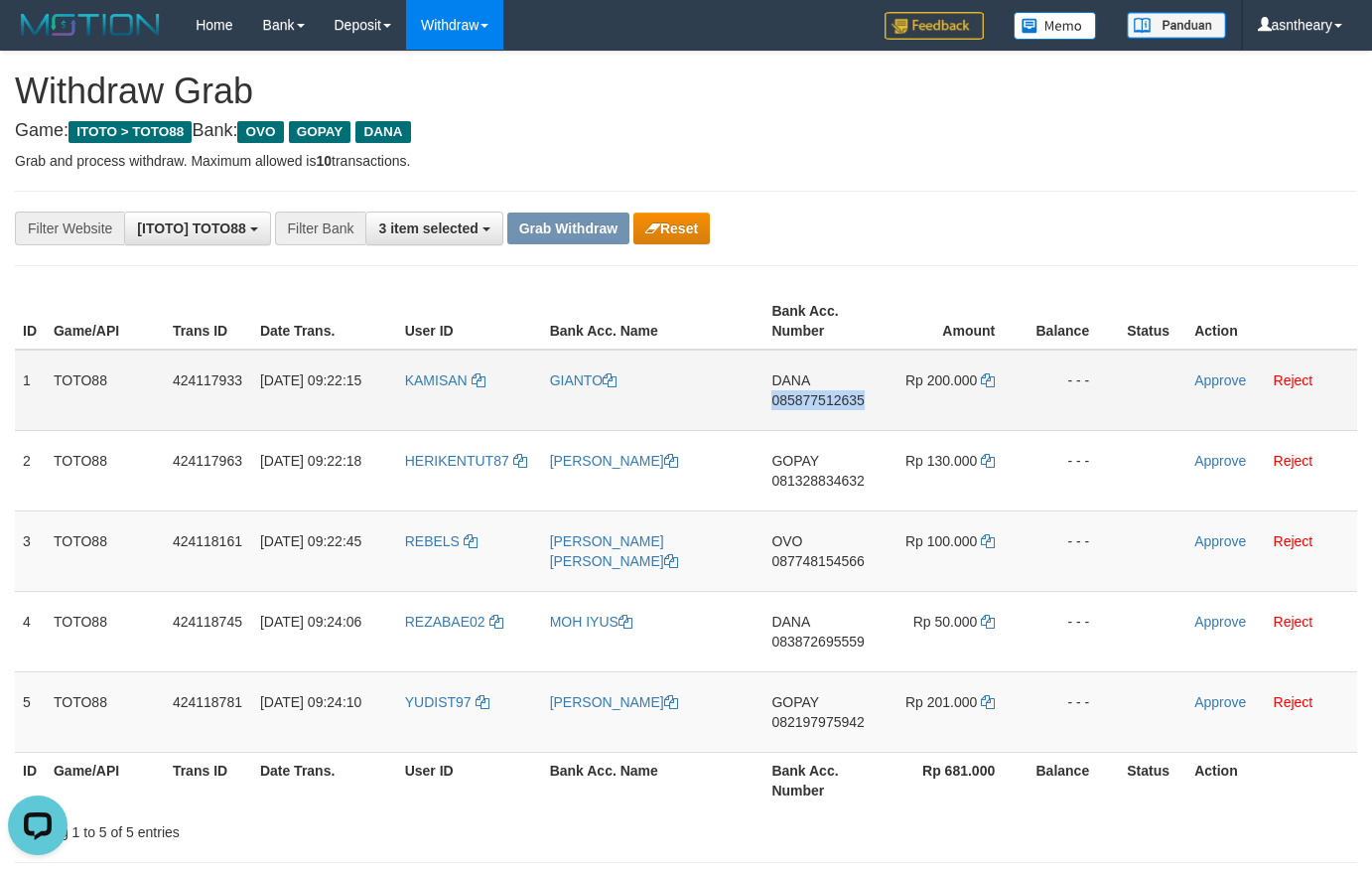 click on "[PERSON_NAME]
085877512635" at bounding box center [823, 390] 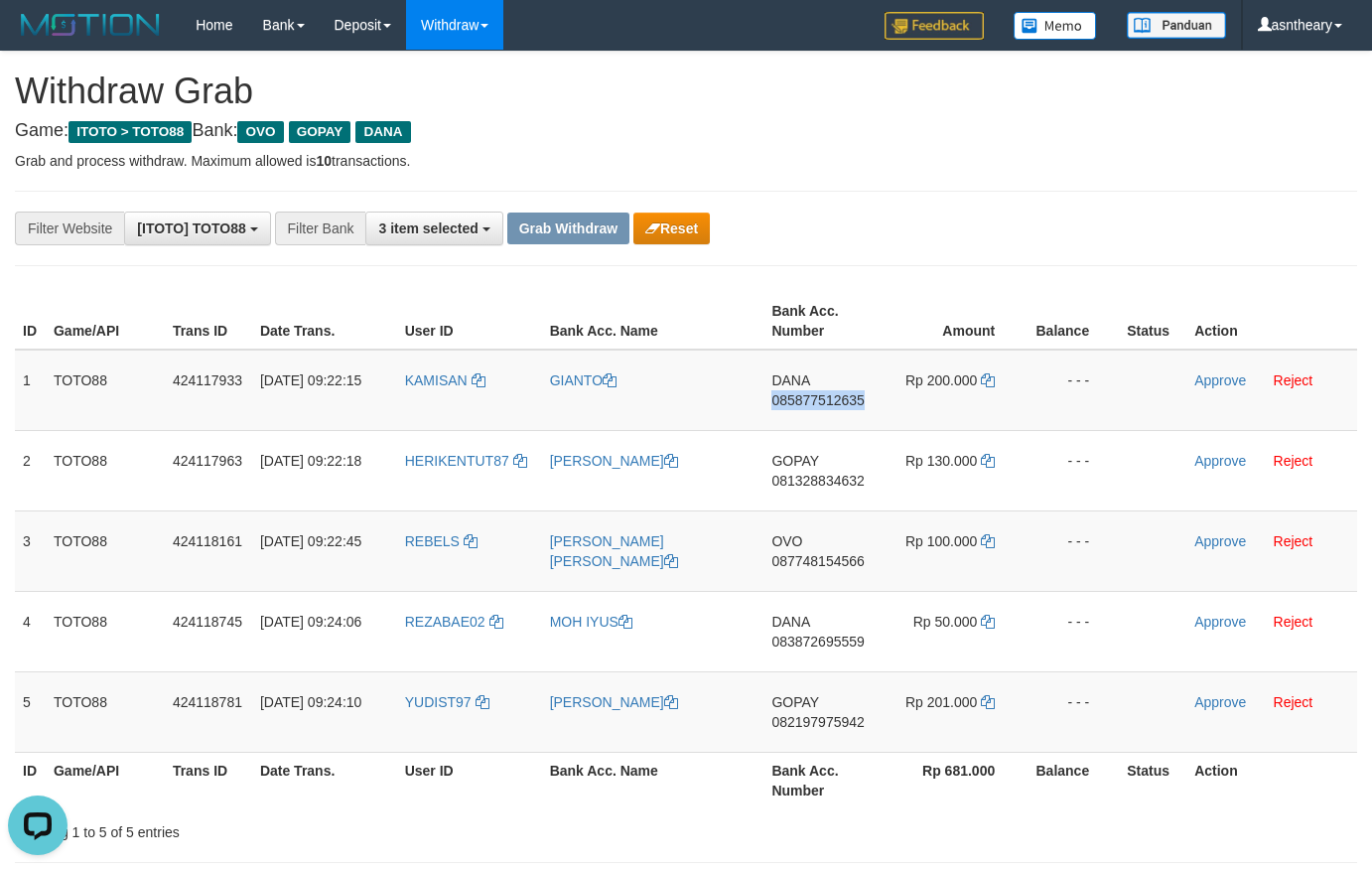 copy on "085877512635" 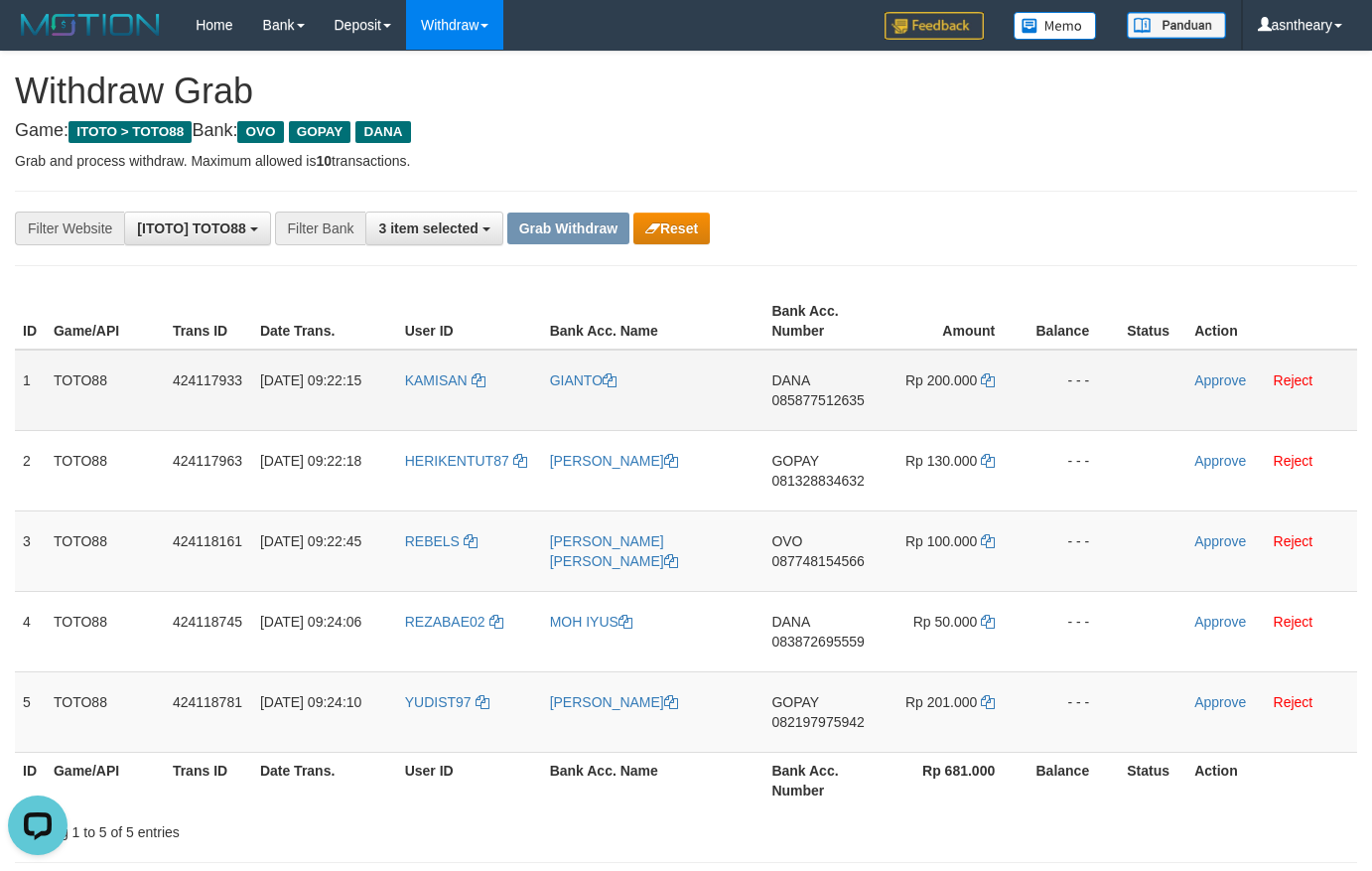 drag, startPoint x: 996, startPoint y: 376, endPoint x: 978, endPoint y: 378, distance: 18.11077 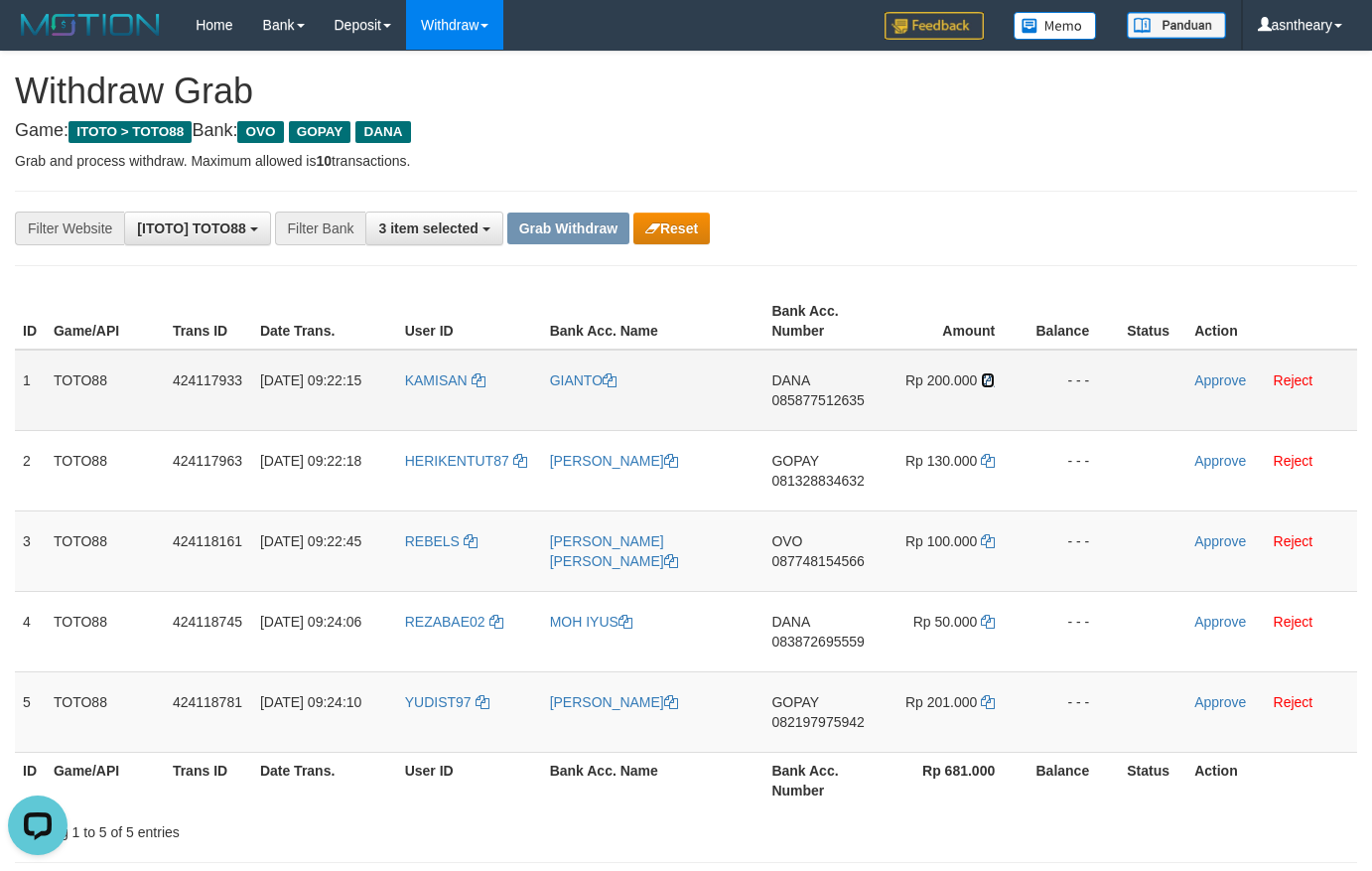 click at bounding box center [988, 380] 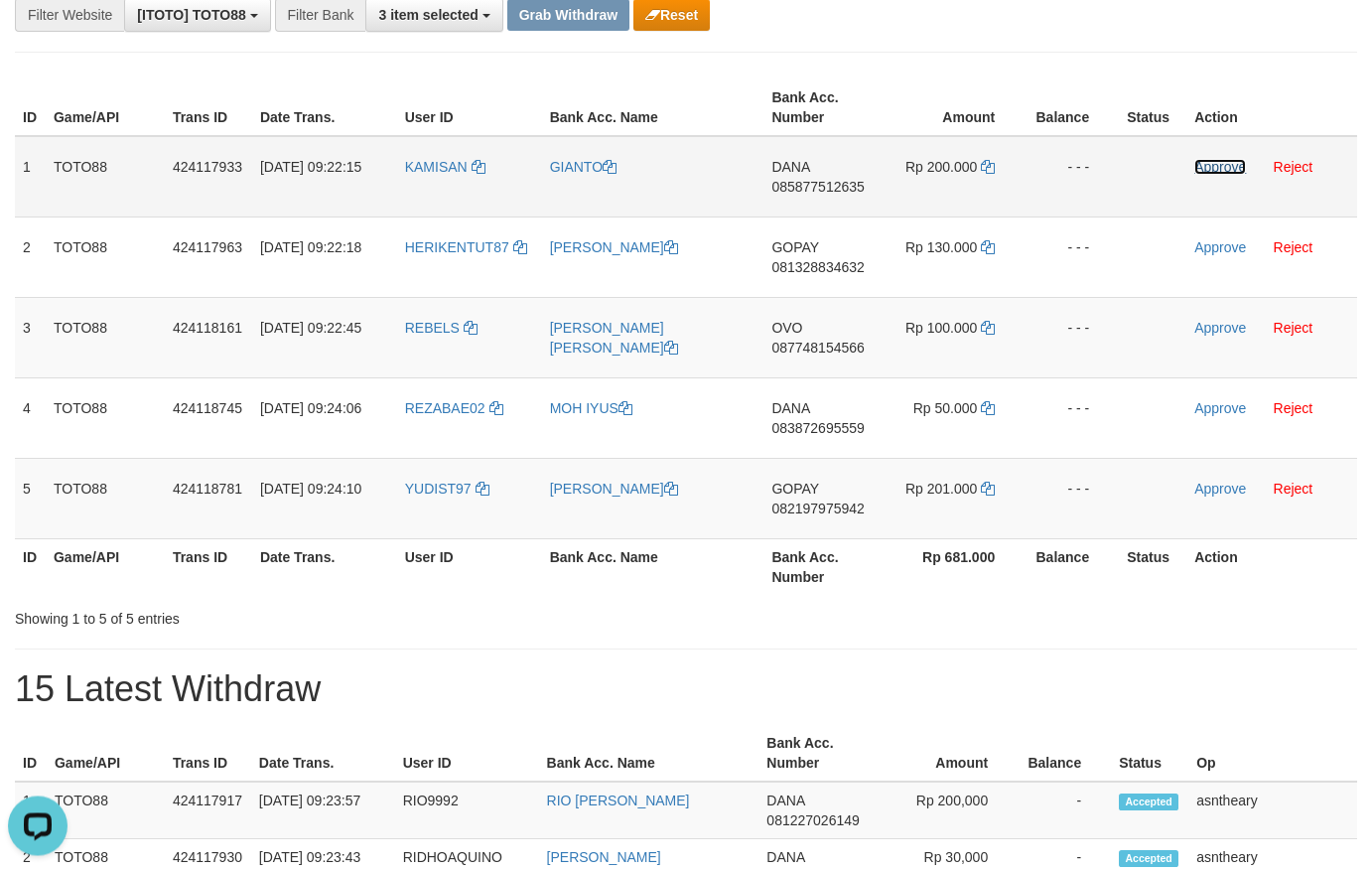 scroll, scrollTop: 162, scrollLeft: 0, axis: vertical 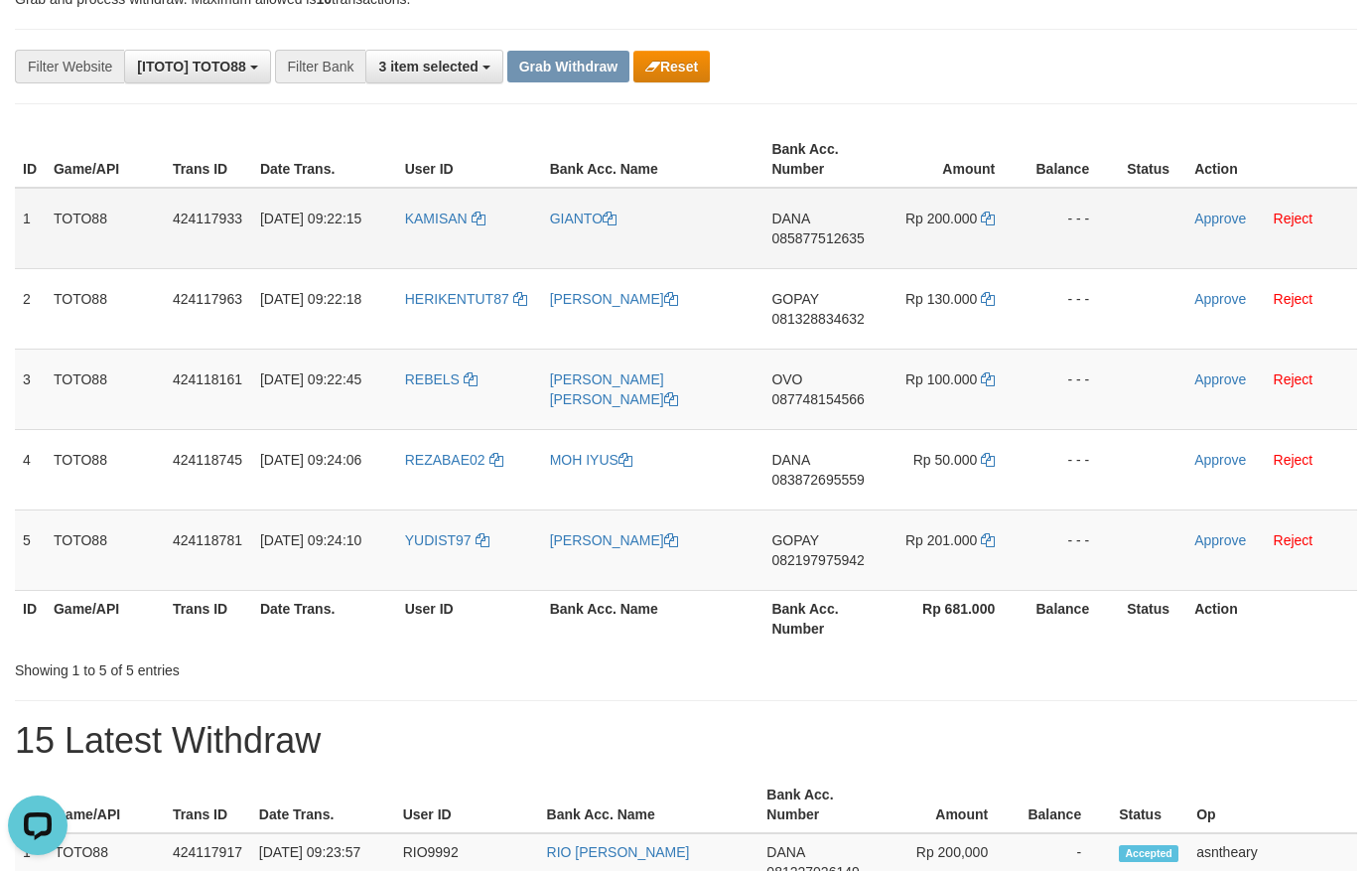 click on "Approve
Reject" at bounding box center [1272, 228] 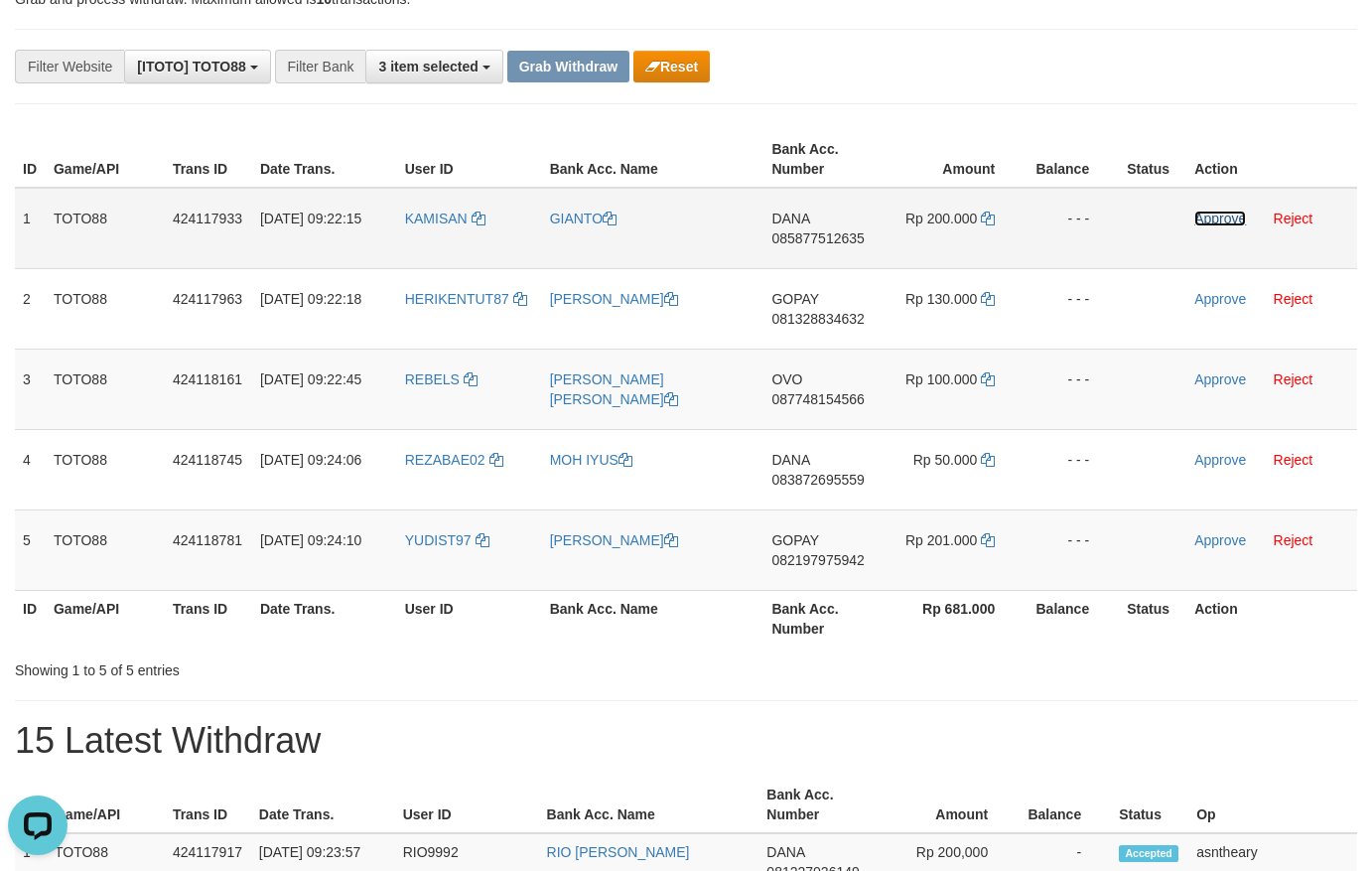 click on "Approve" at bounding box center [1220, 218] 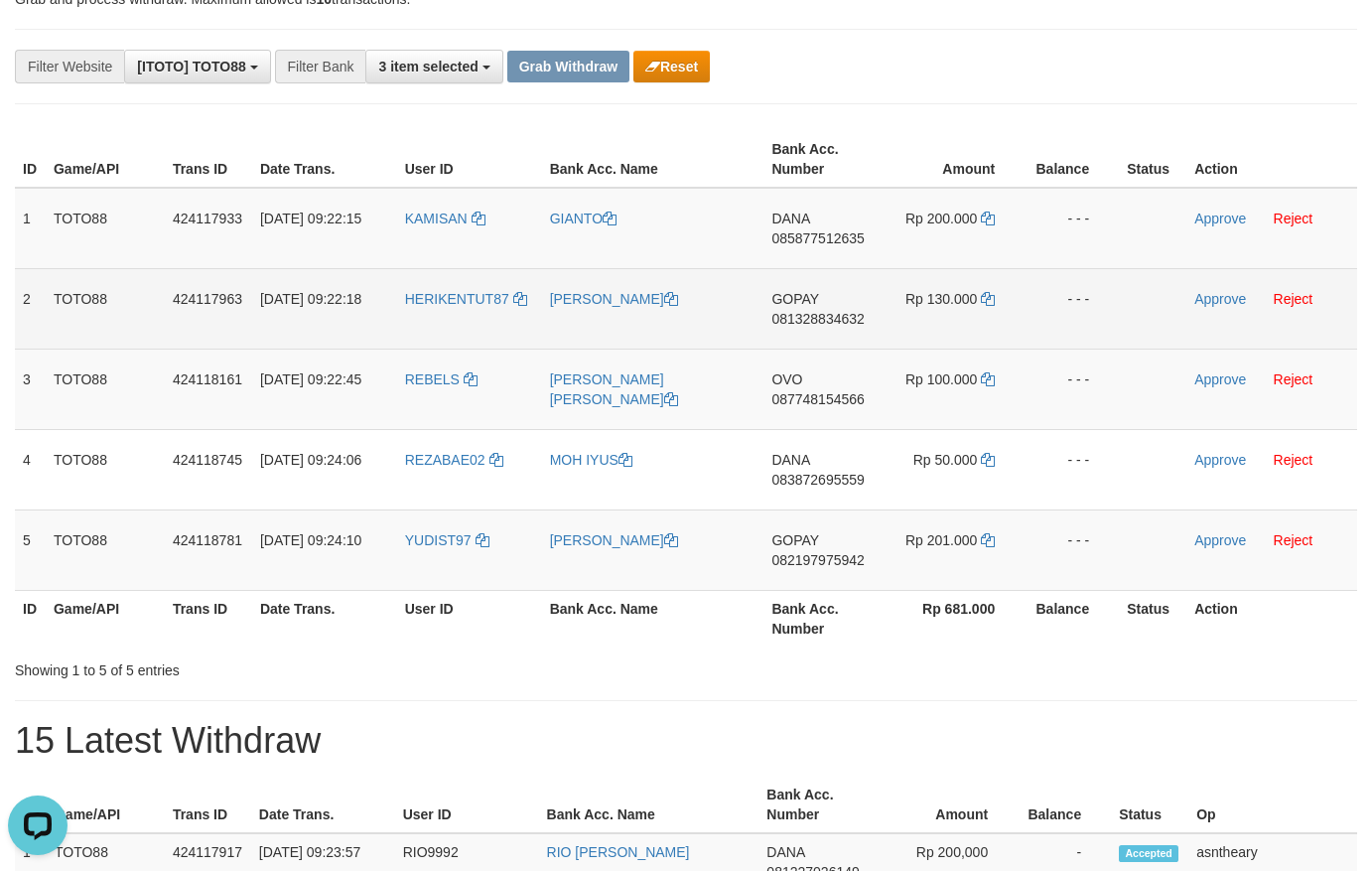 click on "GOPAY
081328834632" at bounding box center (823, 308) 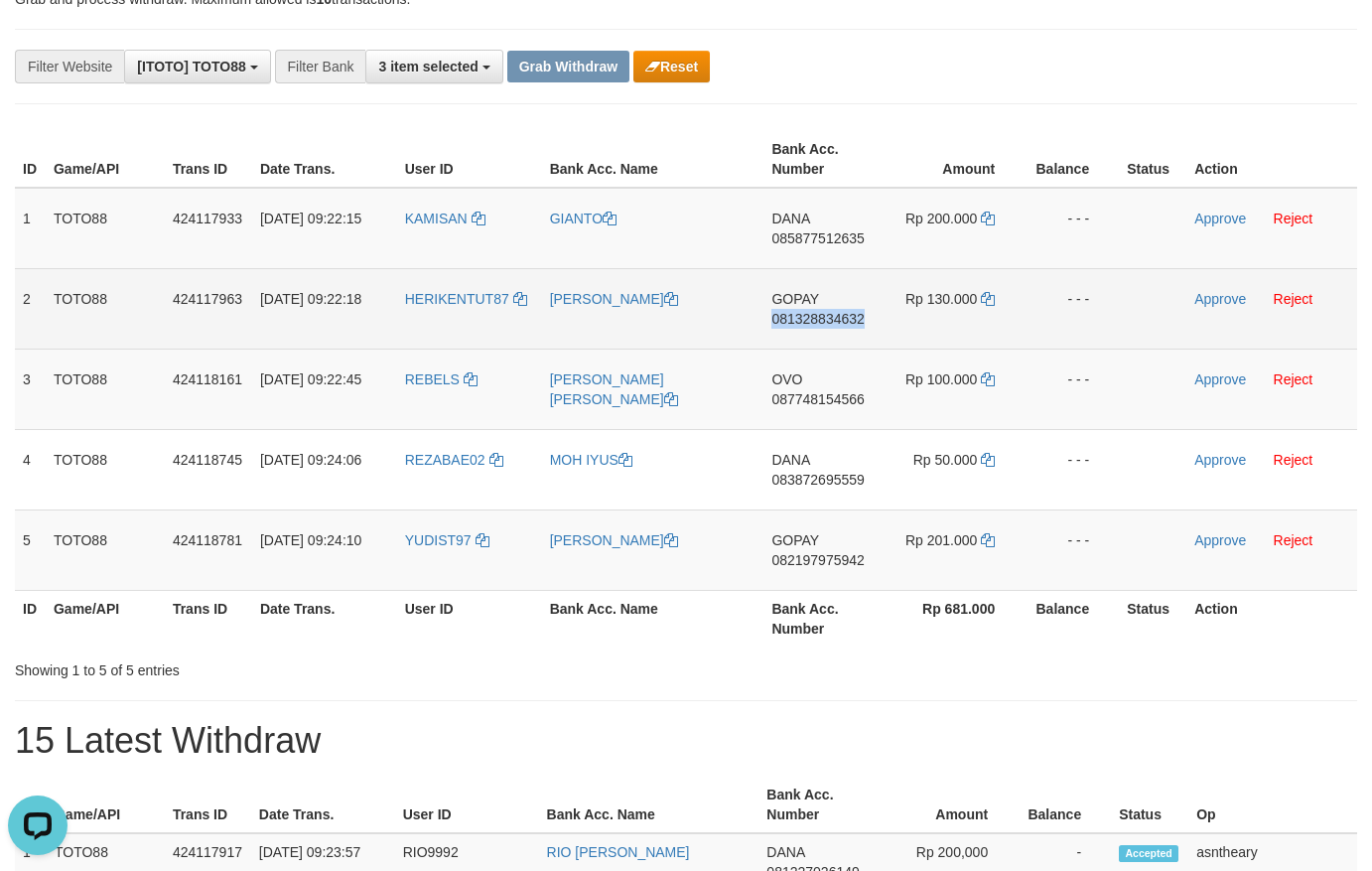 copy on "081328834632" 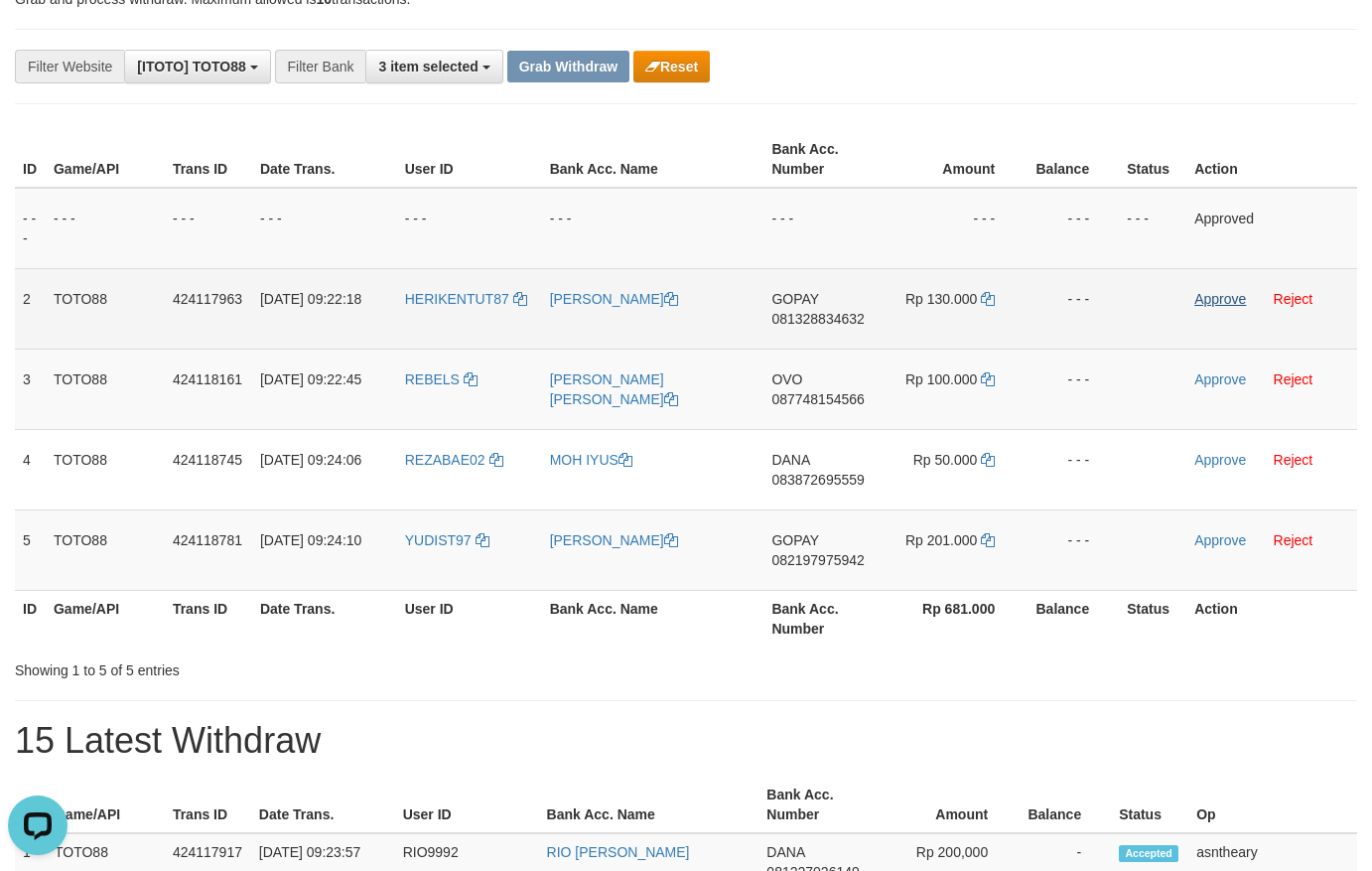 drag, startPoint x: 1248, startPoint y: 309, endPoint x: 1204, endPoint y: 305, distance: 44.181444 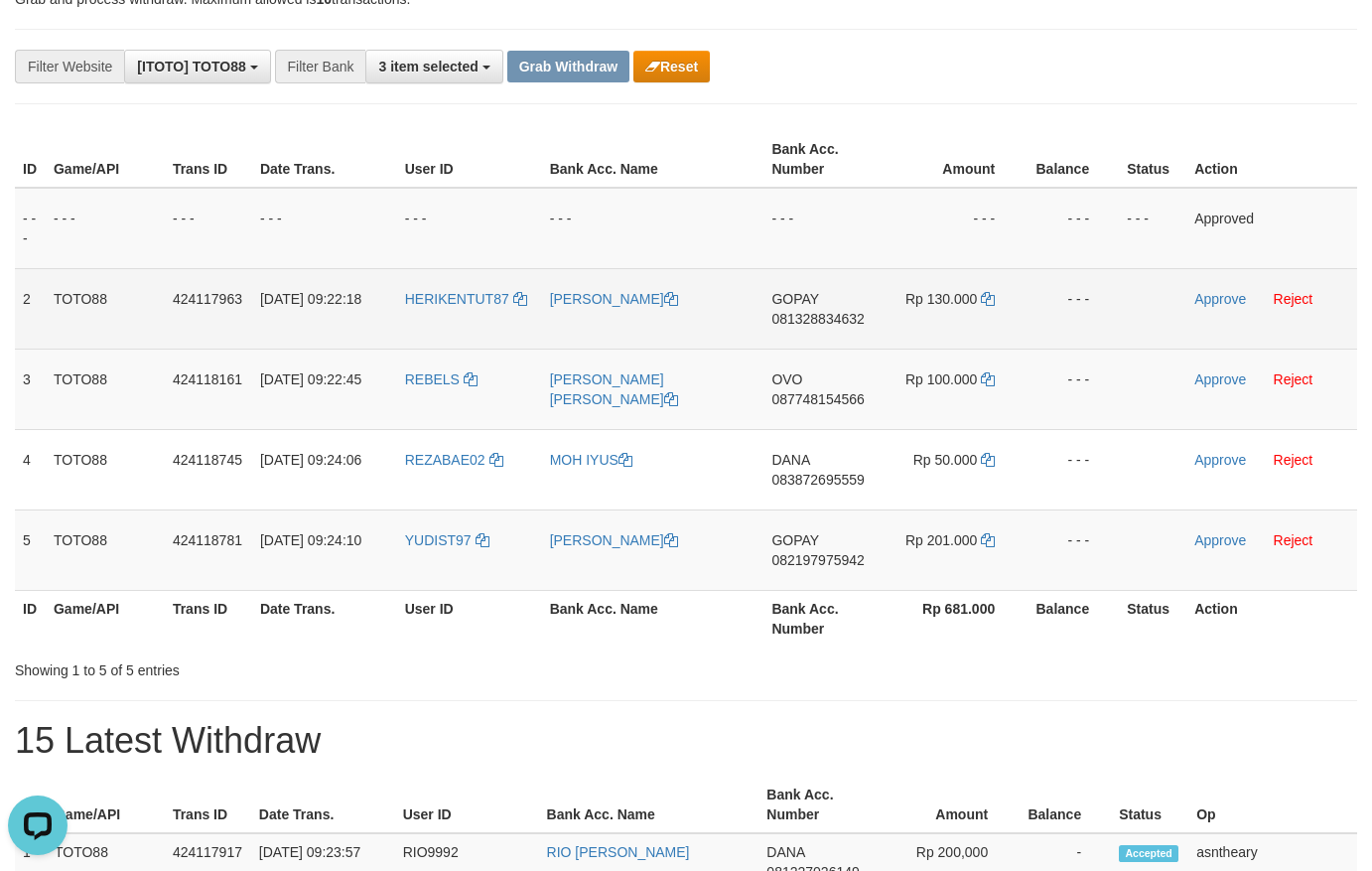 click on "Approve
Reject" at bounding box center (1272, 308) 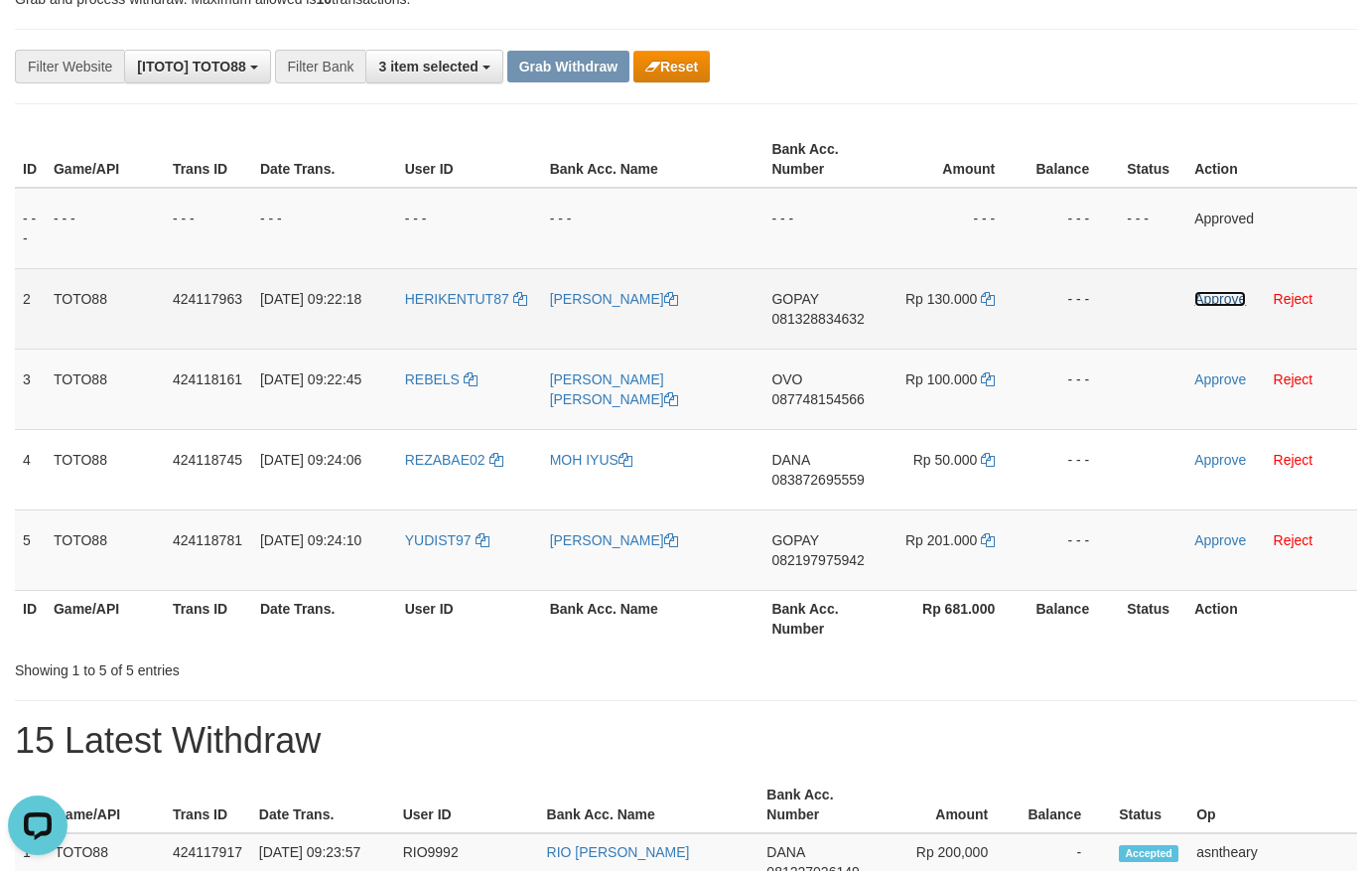 click on "Approve" at bounding box center [1220, 299] 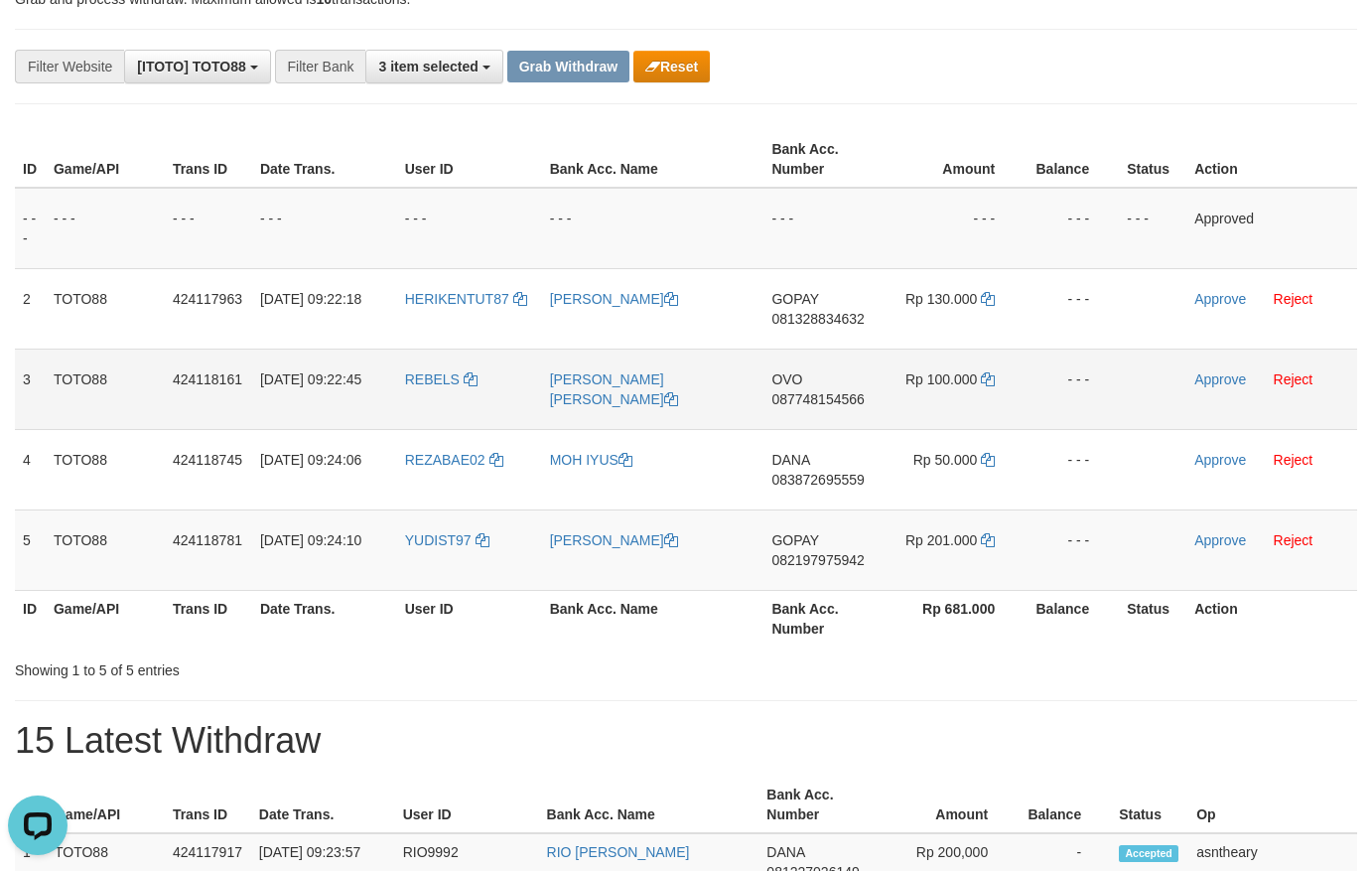 click on "OVO
087748154566" at bounding box center [823, 388] 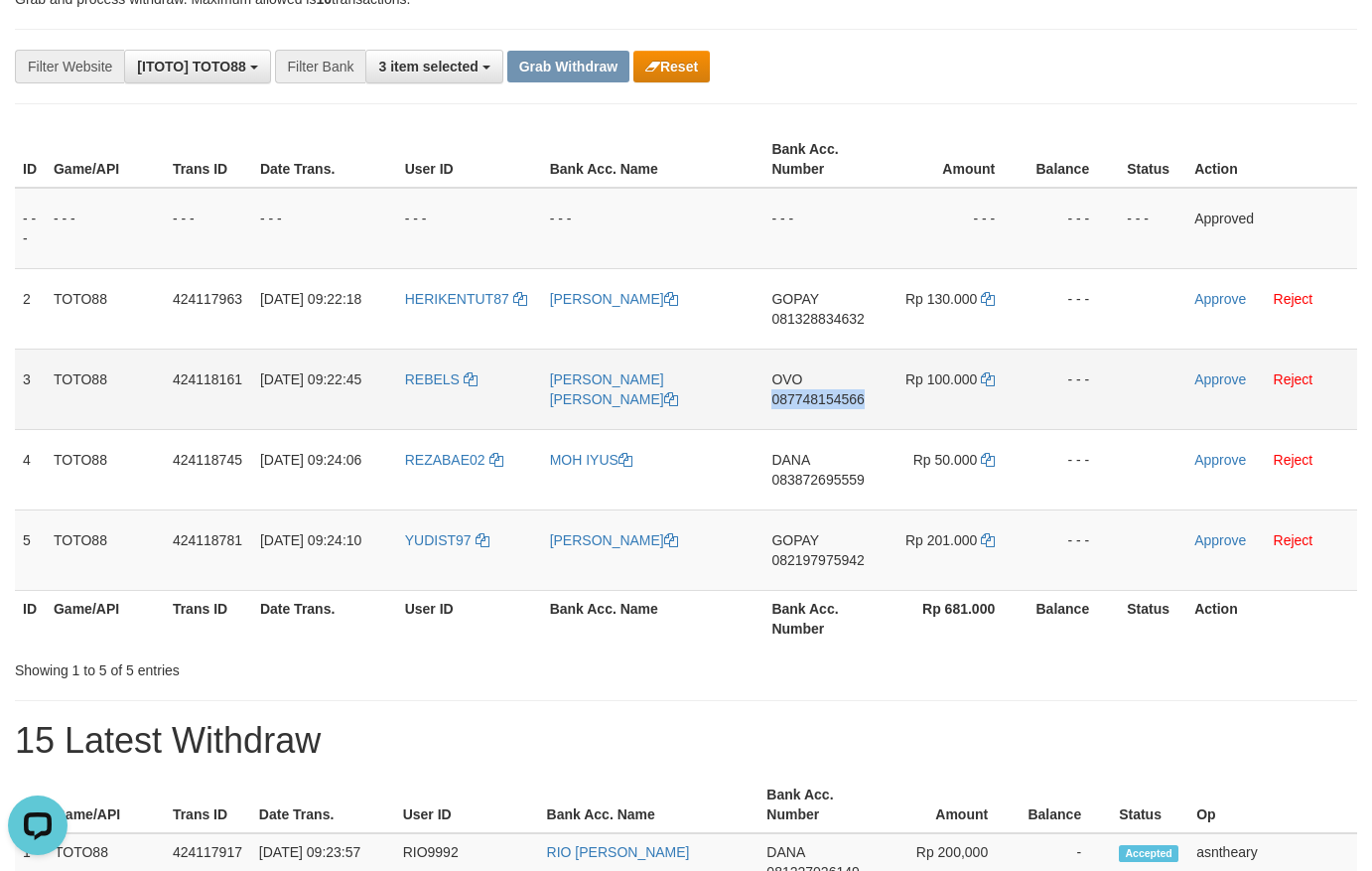 click on "OVO
087748154566" at bounding box center [823, 388] 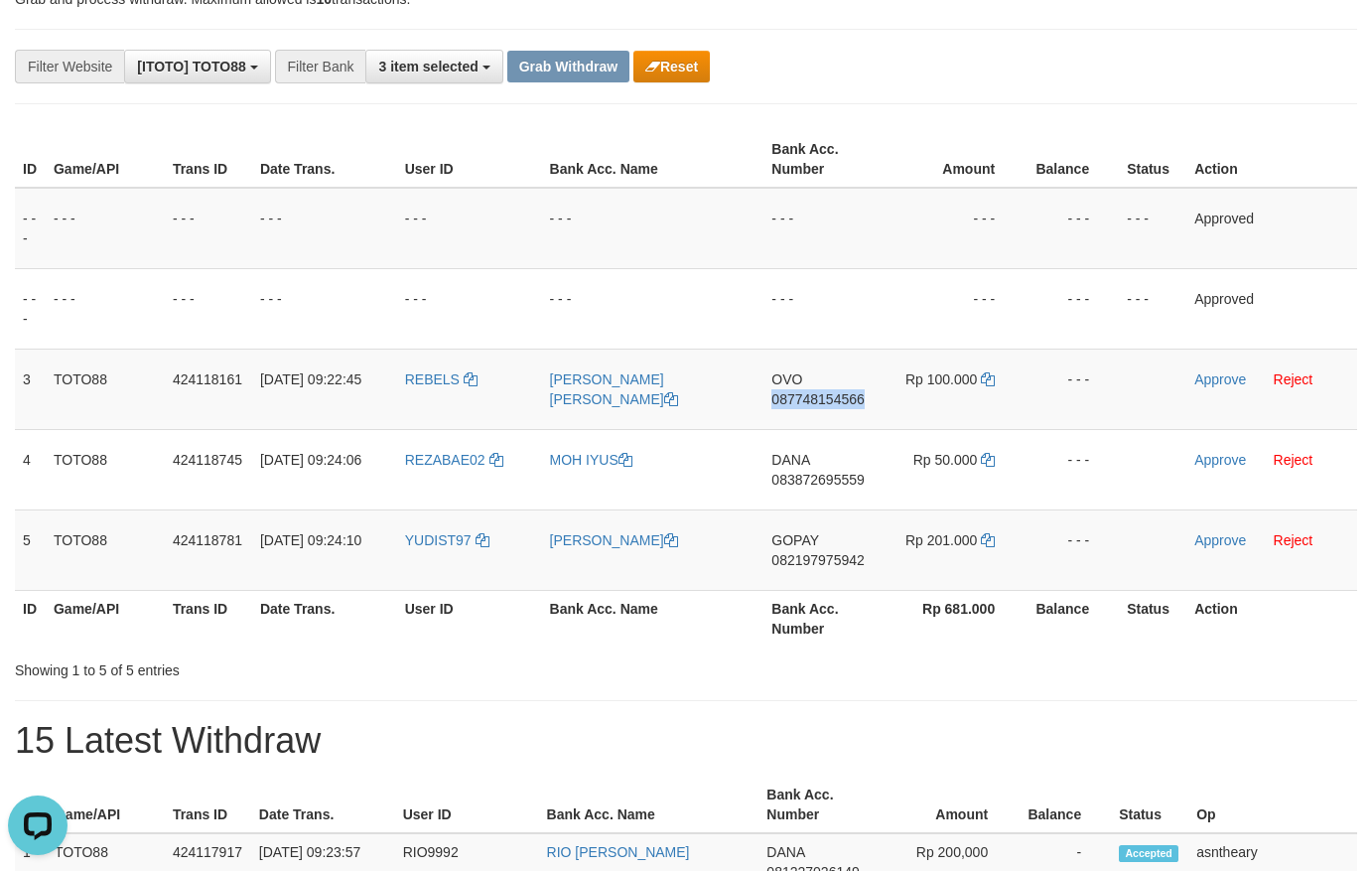 copy on "087748154566" 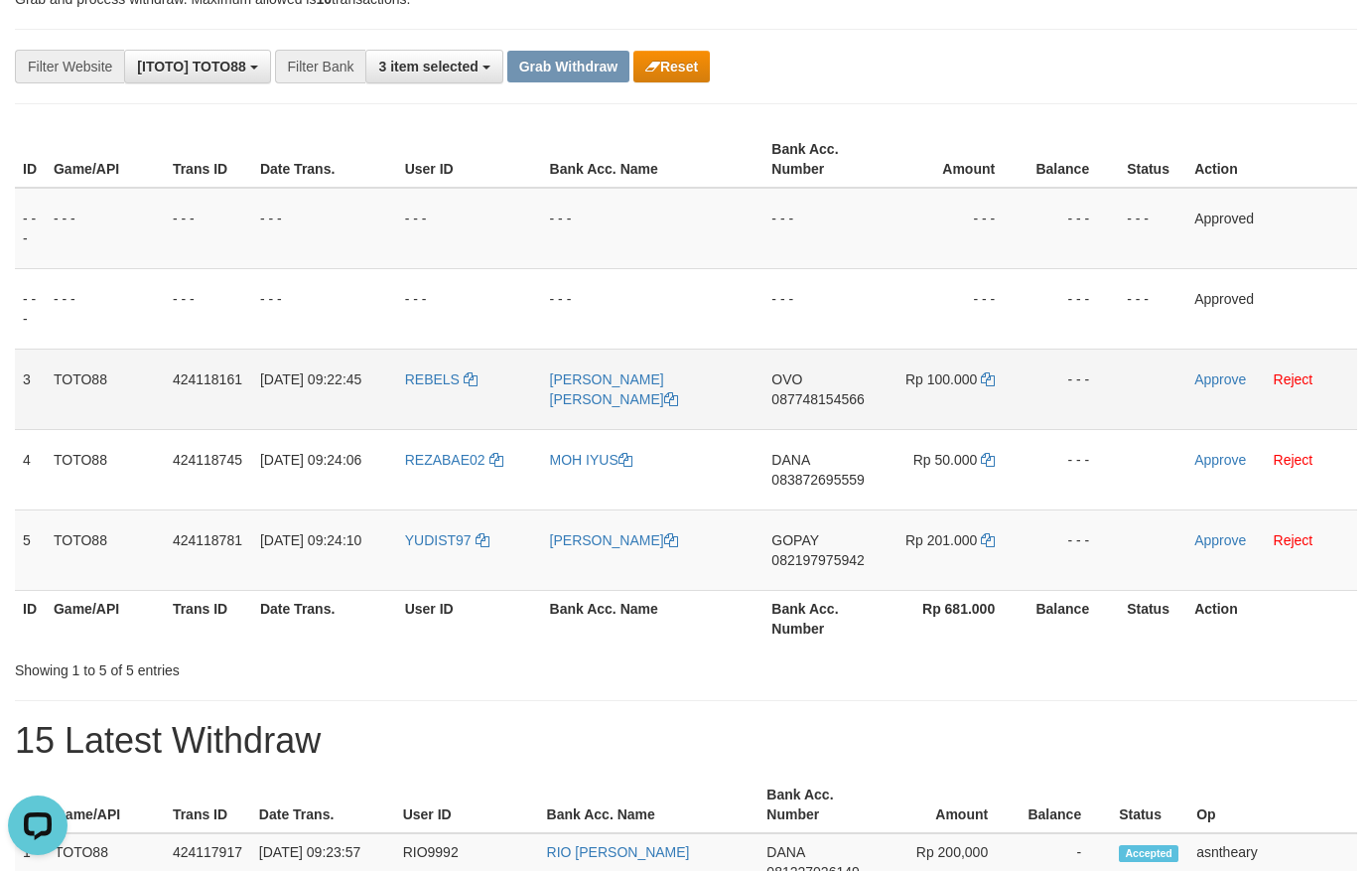 click on "Rp 100.000" at bounding box center (953, 388) 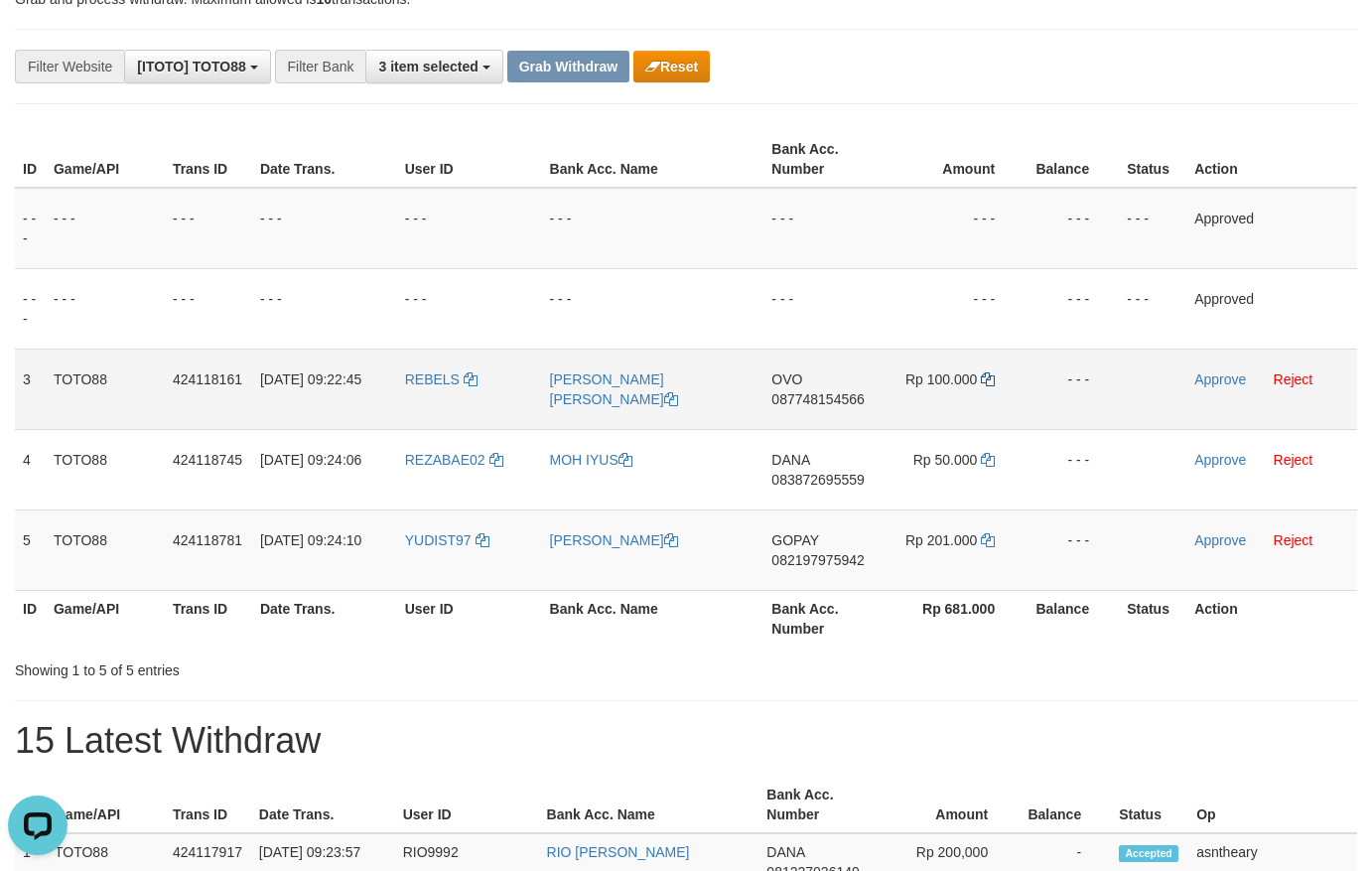 drag, startPoint x: 996, startPoint y: 376, endPoint x: 986, endPoint y: 374, distance: 10.198039 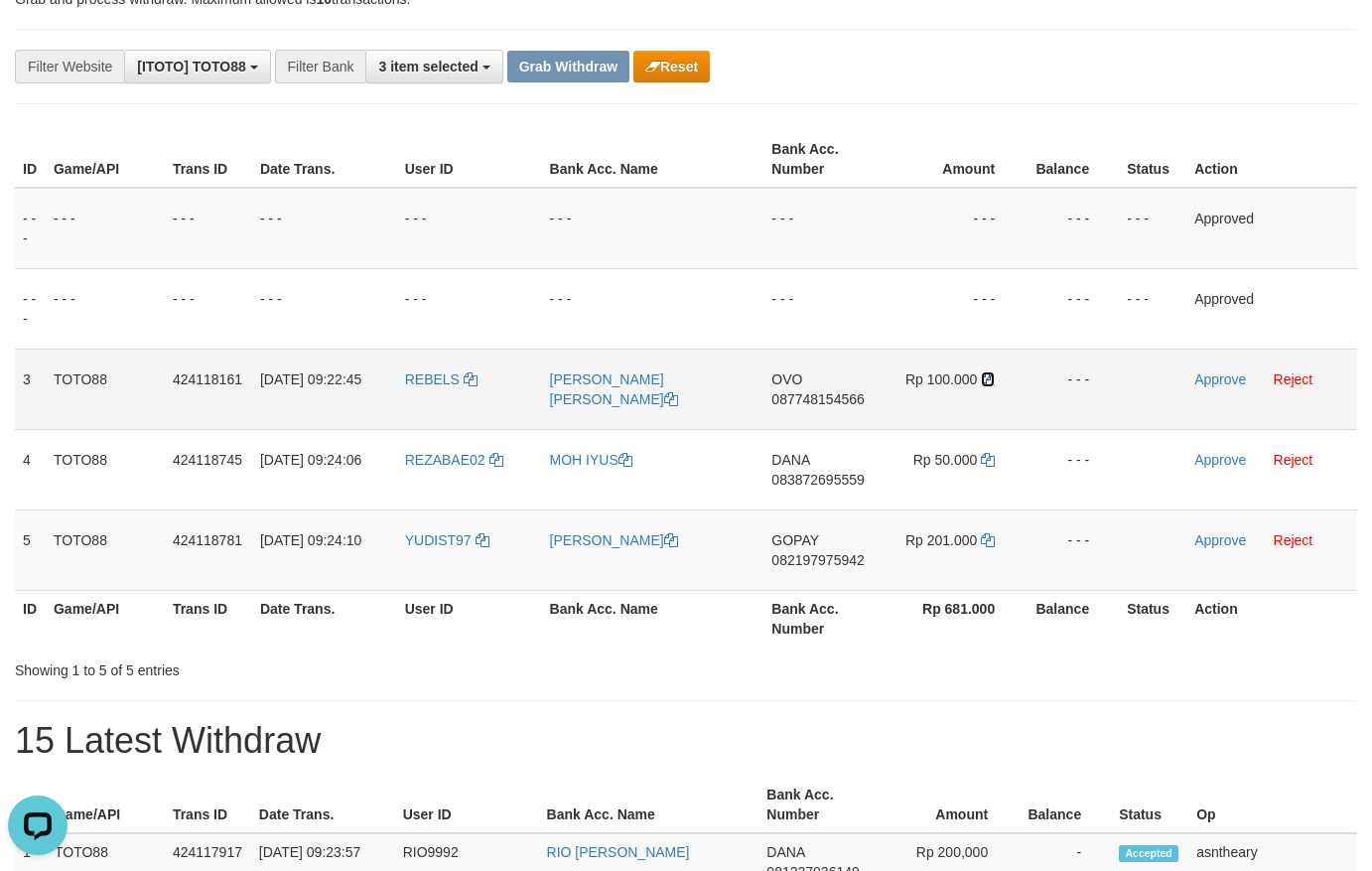 click at bounding box center (988, 379) 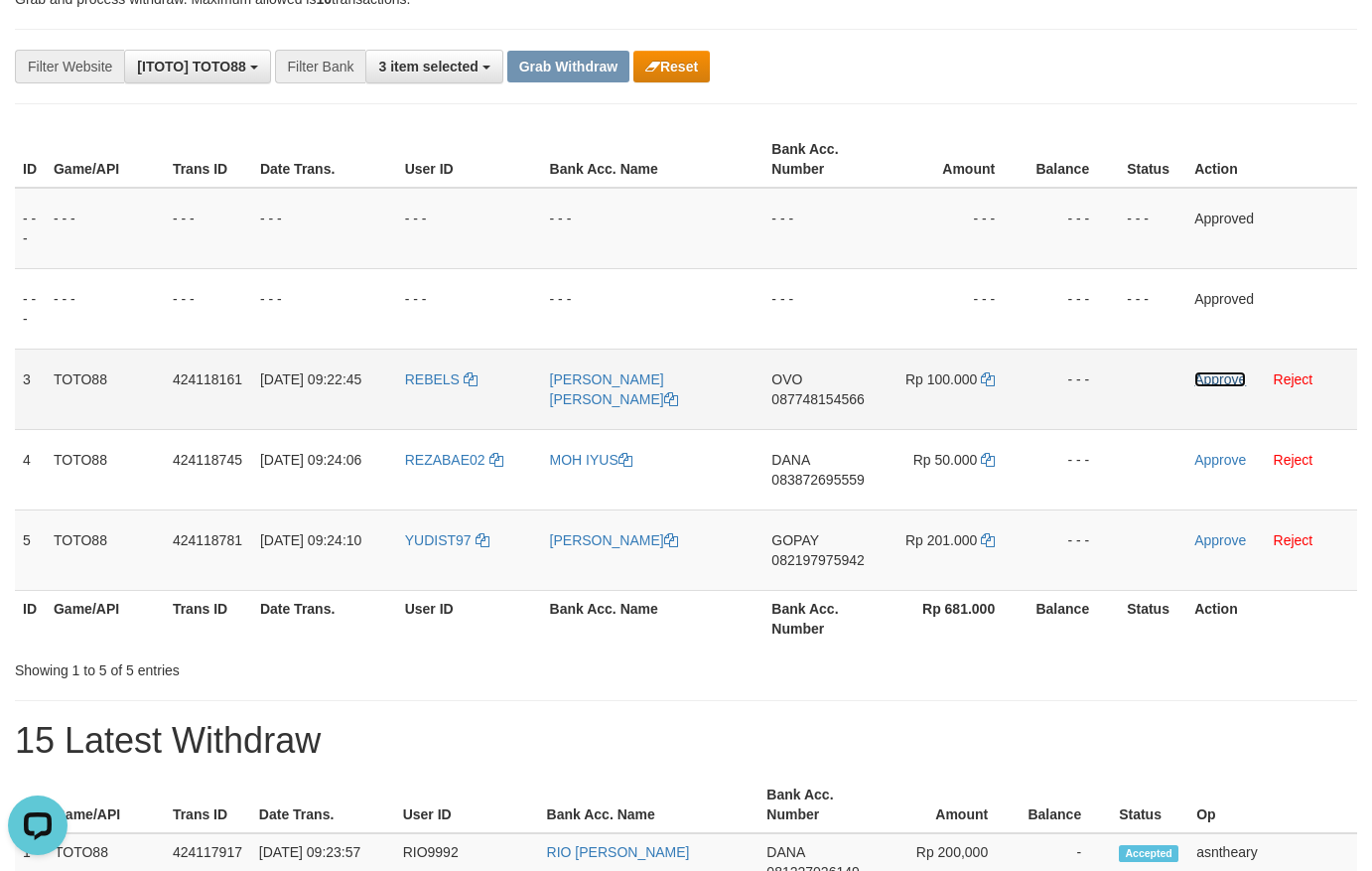 click on "Approve" at bounding box center [1220, 379] 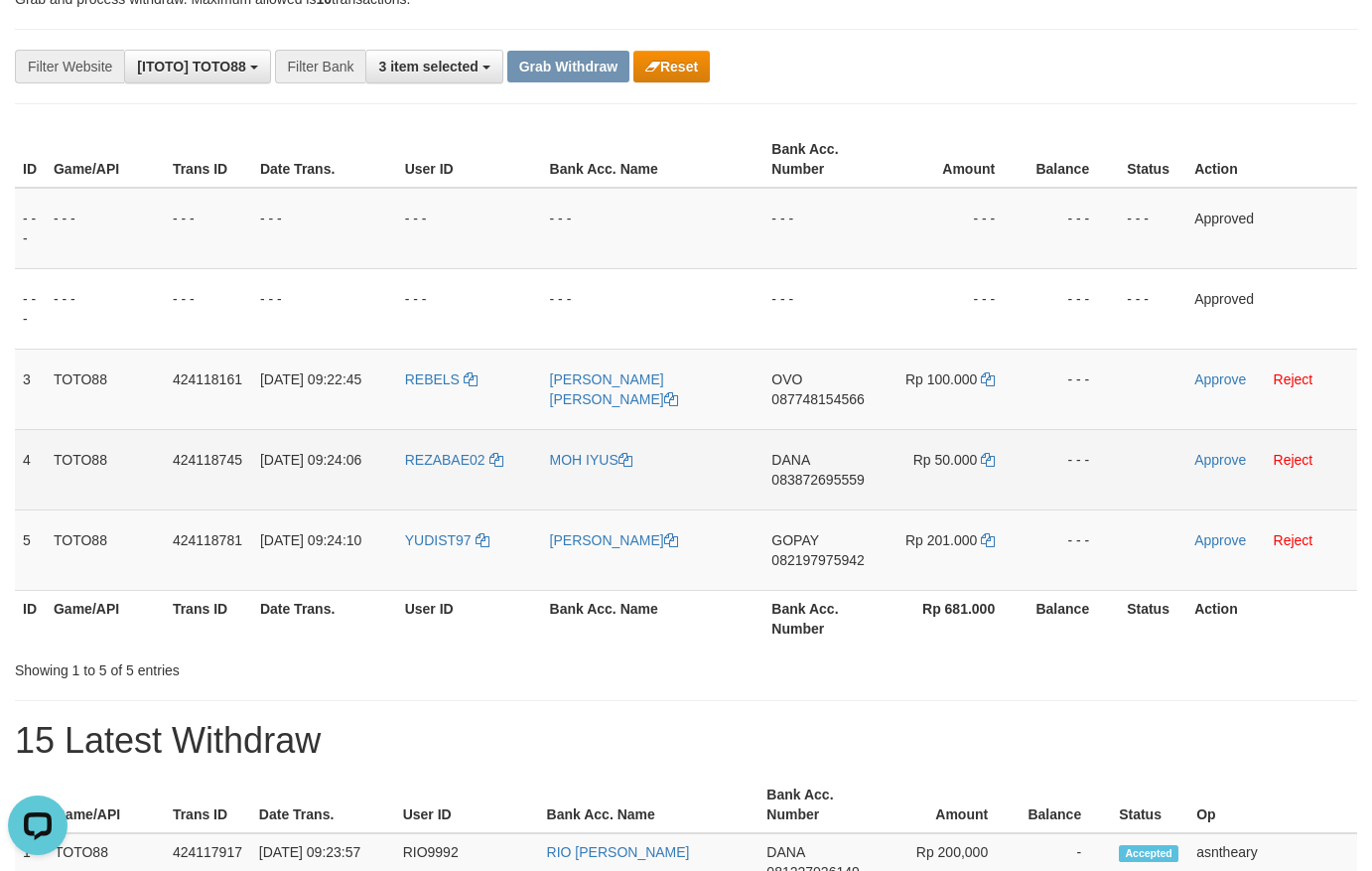 click on "DANA
083872695559" at bounding box center (823, 469) 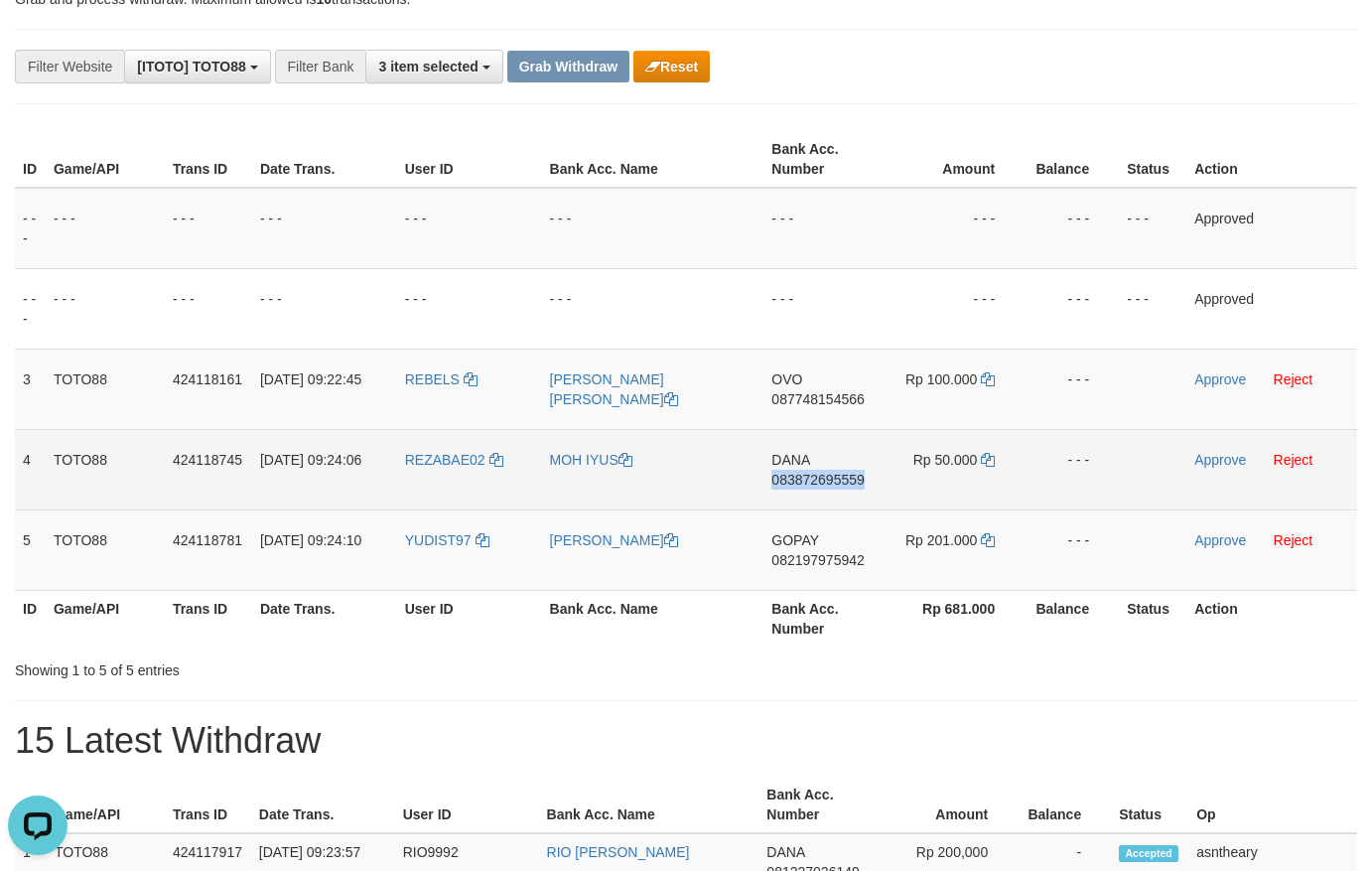 copy on "083872695559" 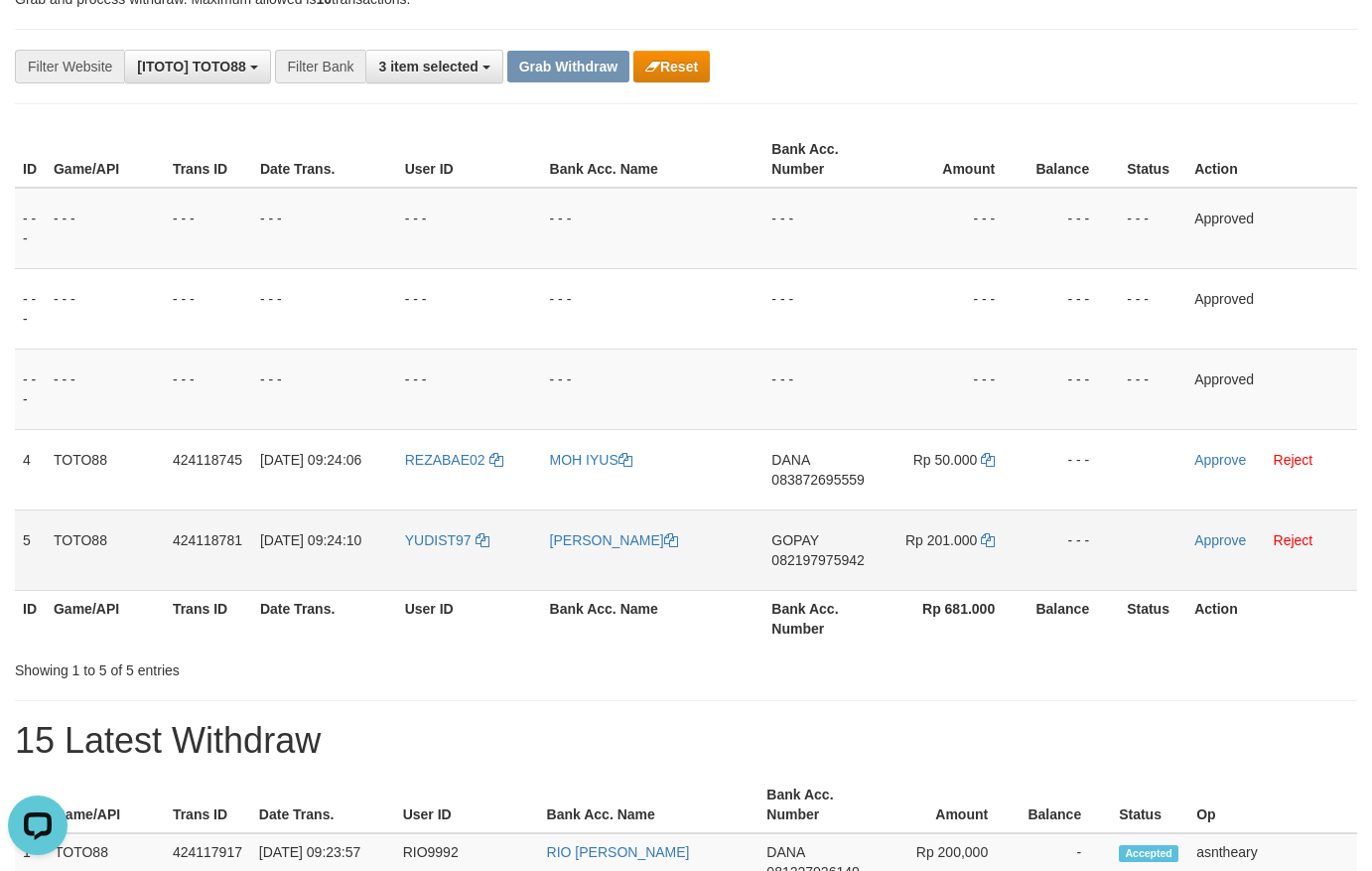 click on "GOPAY
082197975942" at bounding box center [823, 549] 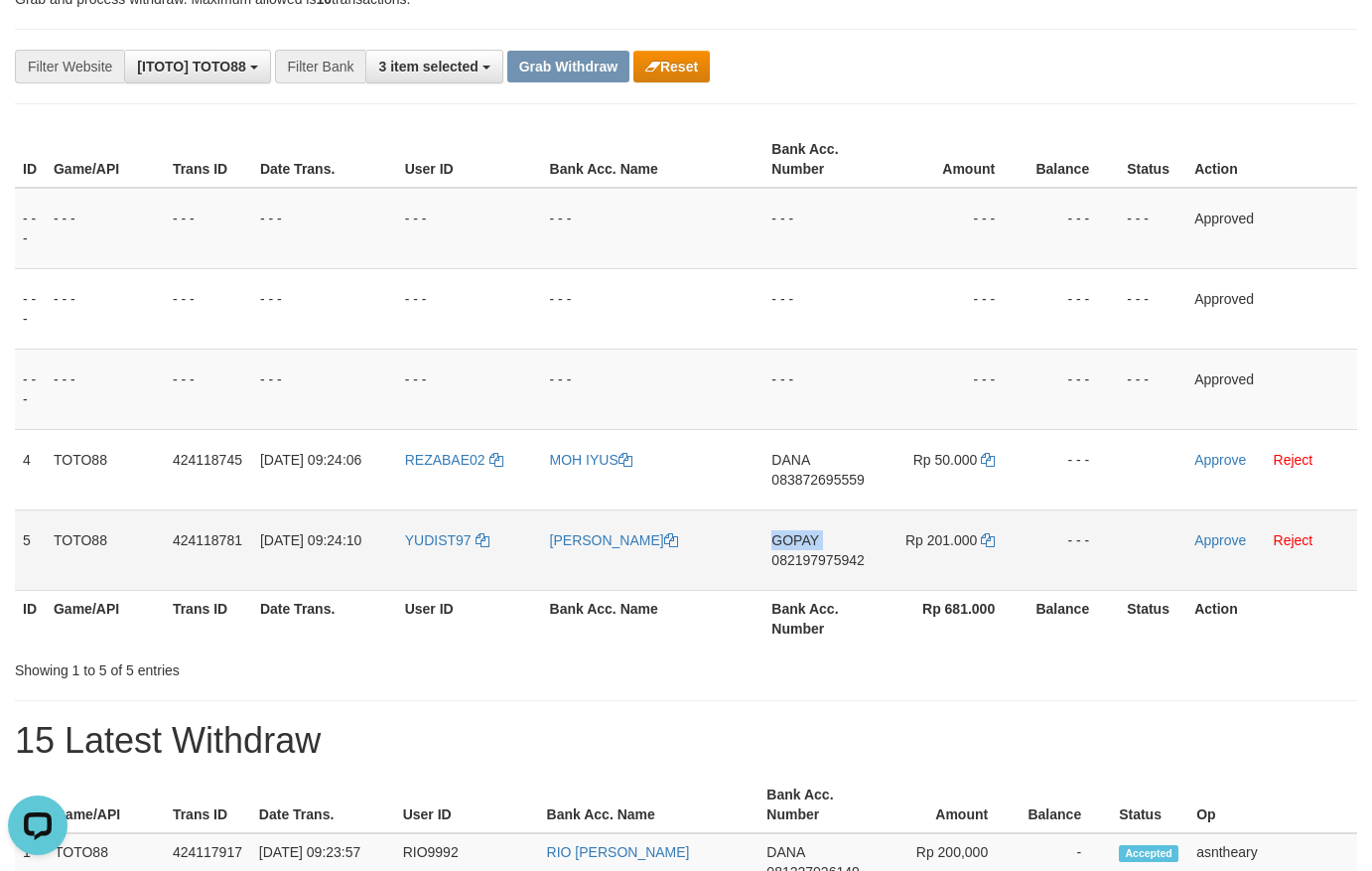 click on "GOPAY
082197975942" at bounding box center [823, 549] 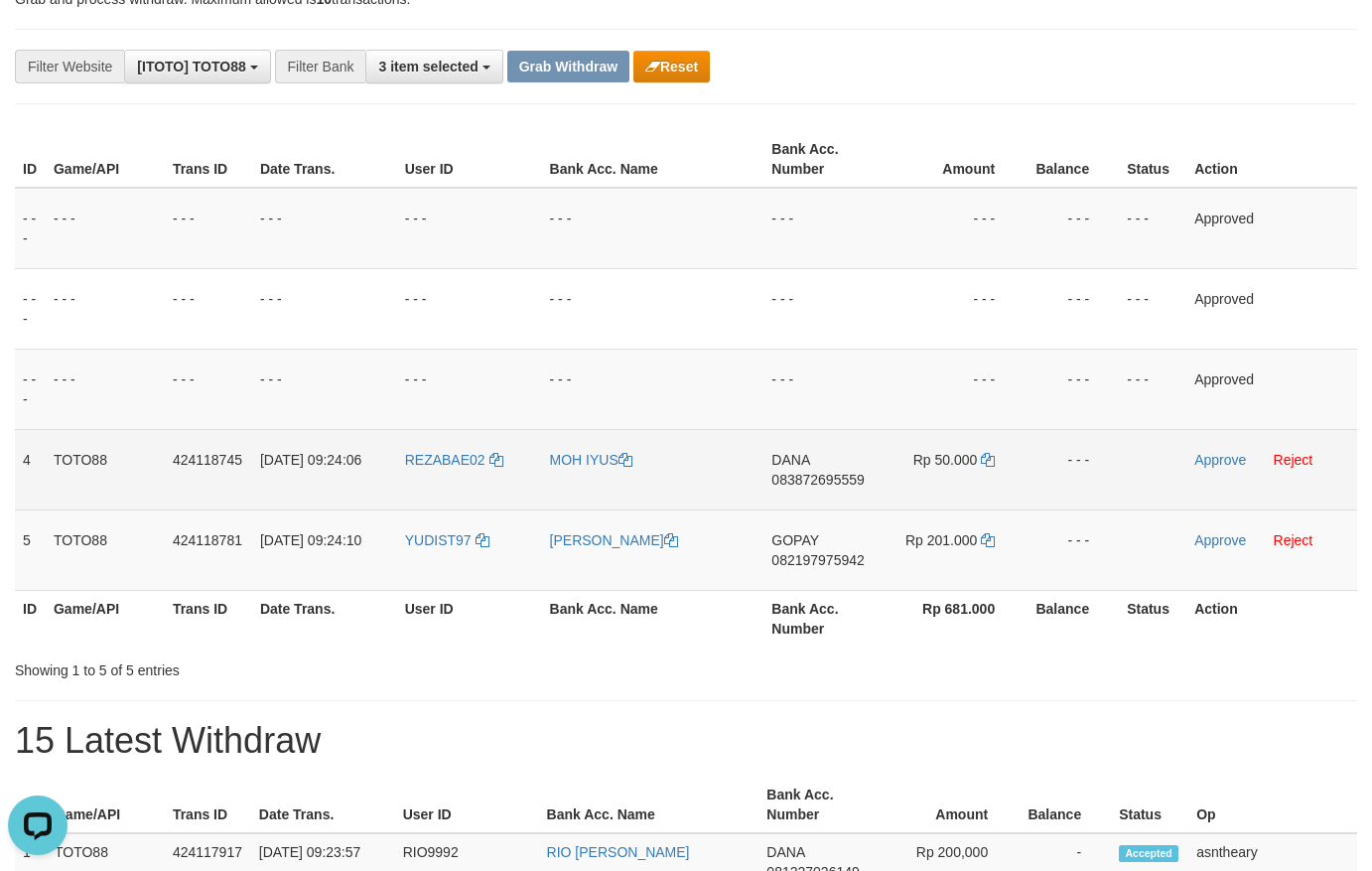 click on "083872695559" at bounding box center (817, 480) 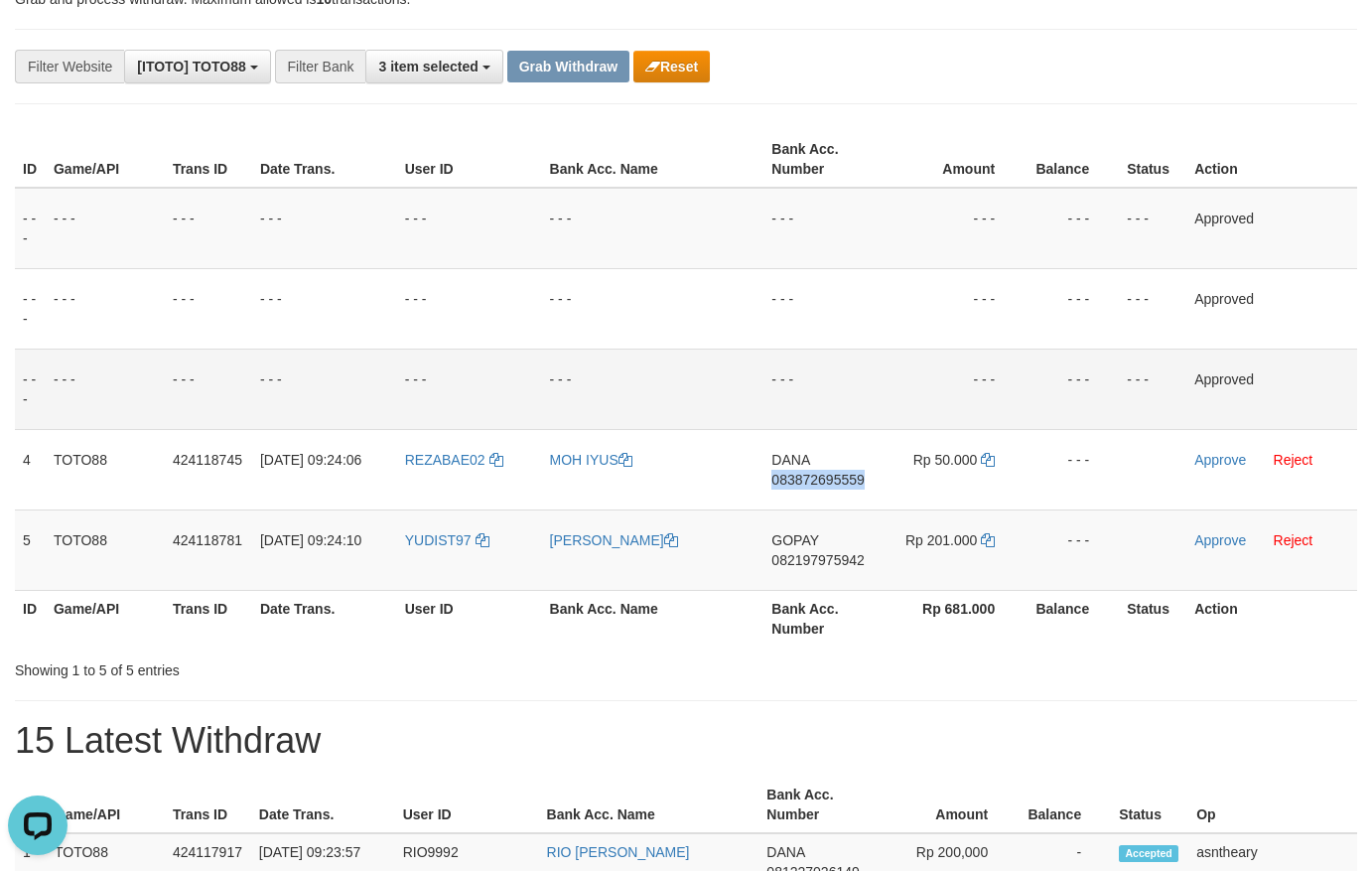 drag, startPoint x: 853, startPoint y: 486, endPoint x: 142, endPoint y: 384, distance: 718.2792 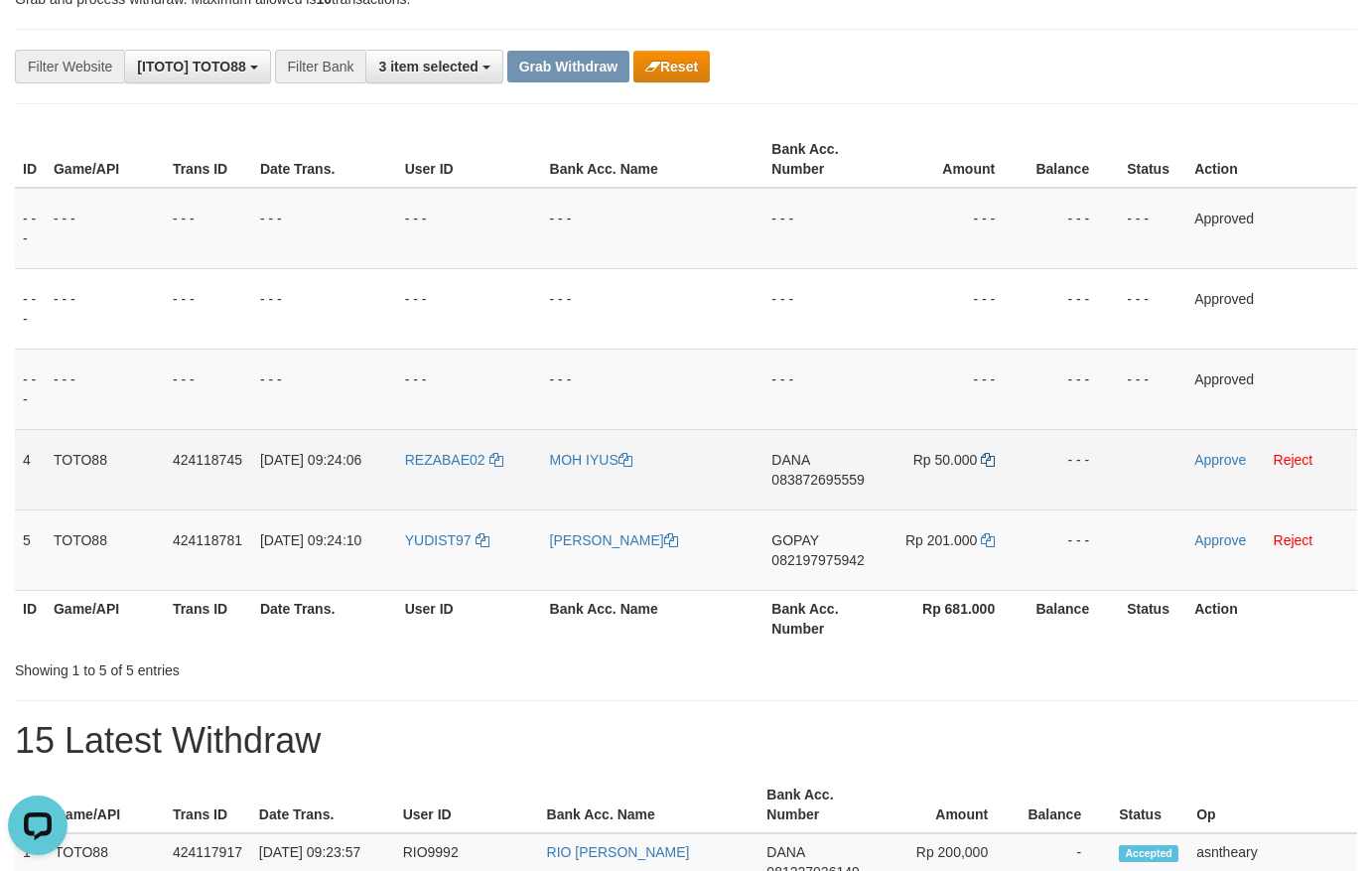click on "Rp 50.000" at bounding box center (953, 469) 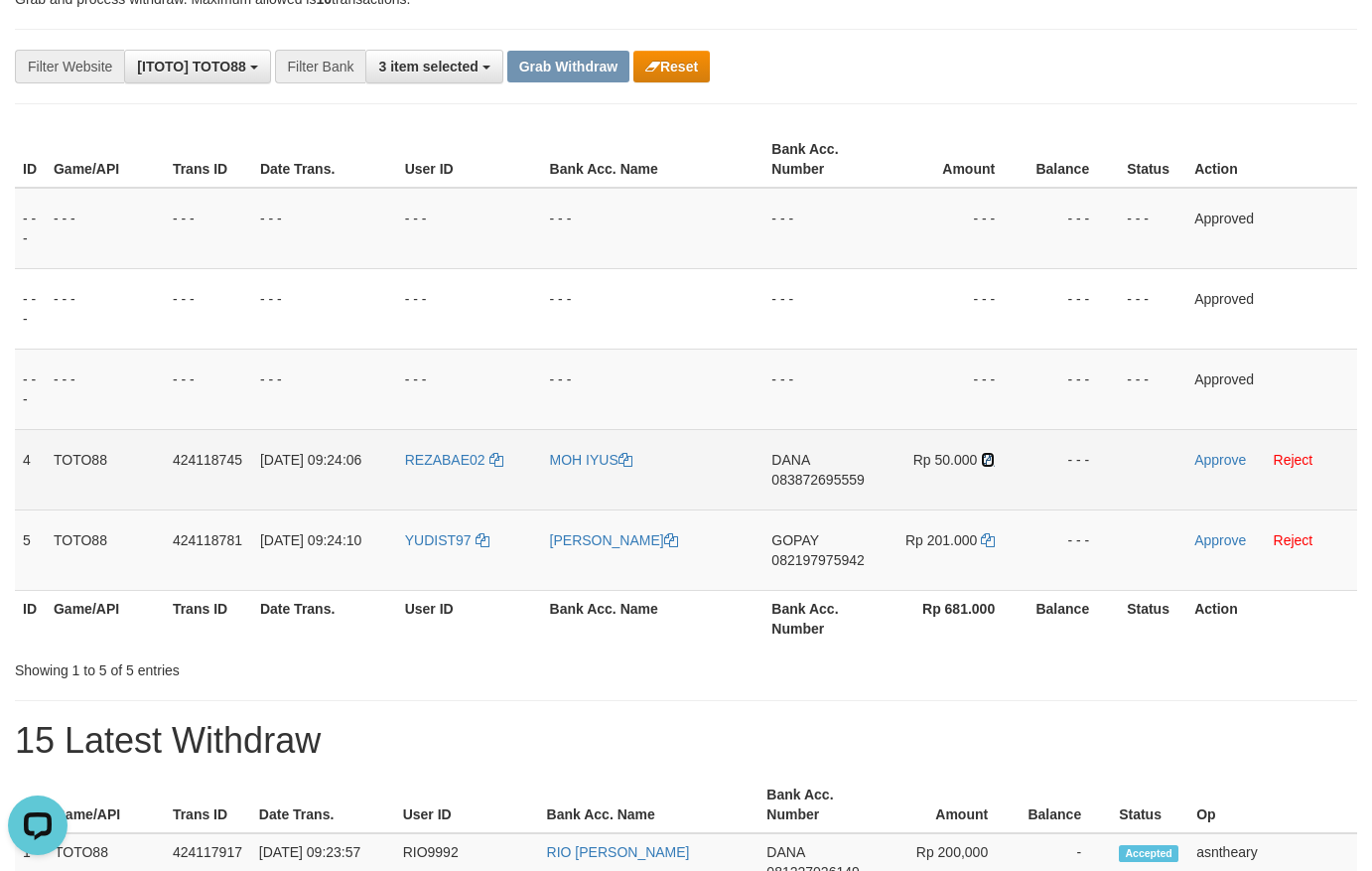 click at bounding box center (988, 460) 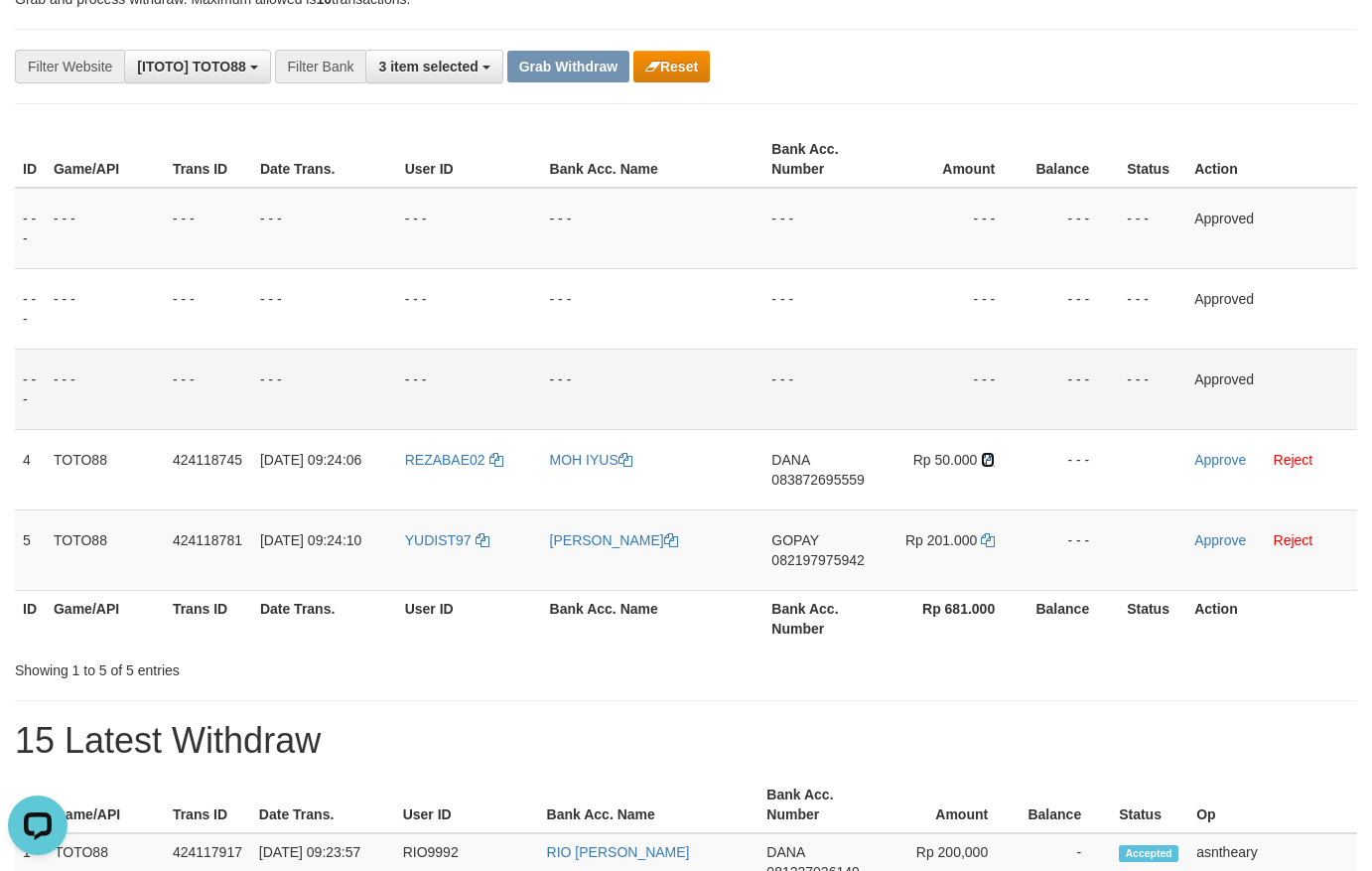 drag, startPoint x: 991, startPoint y: 460, endPoint x: 556, endPoint y: 359, distance: 446.5714 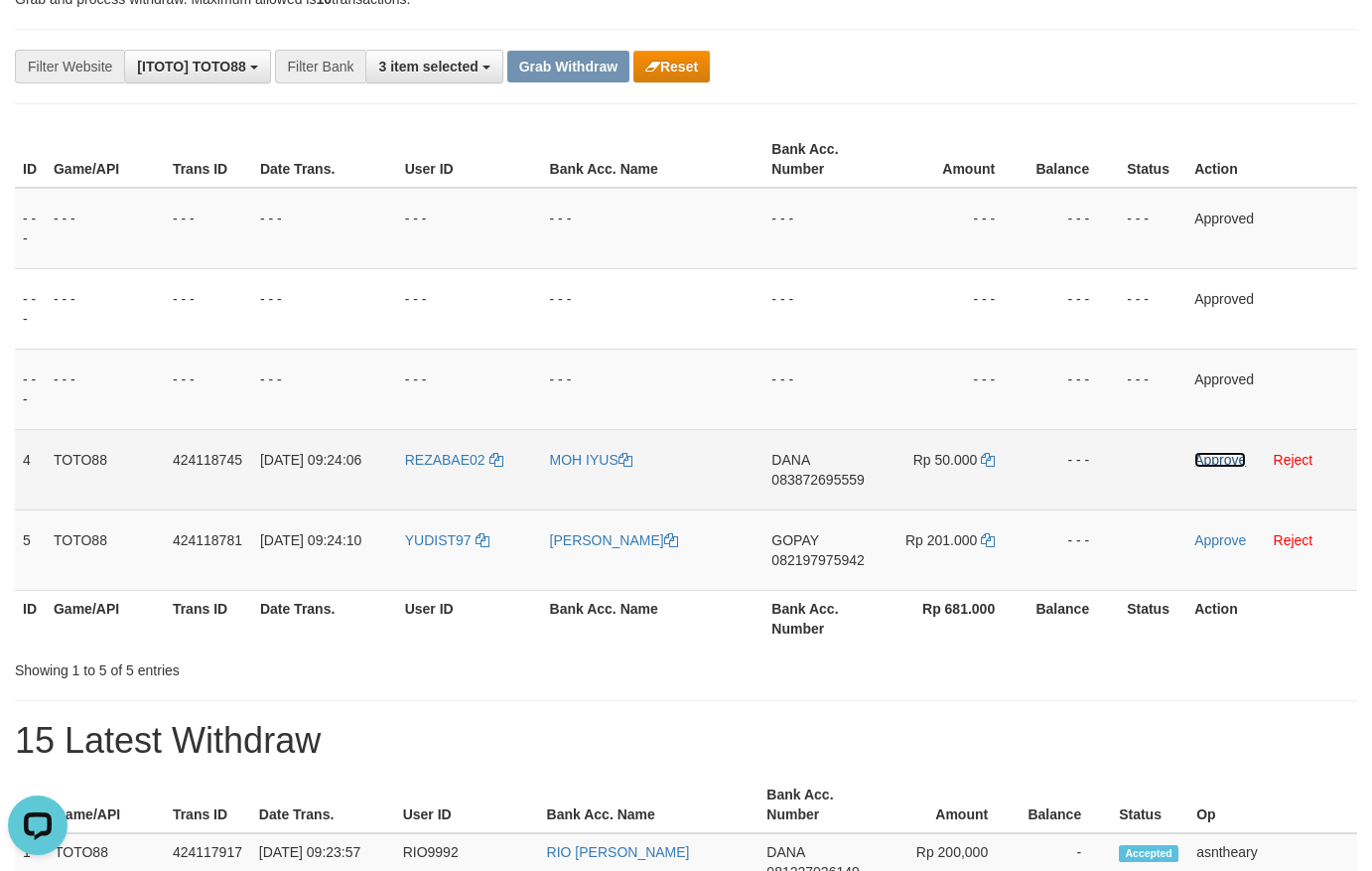 click on "Approve" at bounding box center (1220, 460) 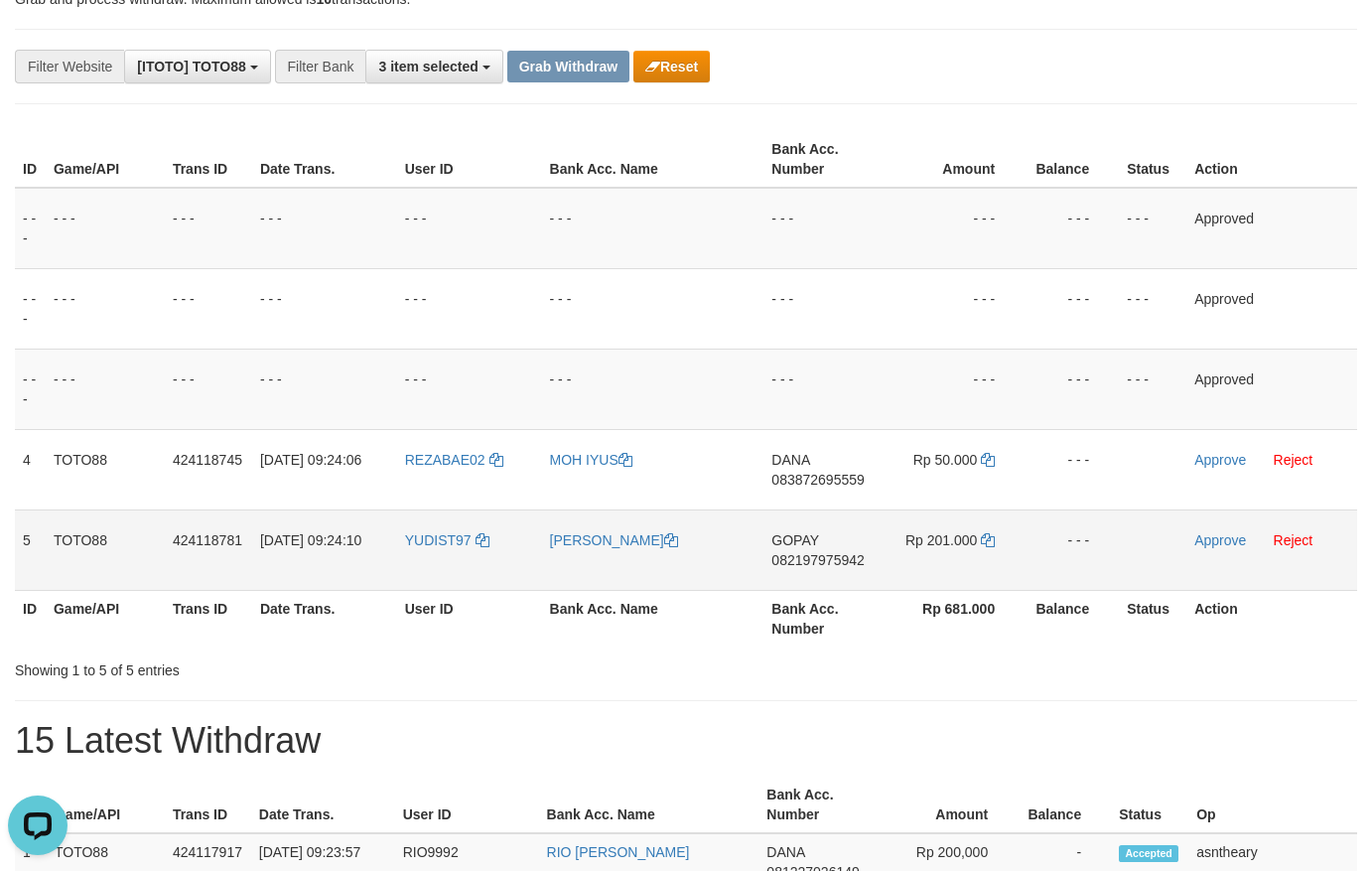 click on "GOPAY
082197975942" at bounding box center [823, 549] 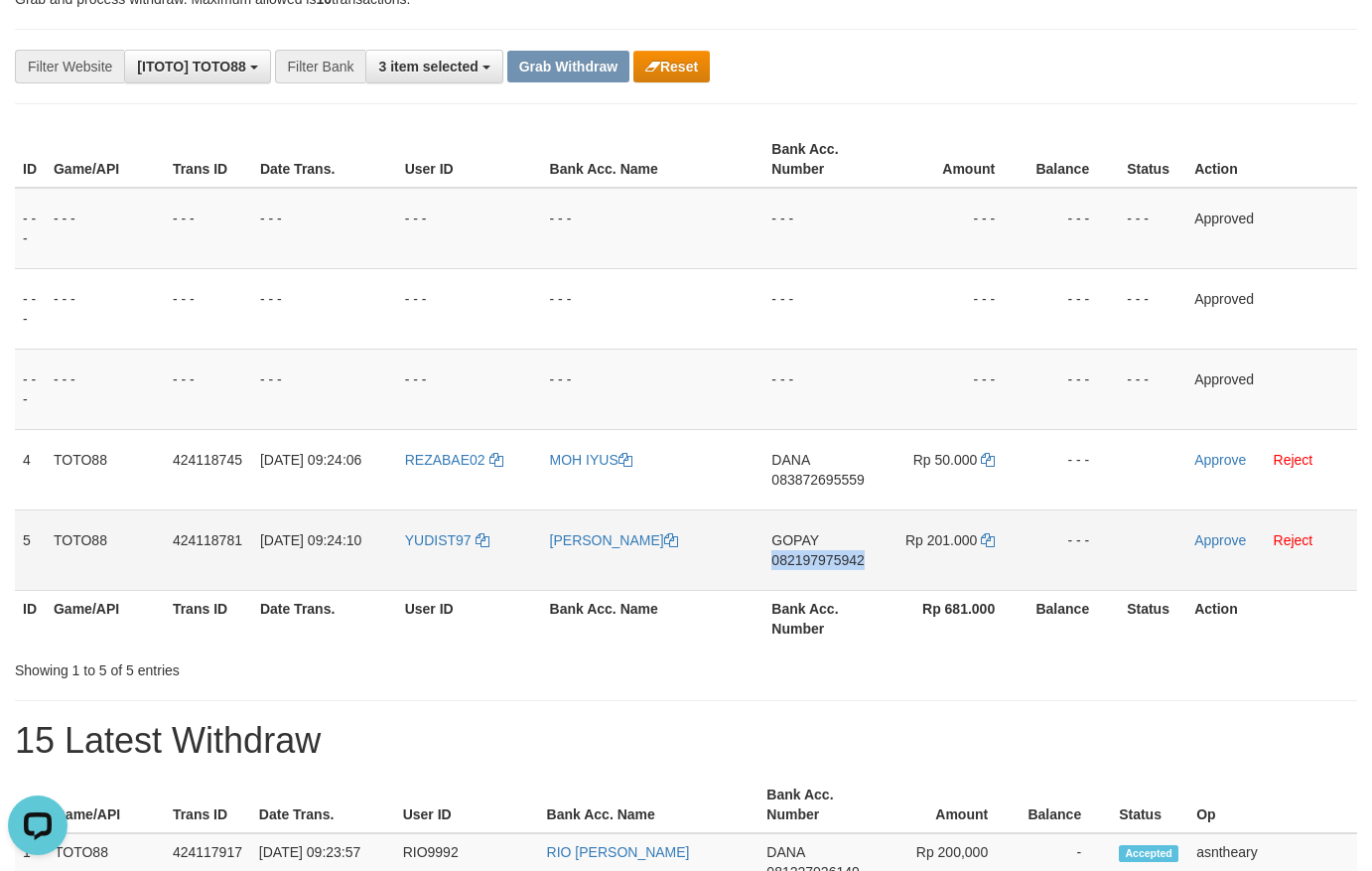 click on "GOPAY
082197975942" at bounding box center (823, 549) 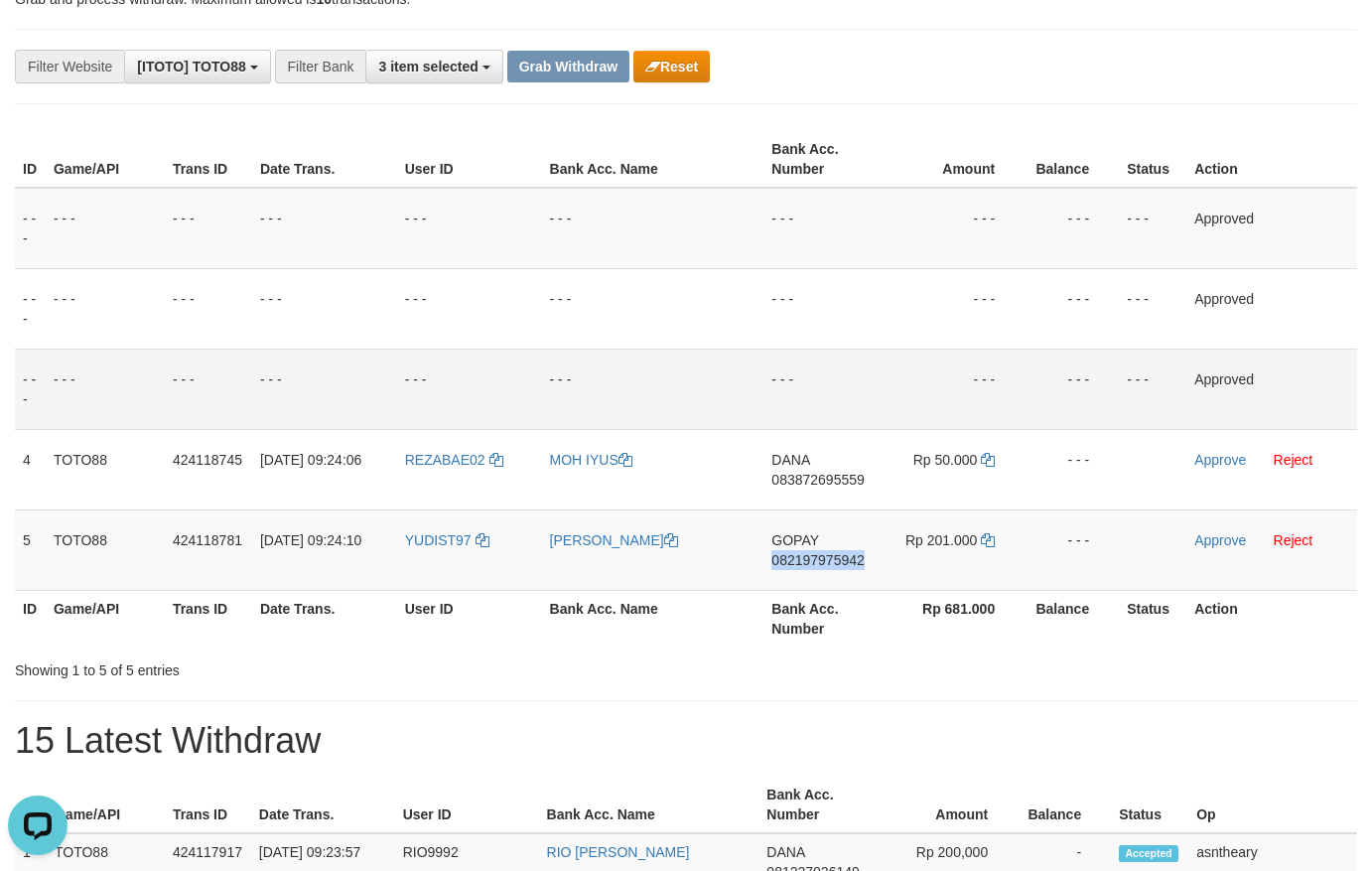 copy on "082197975942" 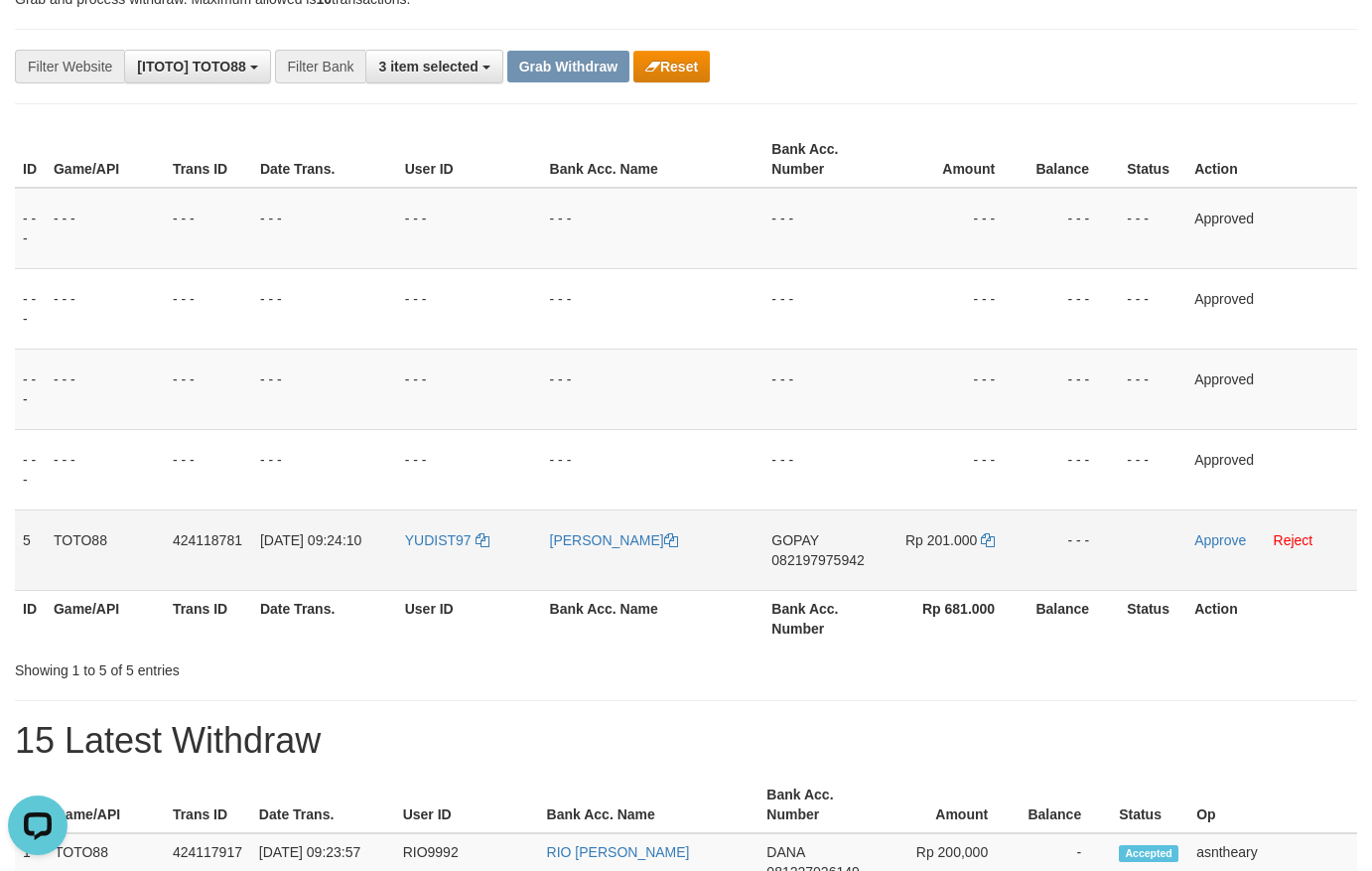 click on "Approve
Reject" at bounding box center [1272, 549] 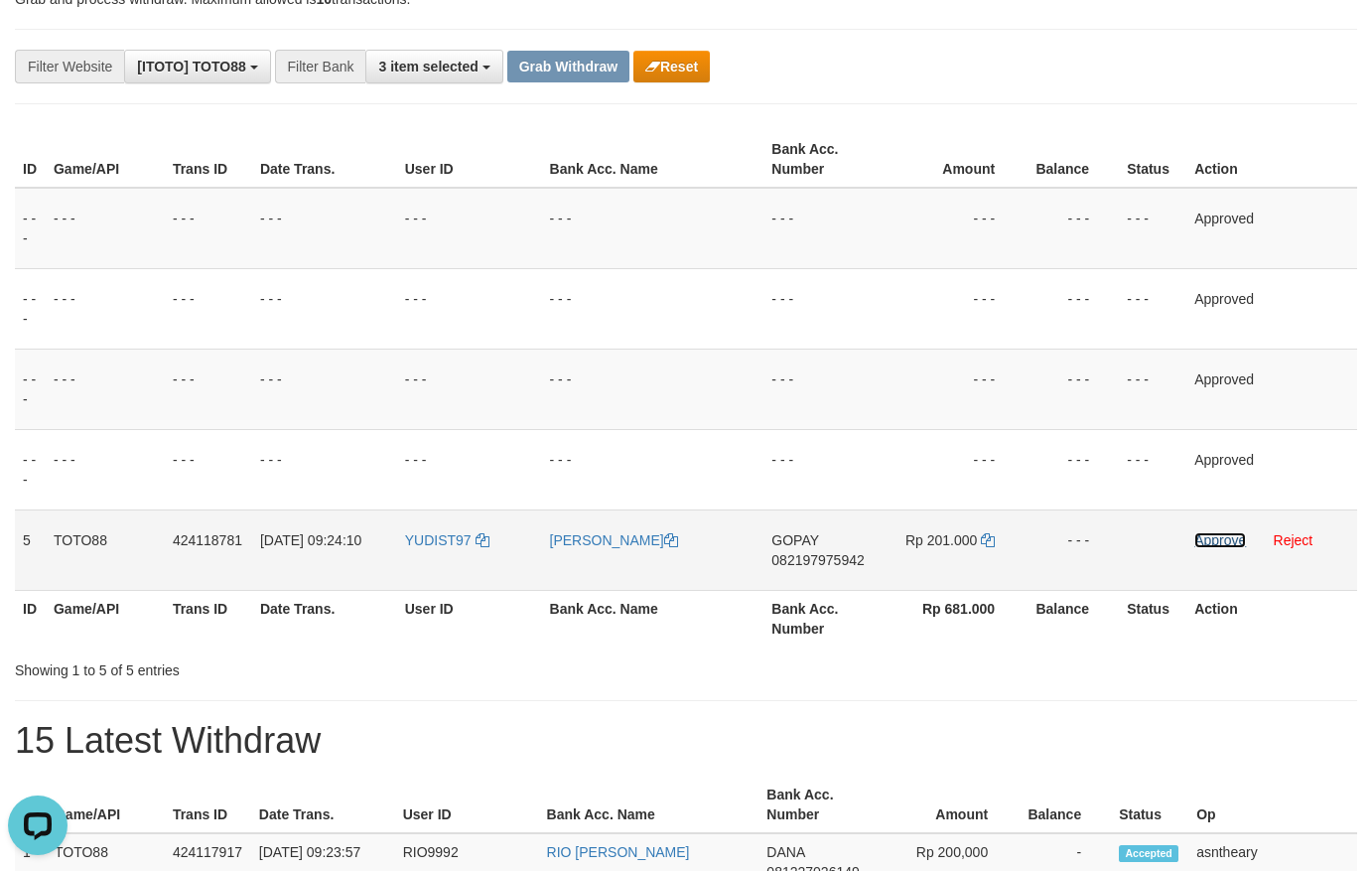 click on "Approve" at bounding box center (1220, 540) 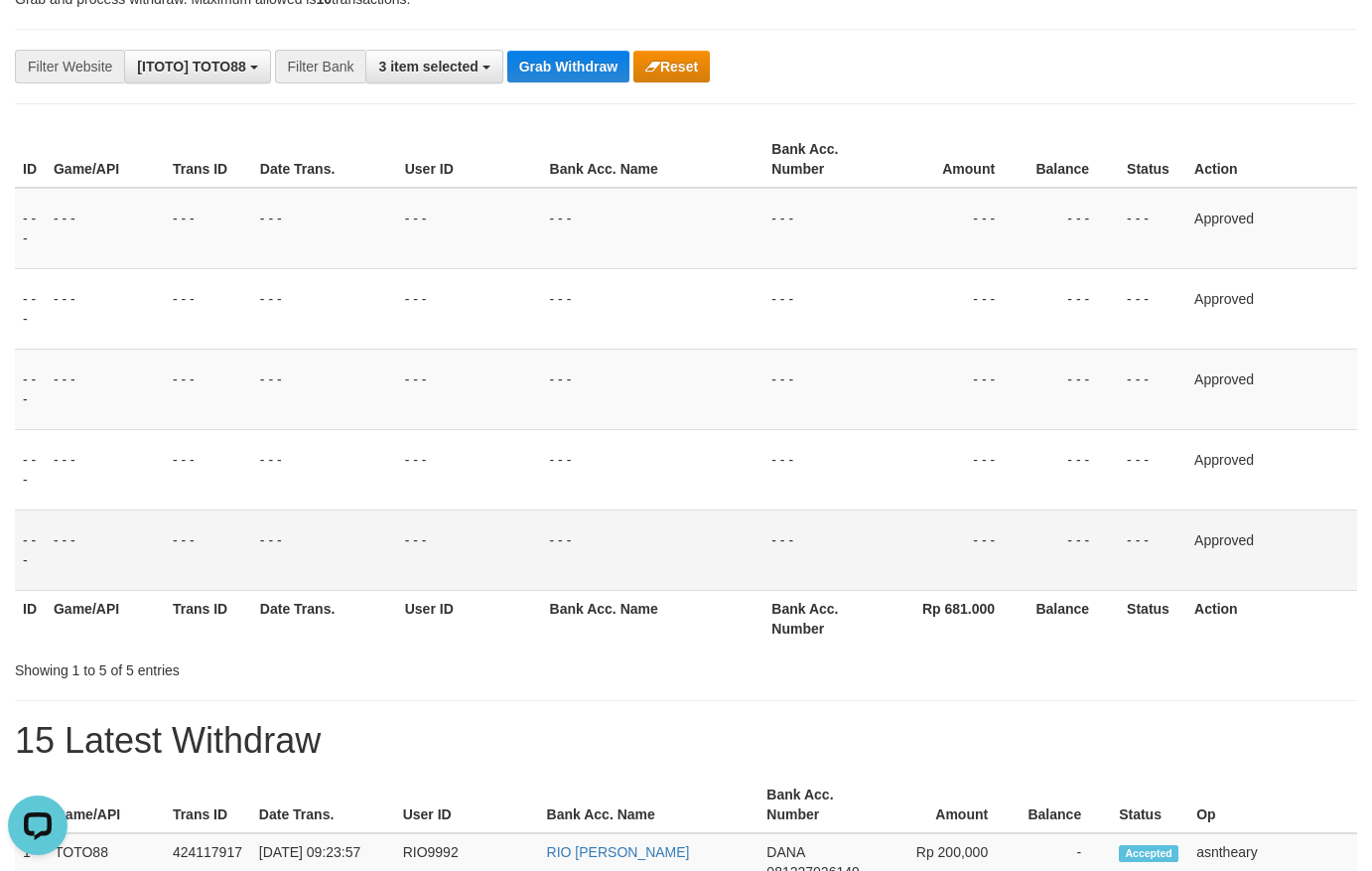 click on "**********" at bounding box center [686, 1114] 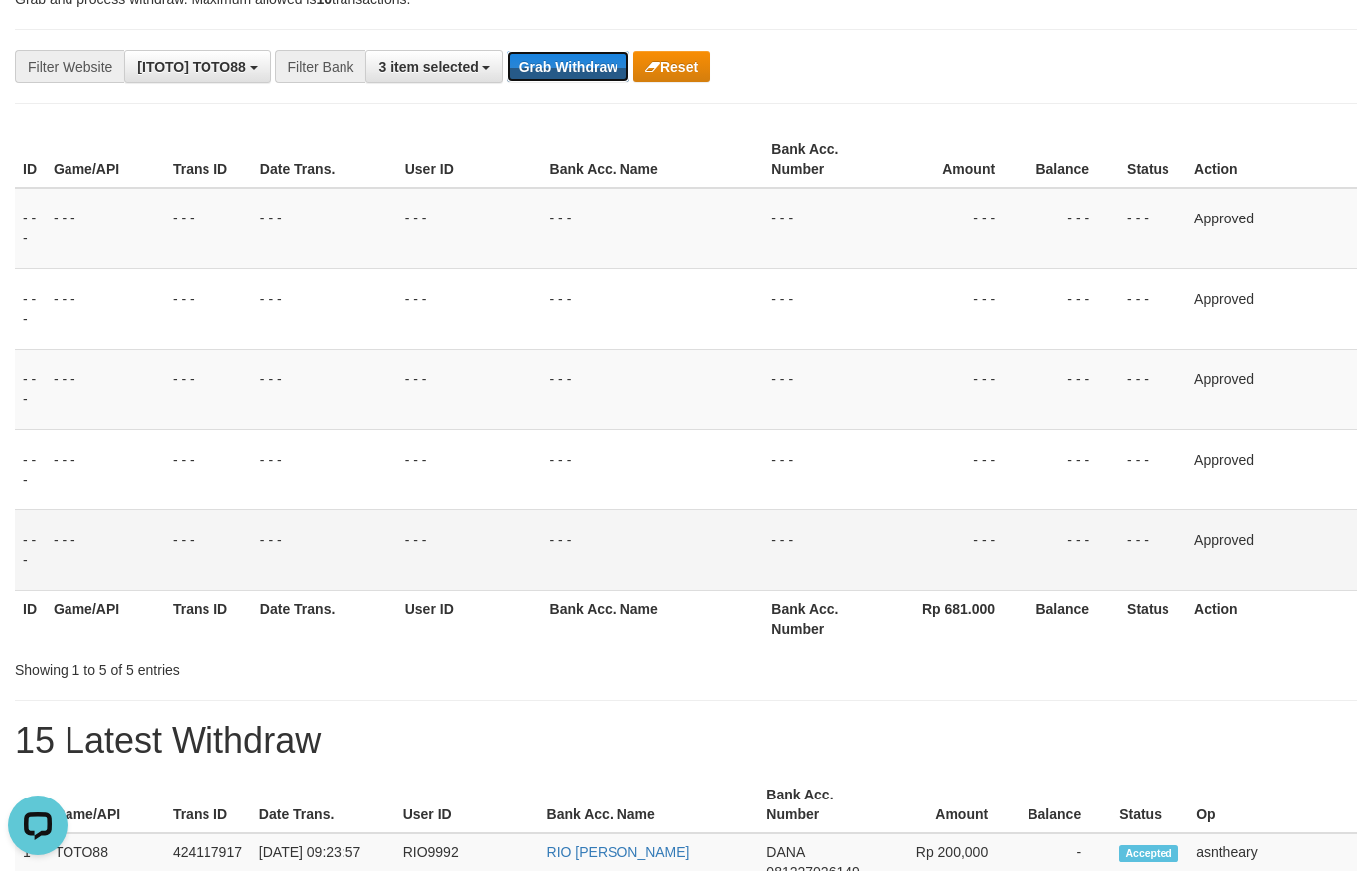 drag, startPoint x: 538, startPoint y: 23, endPoint x: 518, endPoint y: 23, distance: 20 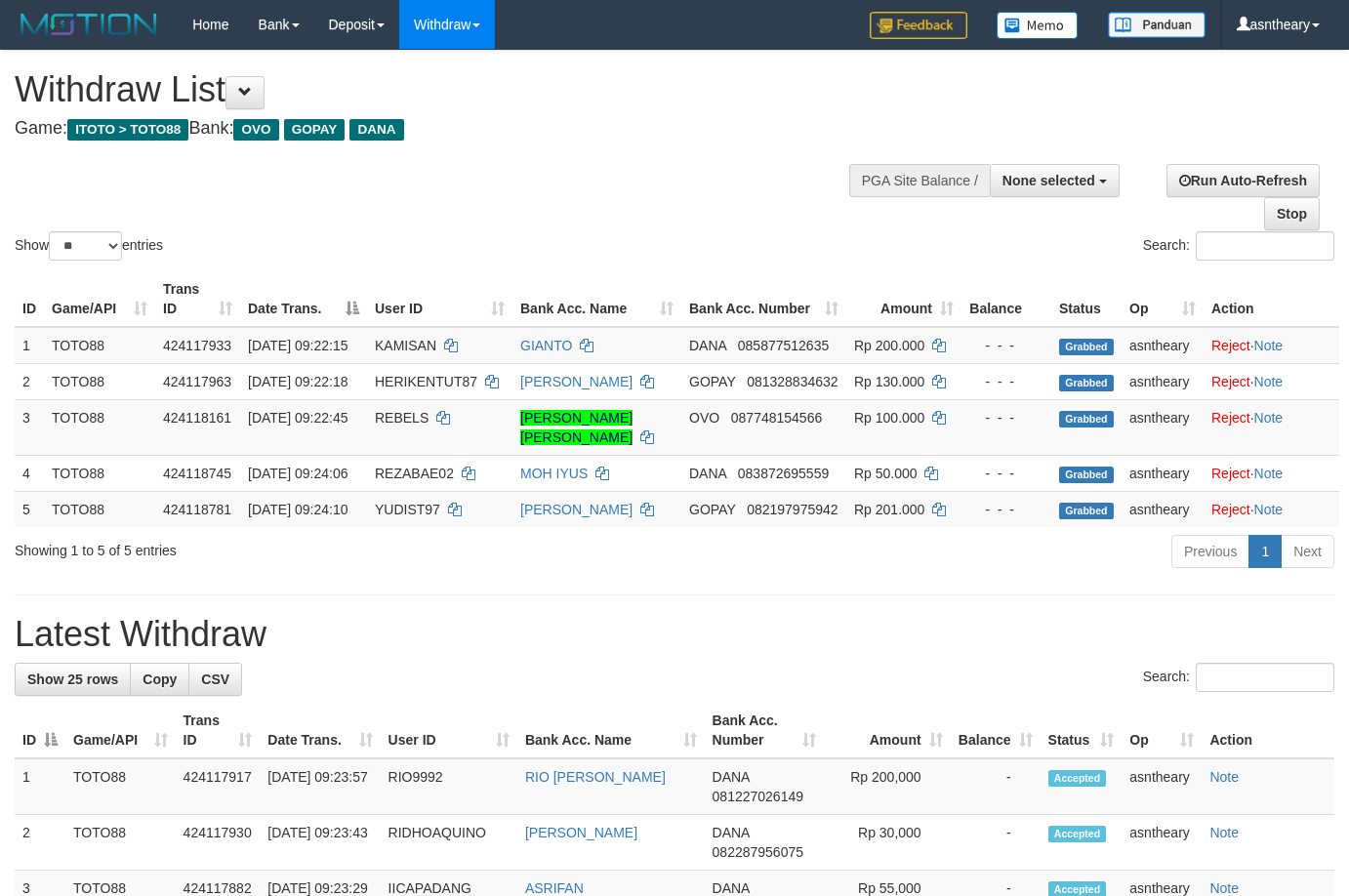 select 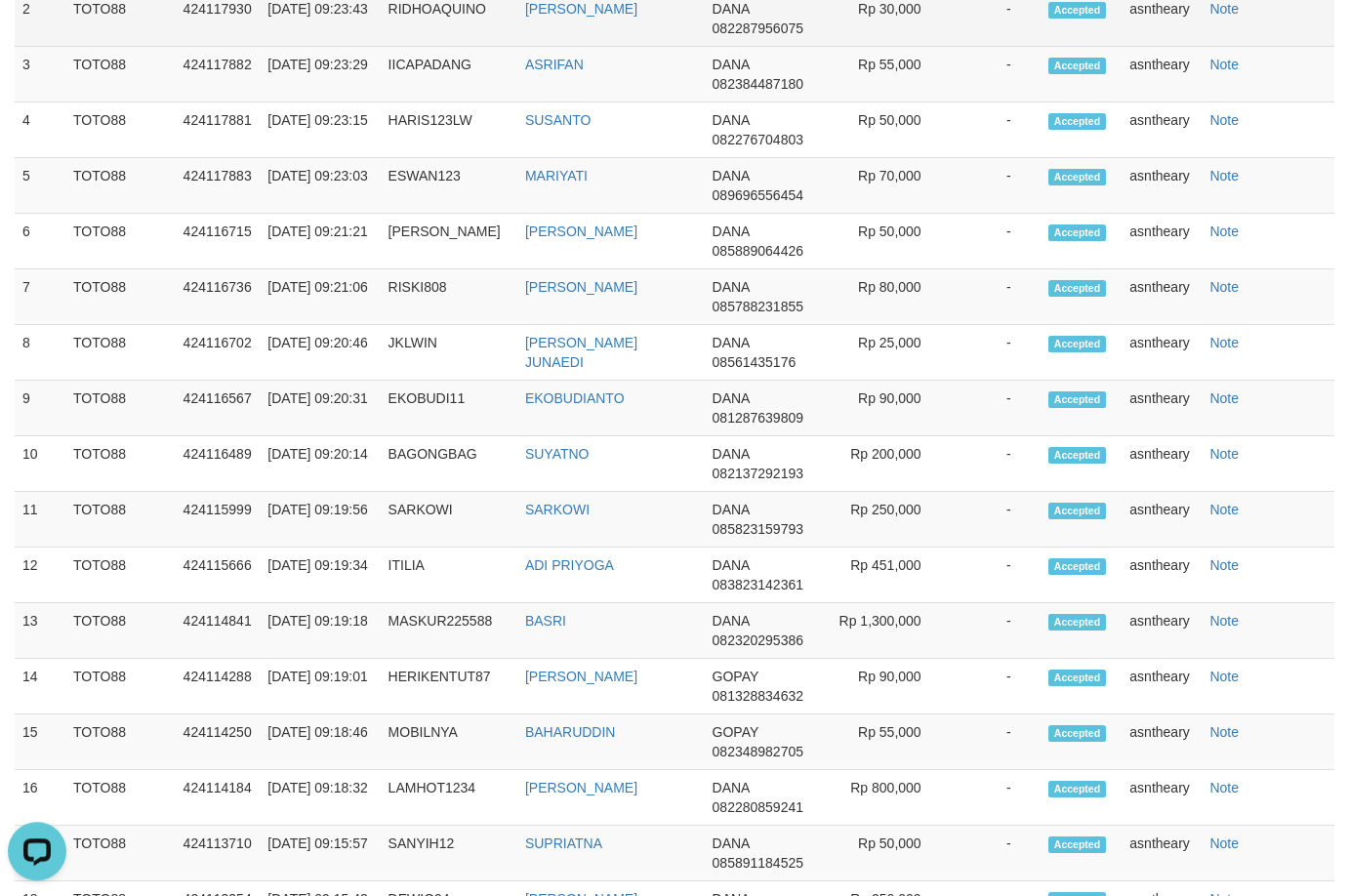 scroll, scrollTop: 830, scrollLeft: 0, axis: vertical 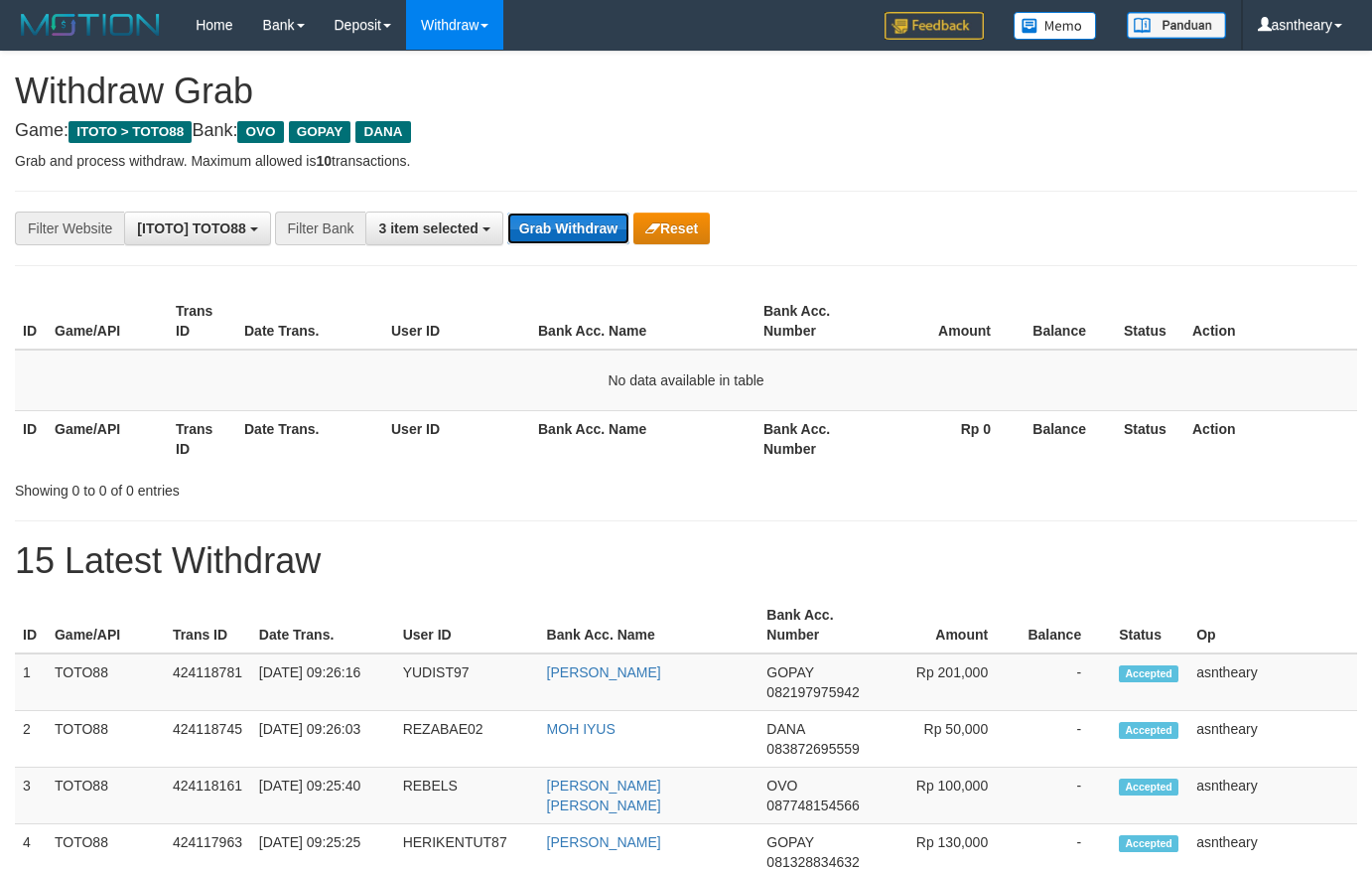 click on "Grab Withdraw" at bounding box center (568, 228) 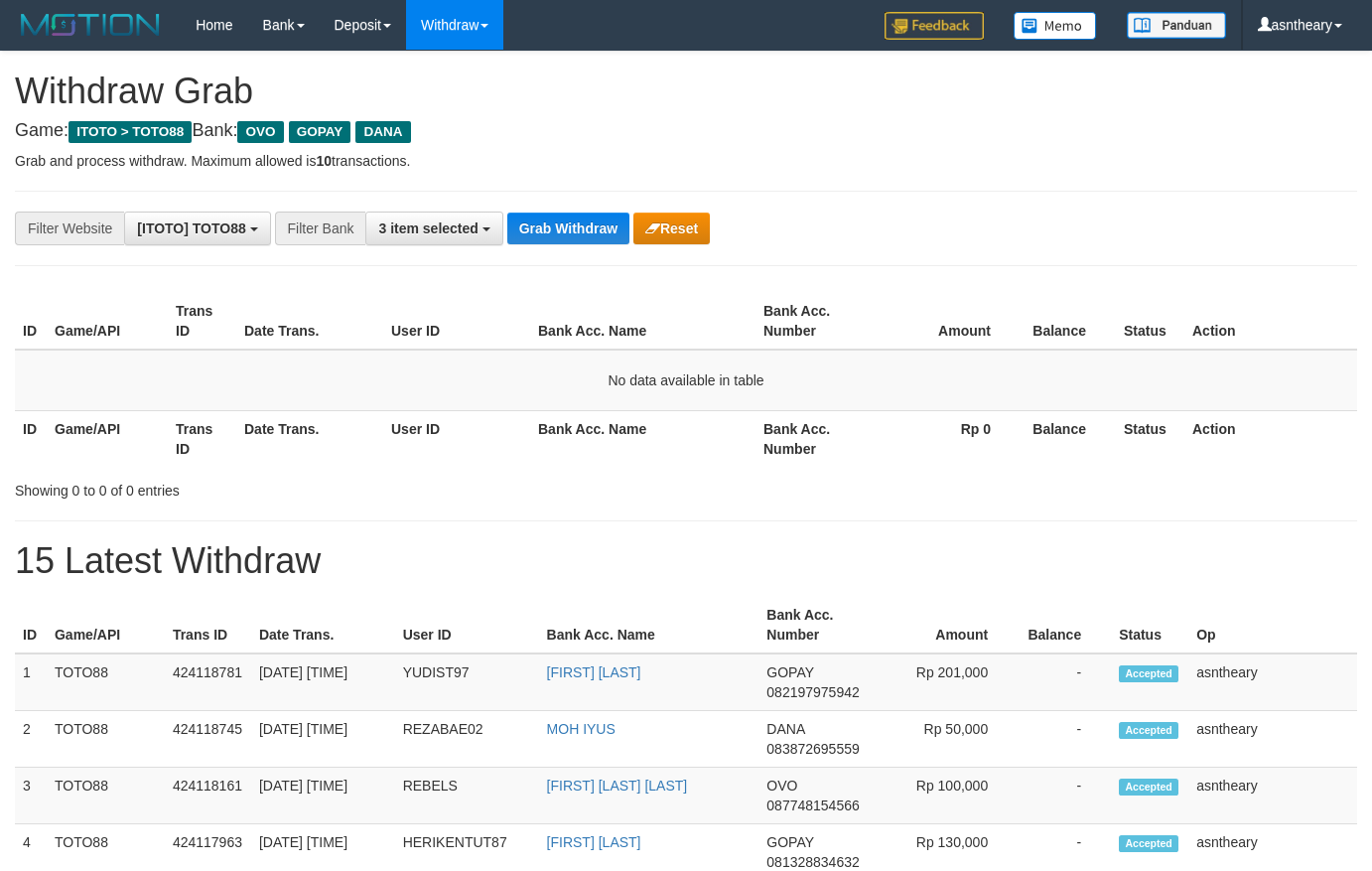 scroll, scrollTop: 0, scrollLeft: 0, axis: both 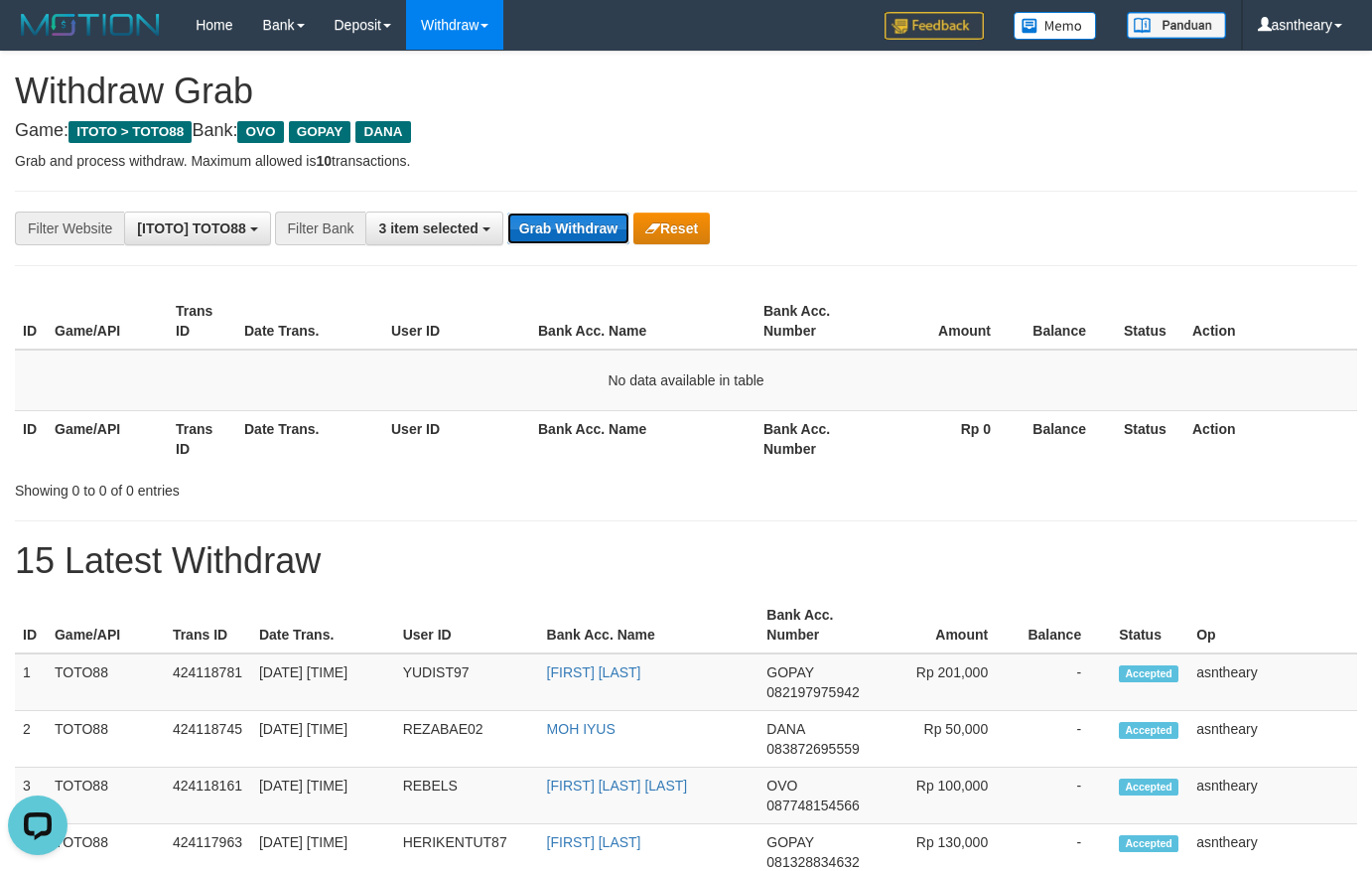 click on "Grab Withdraw" at bounding box center (568, 228) 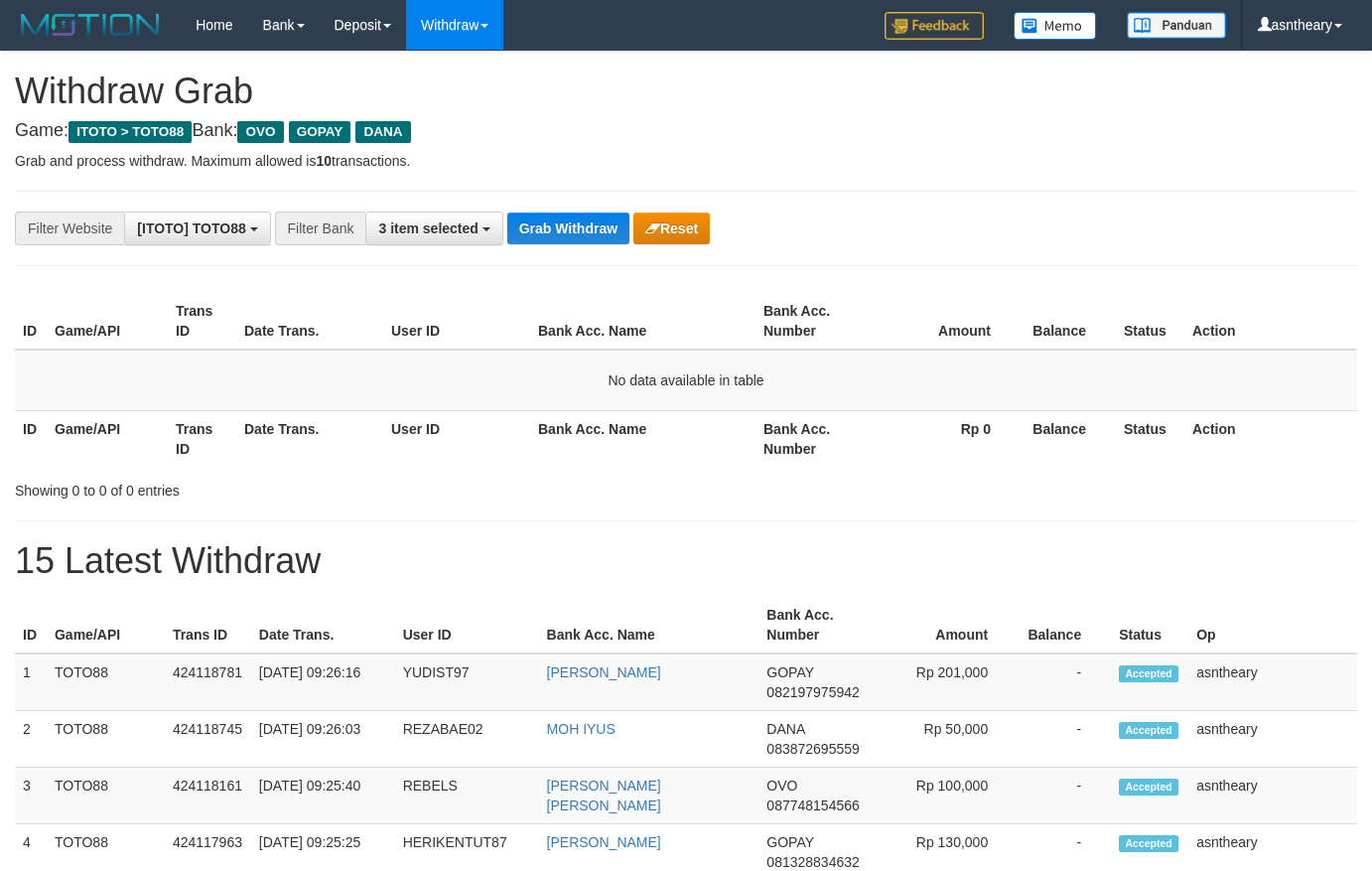 scroll, scrollTop: 0, scrollLeft: 0, axis: both 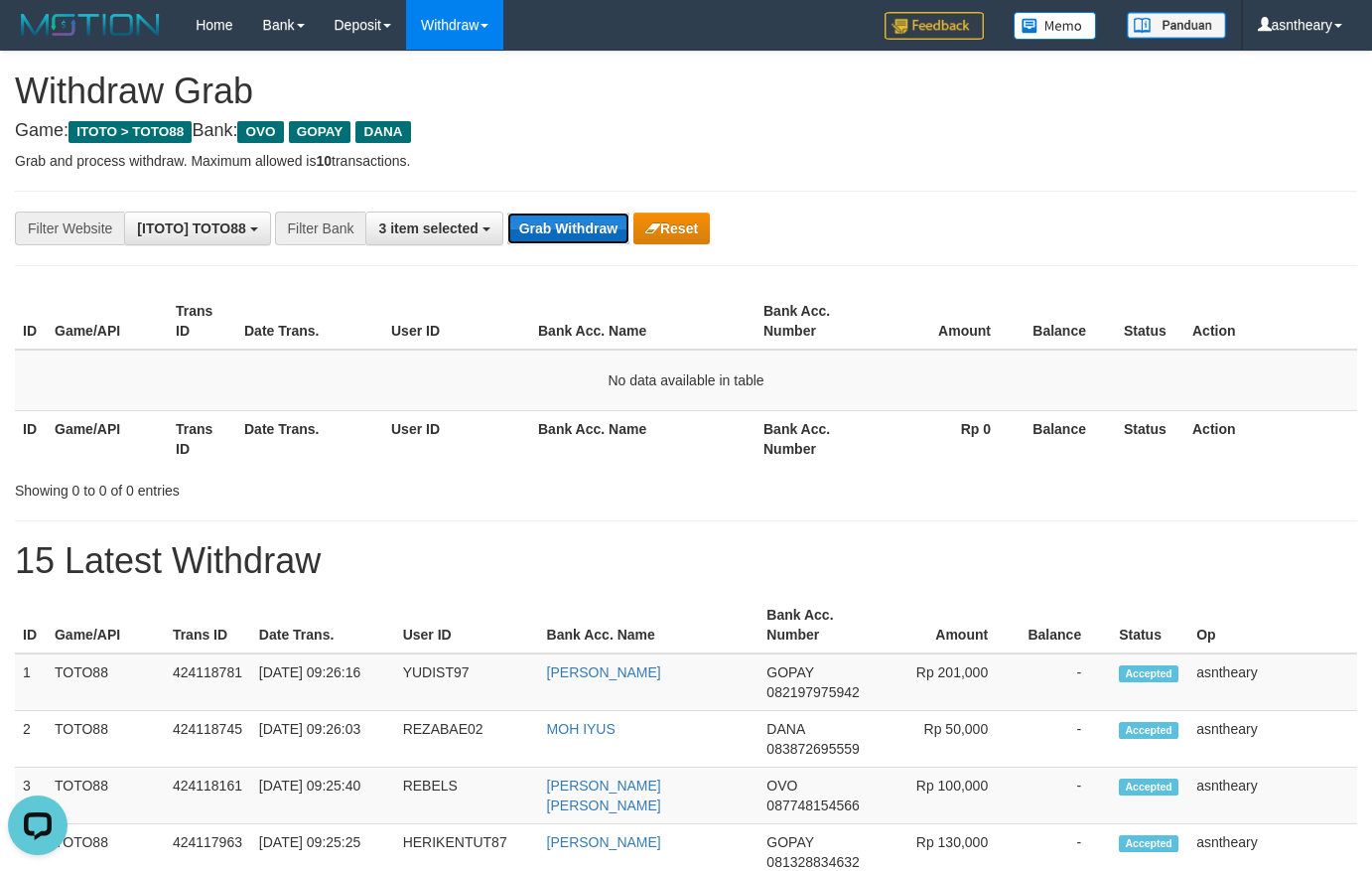 click on "Grab Withdraw" at bounding box center (568, 228) 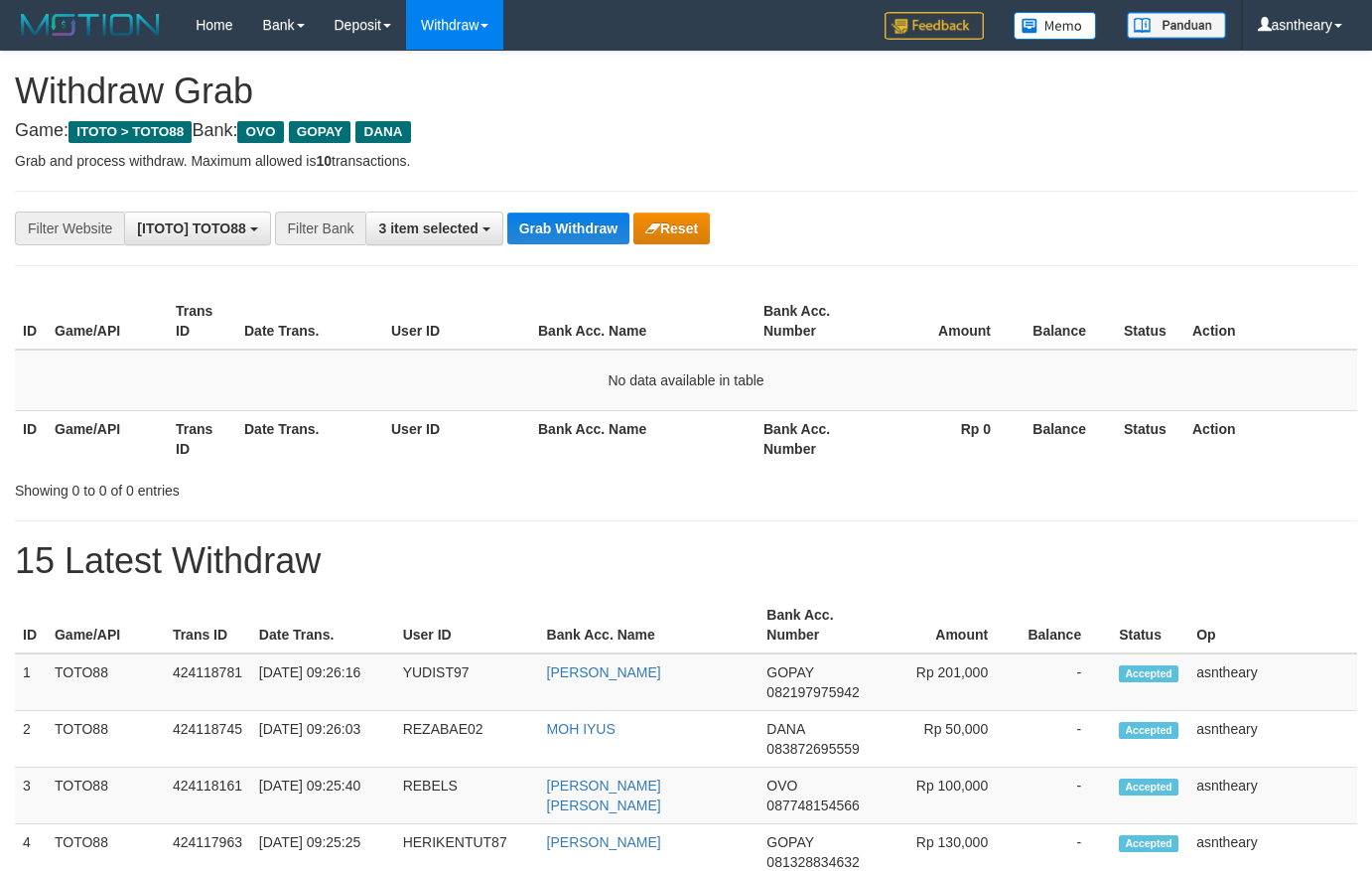 scroll, scrollTop: 0, scrollLeft: 0, axis: both 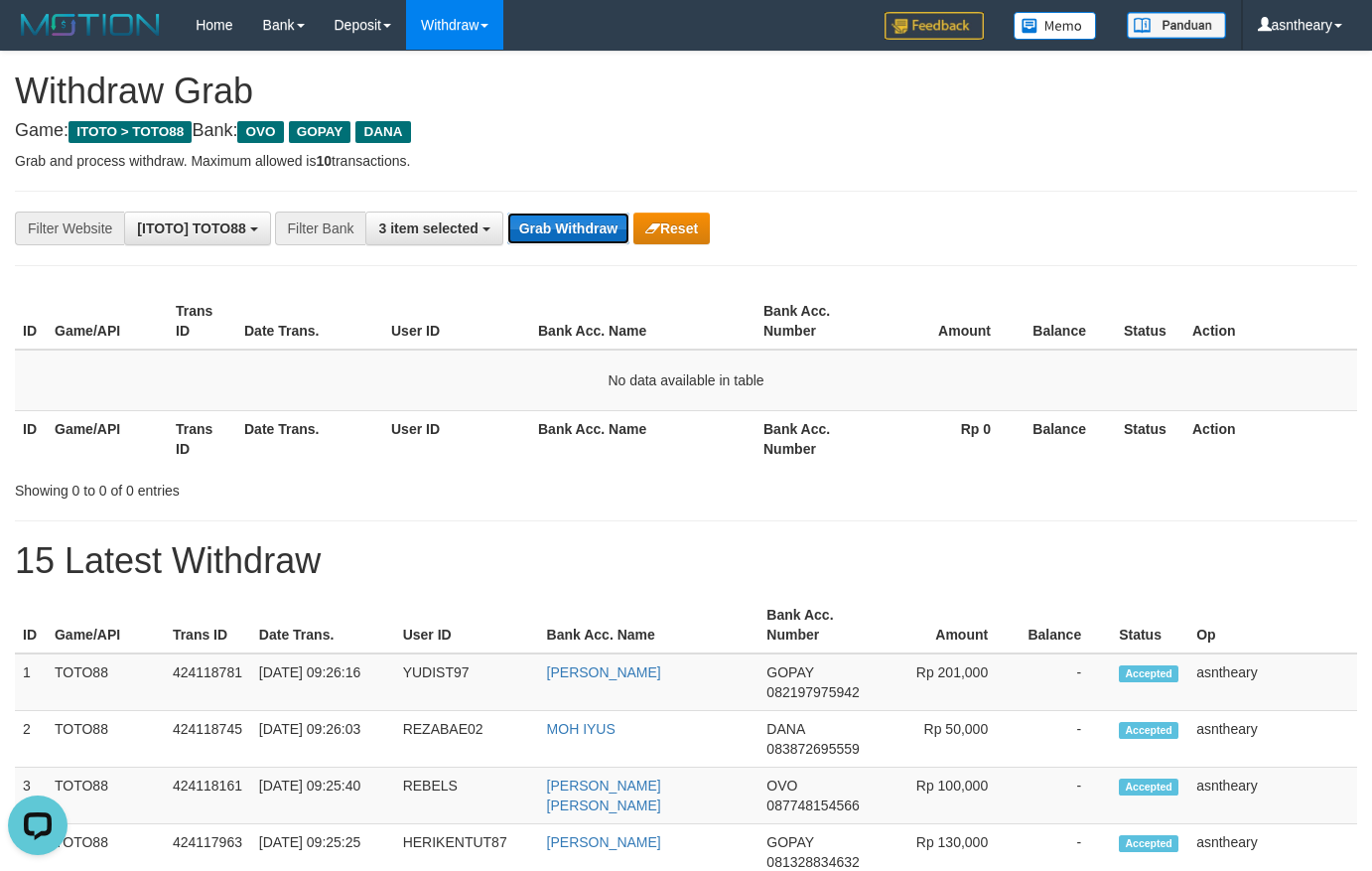 click on "Grab Withdraw" at bounding box center (568, 228) 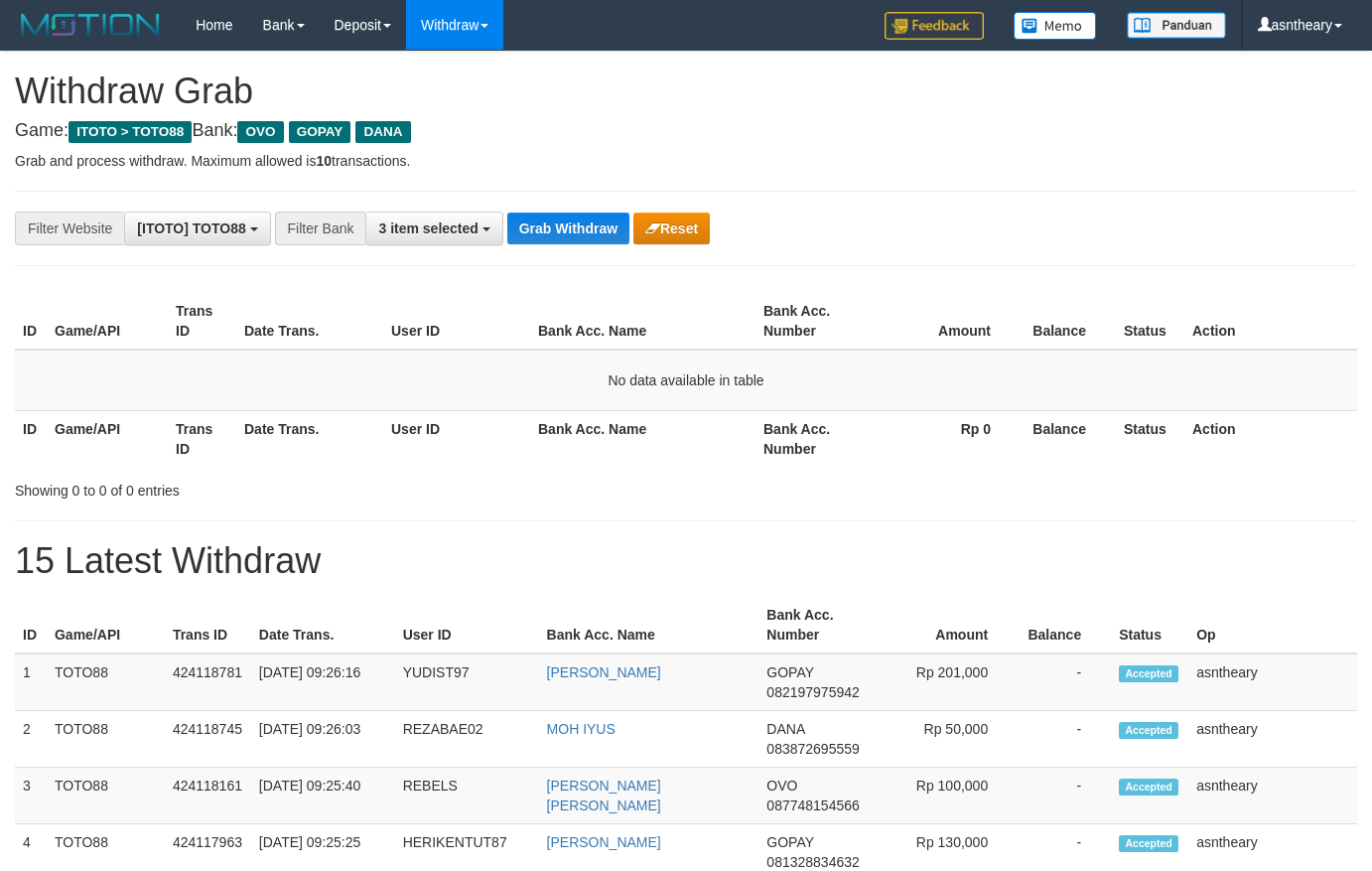 scroll, scrollTop: 0, scrollLeft: 0, axis: both 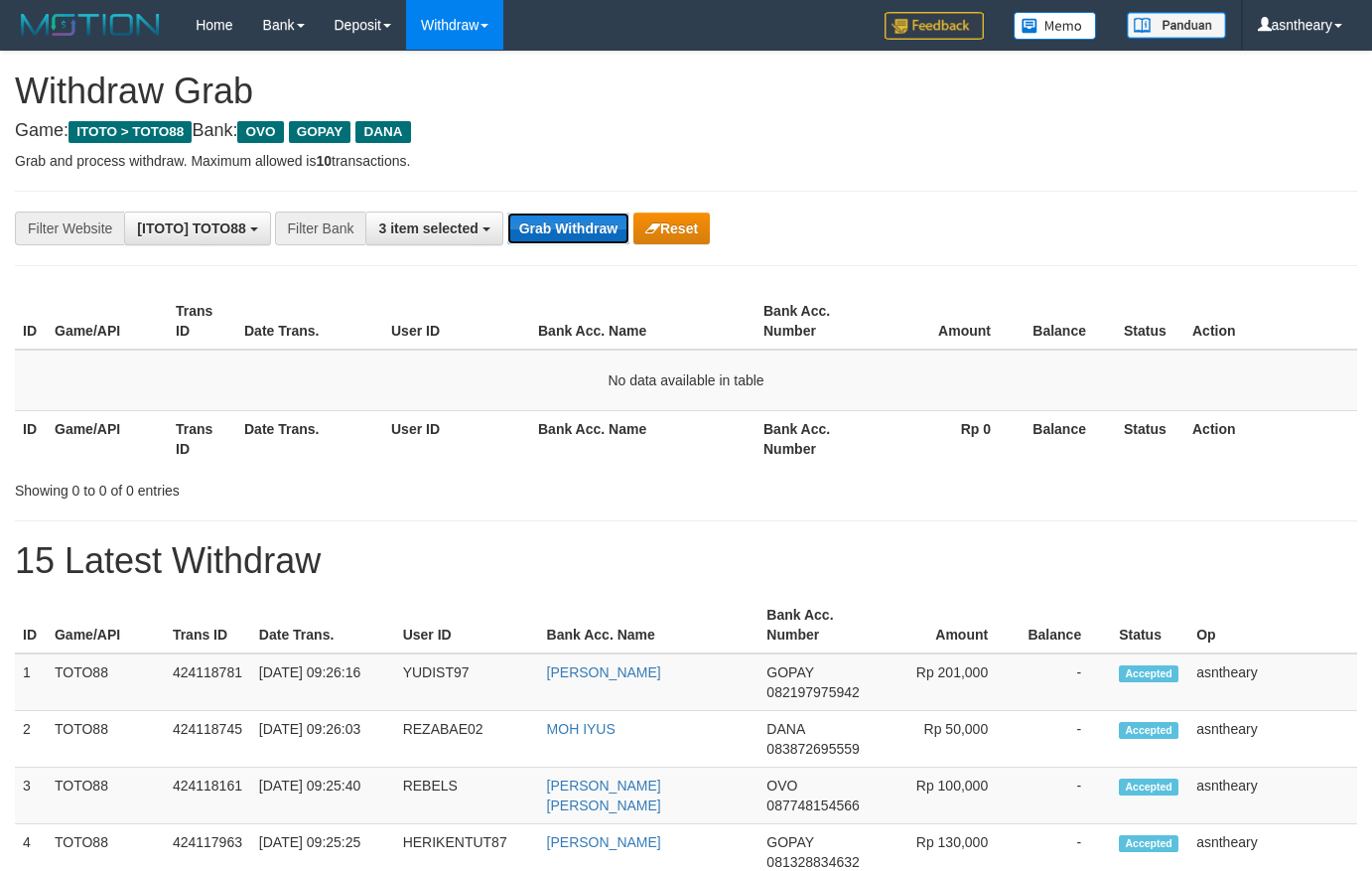 click on "Grab Withdraw" at bounding box center (568, 228) 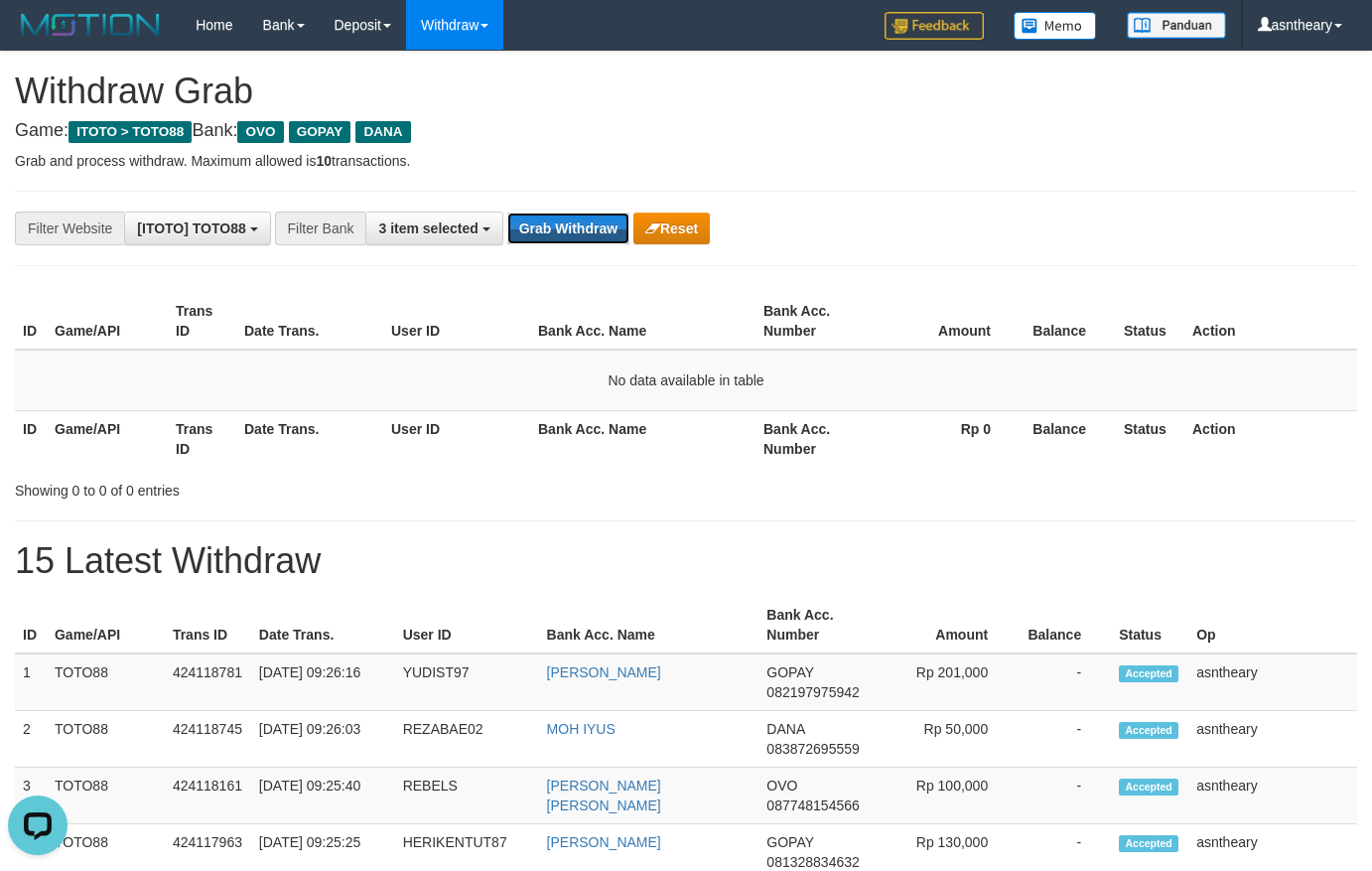 scroll, scrollTop: 0, scrollLeft: 0, axis: both 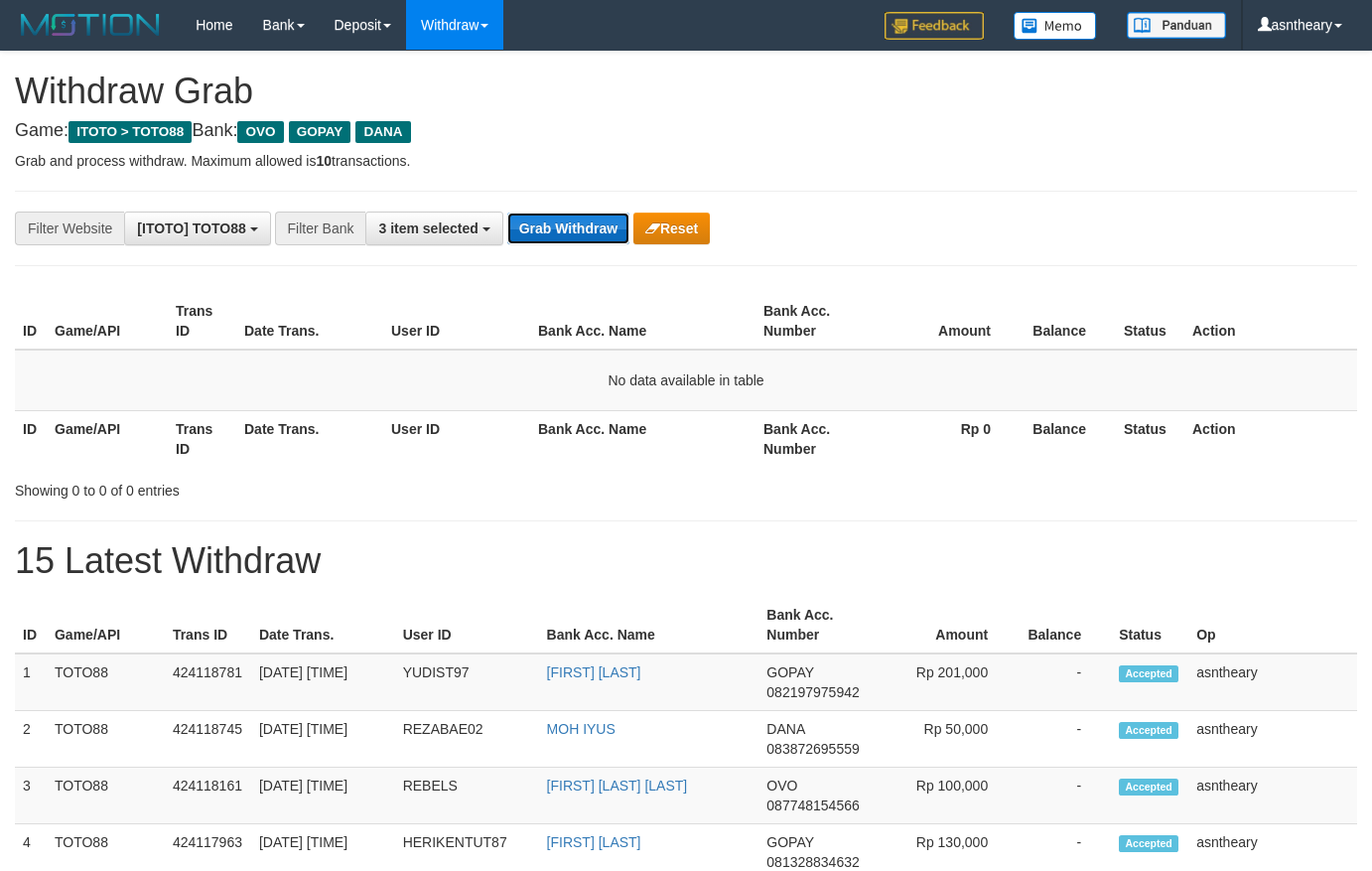 click on "Grab Withdraw" at bounding box center (568, 228) 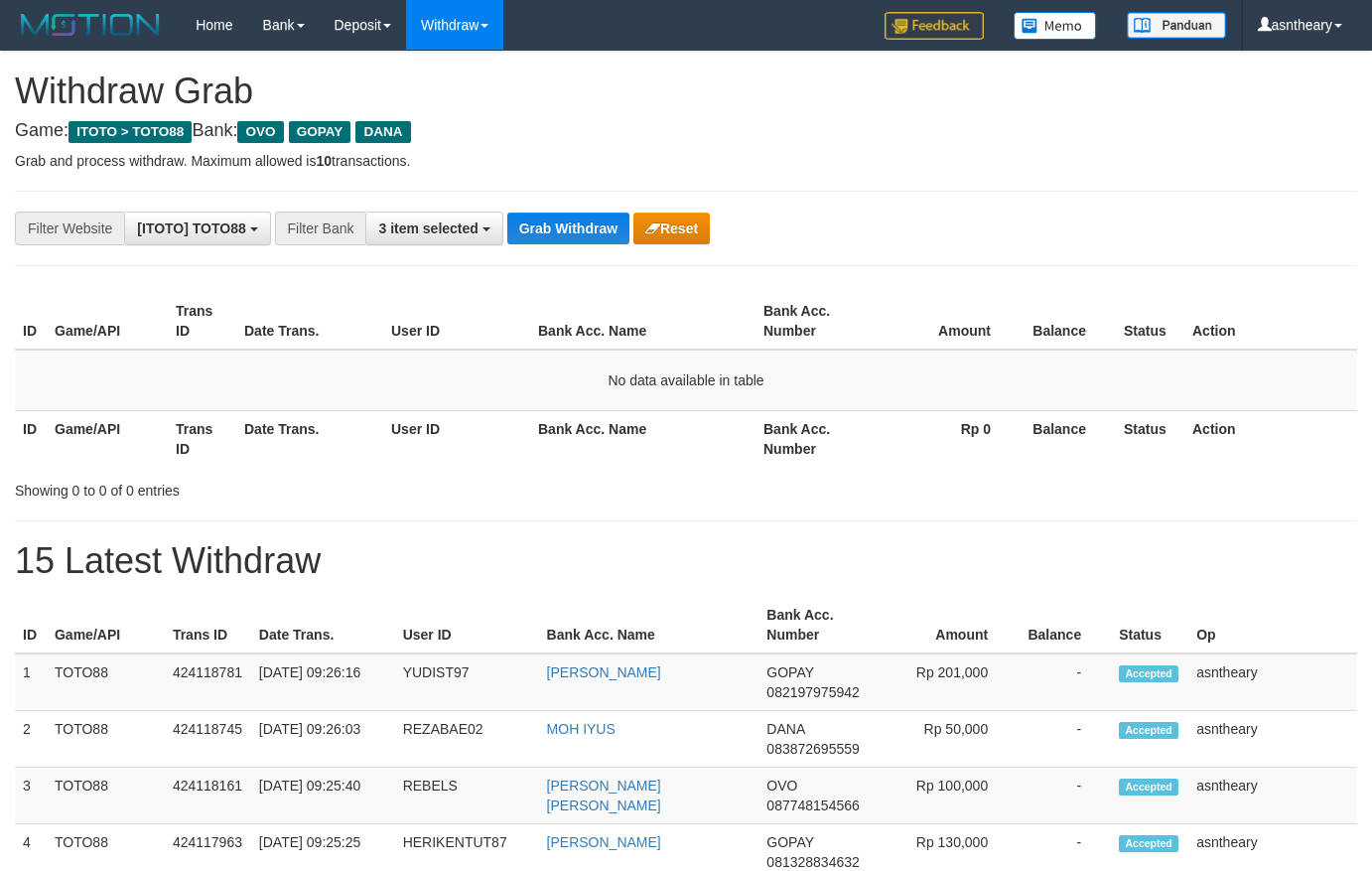 scroll, scrollTop: 0, scrollLeft: 0, axis: both 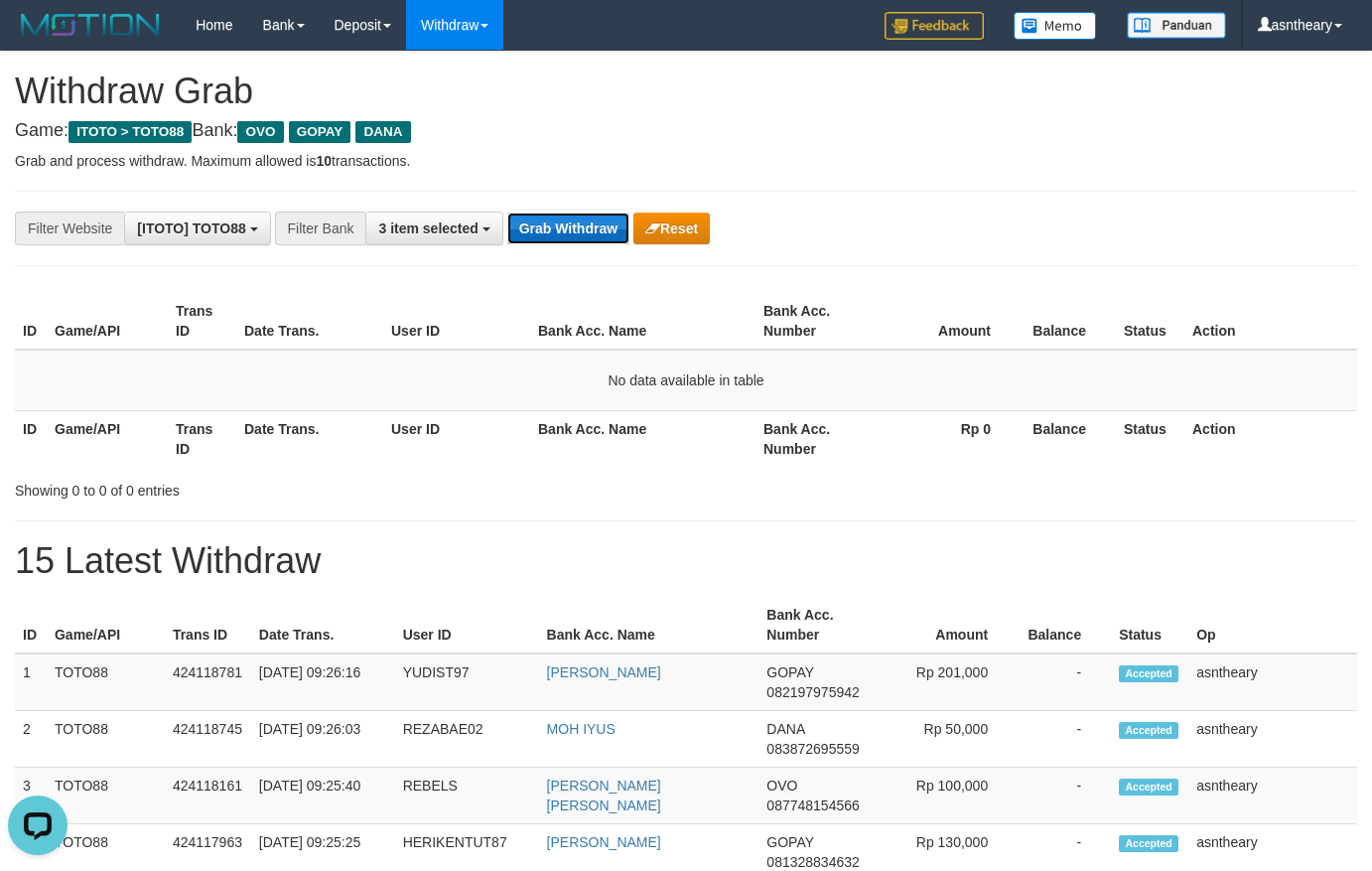 click on "Grab Withdraw" at bounding box center (568, 228) 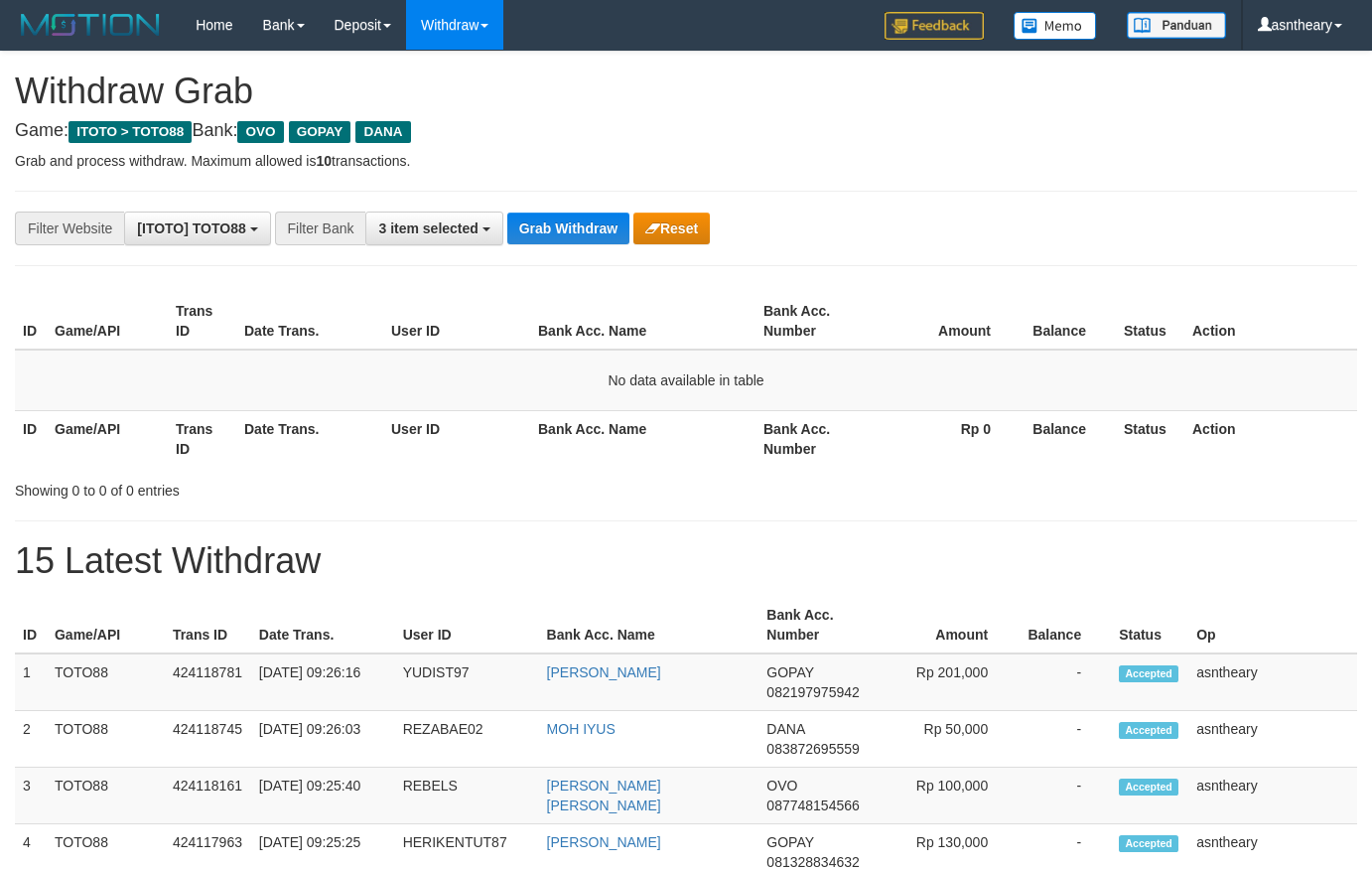 scroll, scrollTop: 0, scrollLeft: 0, axis: both 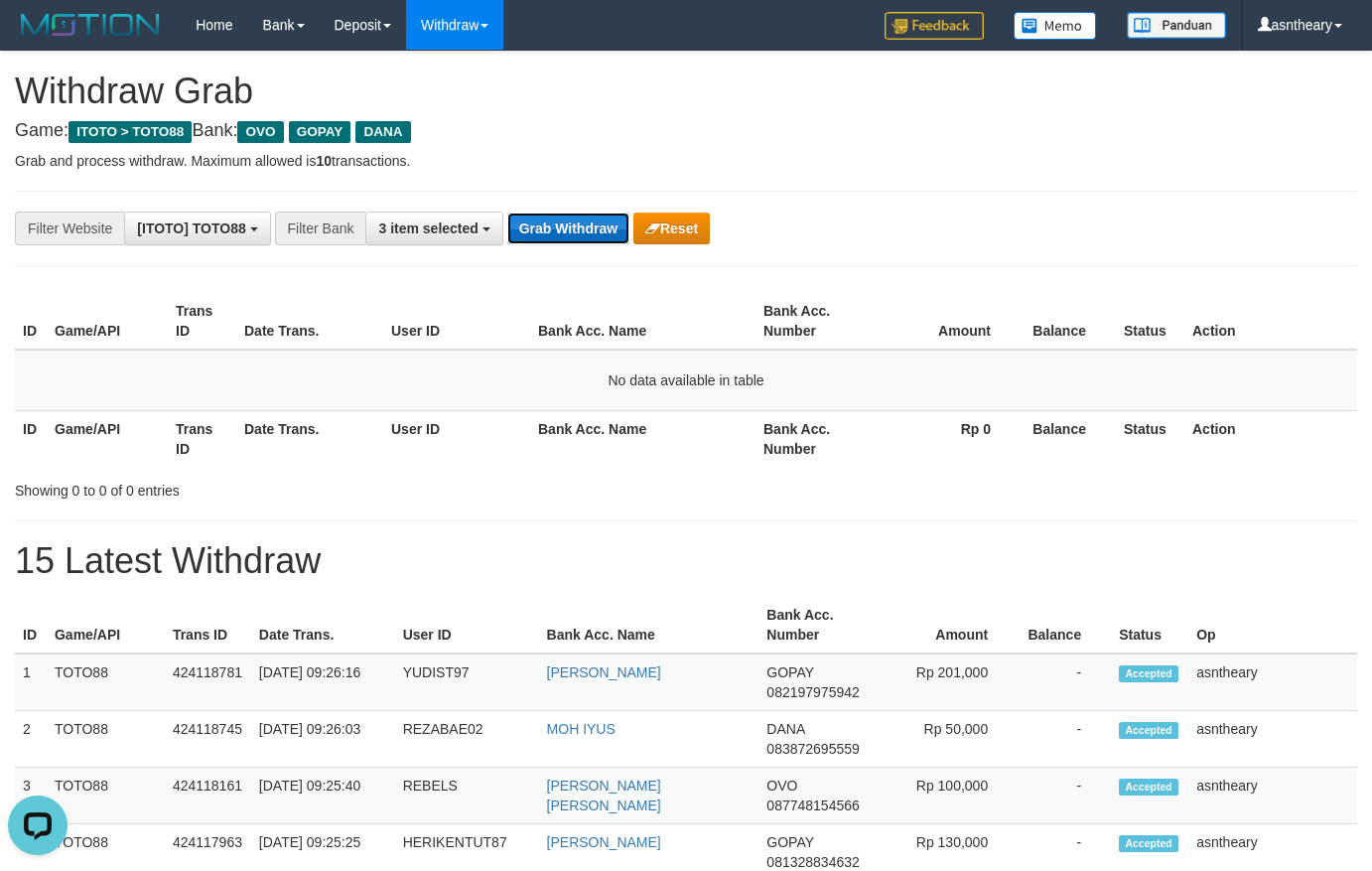 click on "Grab Withdraw" at bounding box center [568, 228] 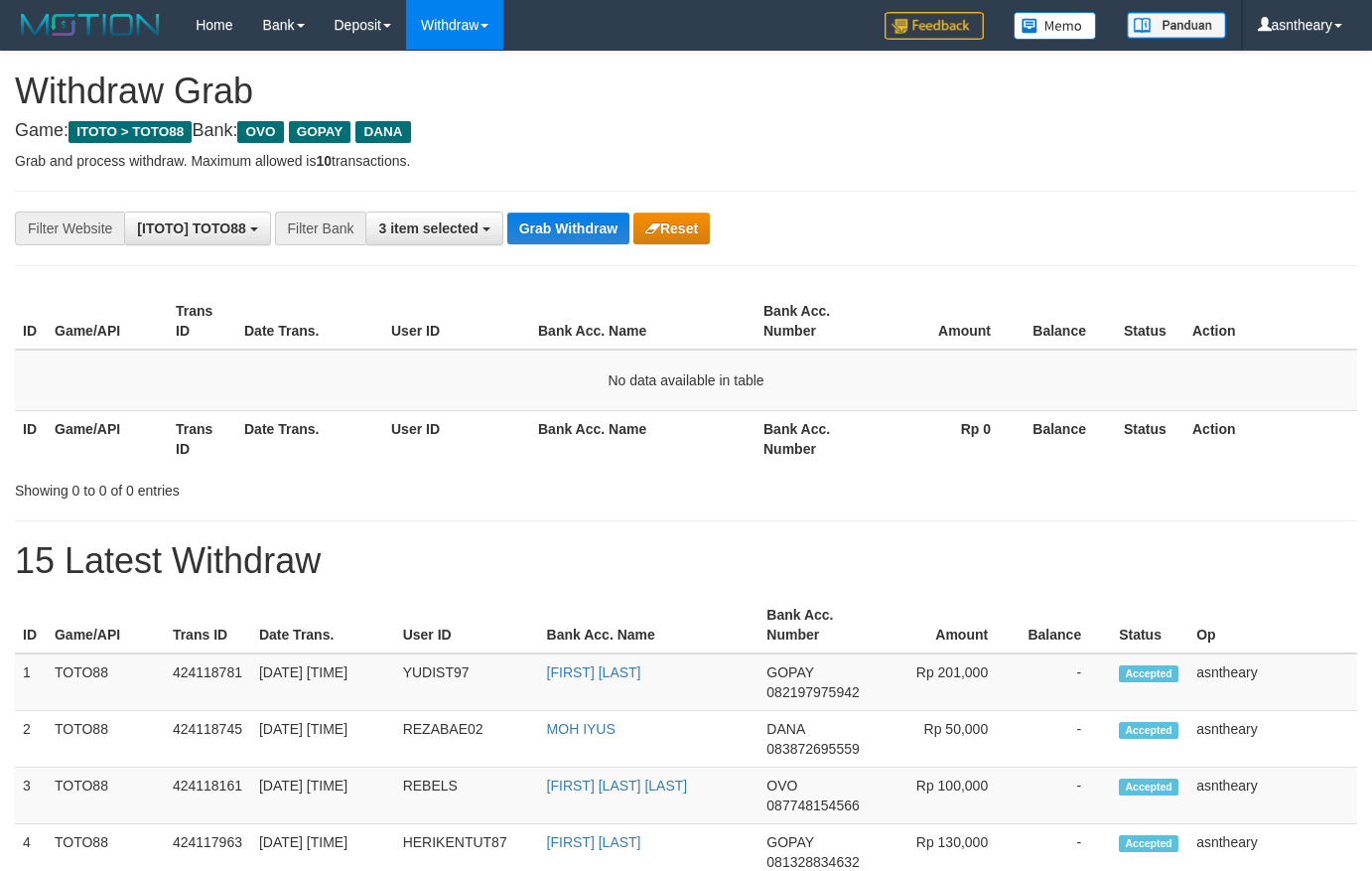 scroll, scrollTop: 0, scrollLeft: 0, axis: both 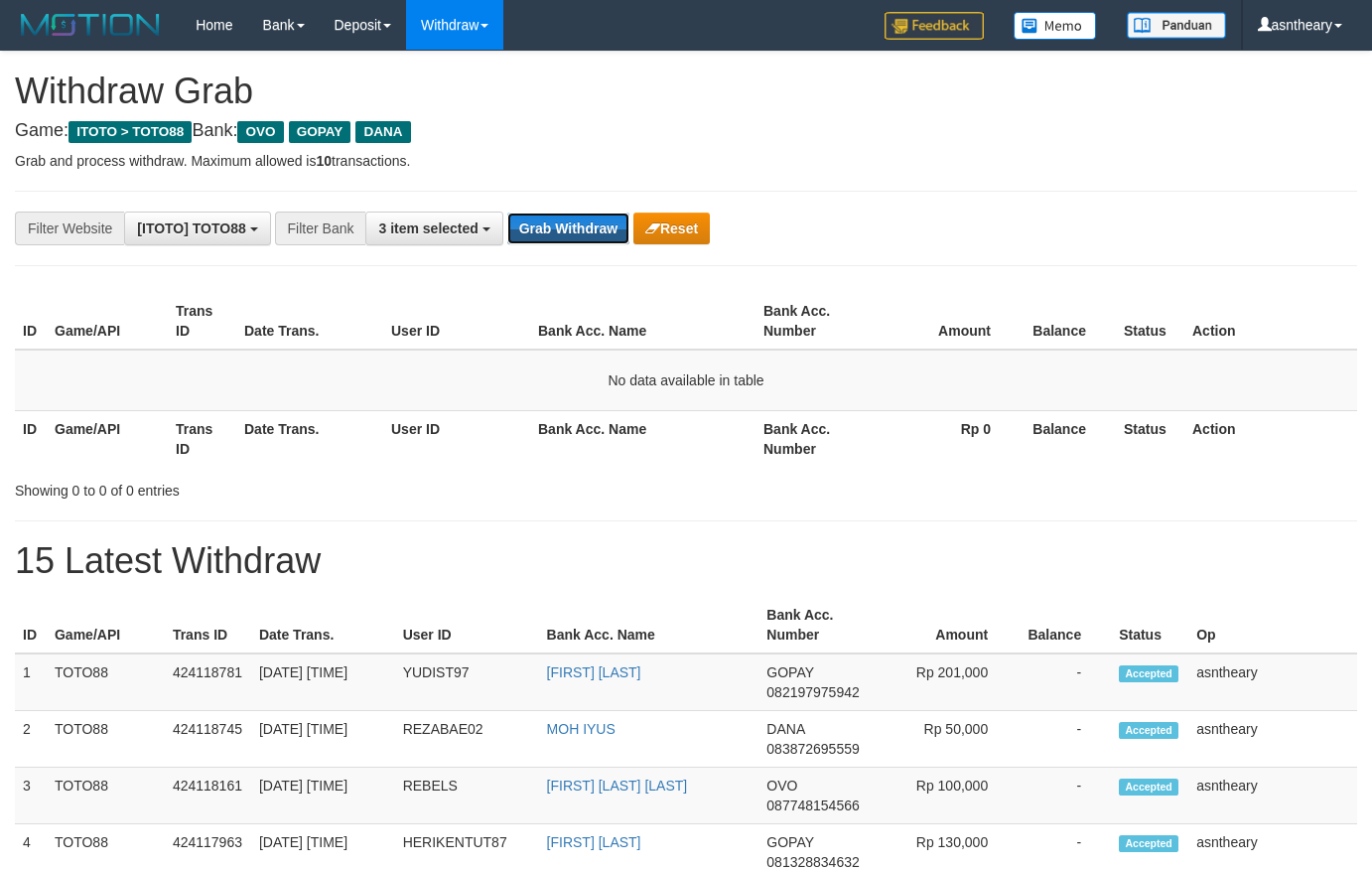click on "Grab Withdraw" at bounding box center [568, 228] 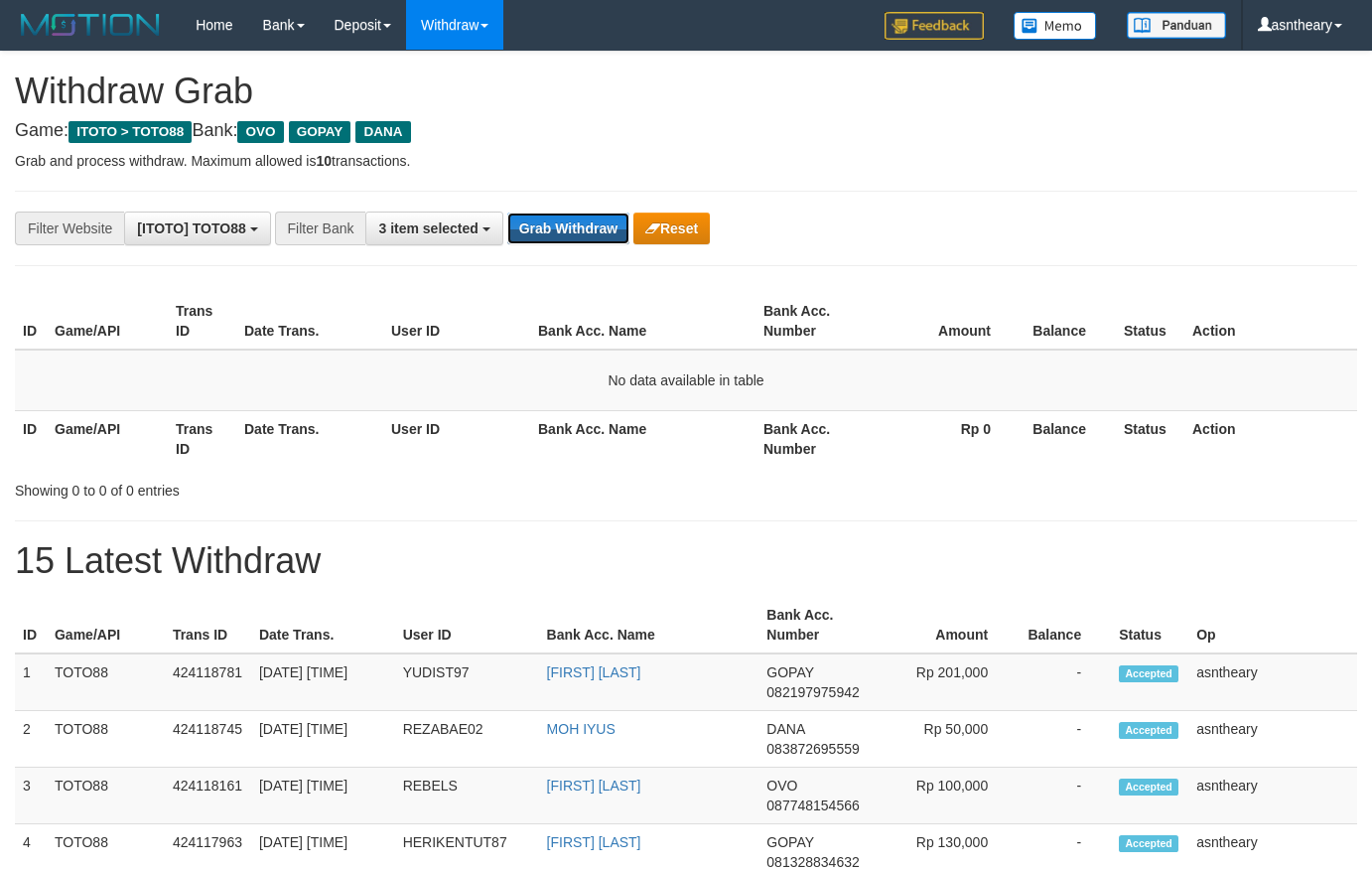 scroll, scrollTop: 0, scrollLeft: 0, axis: both 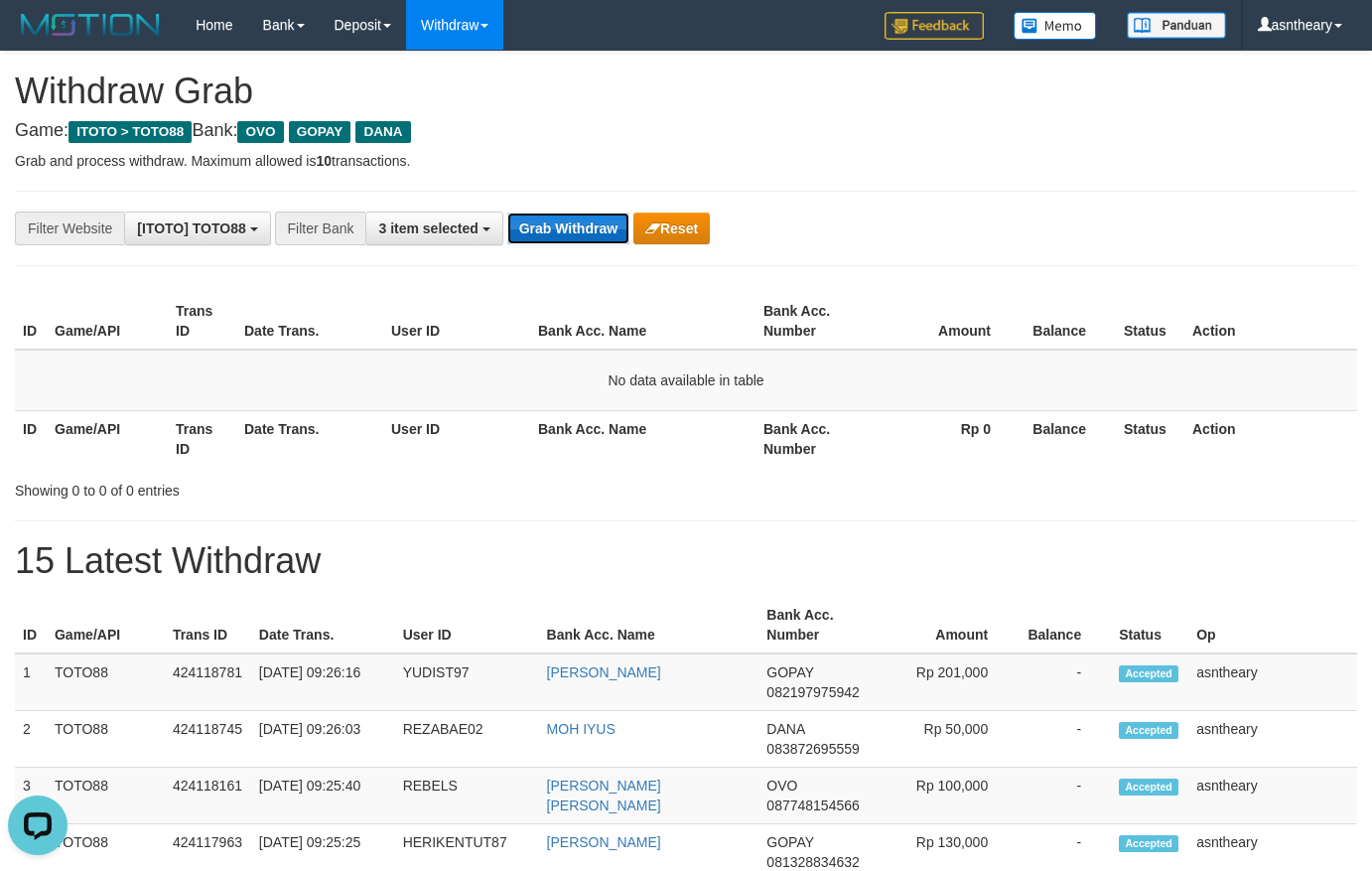 click on "Grab Withdraw" at bounding box center [568, 228] 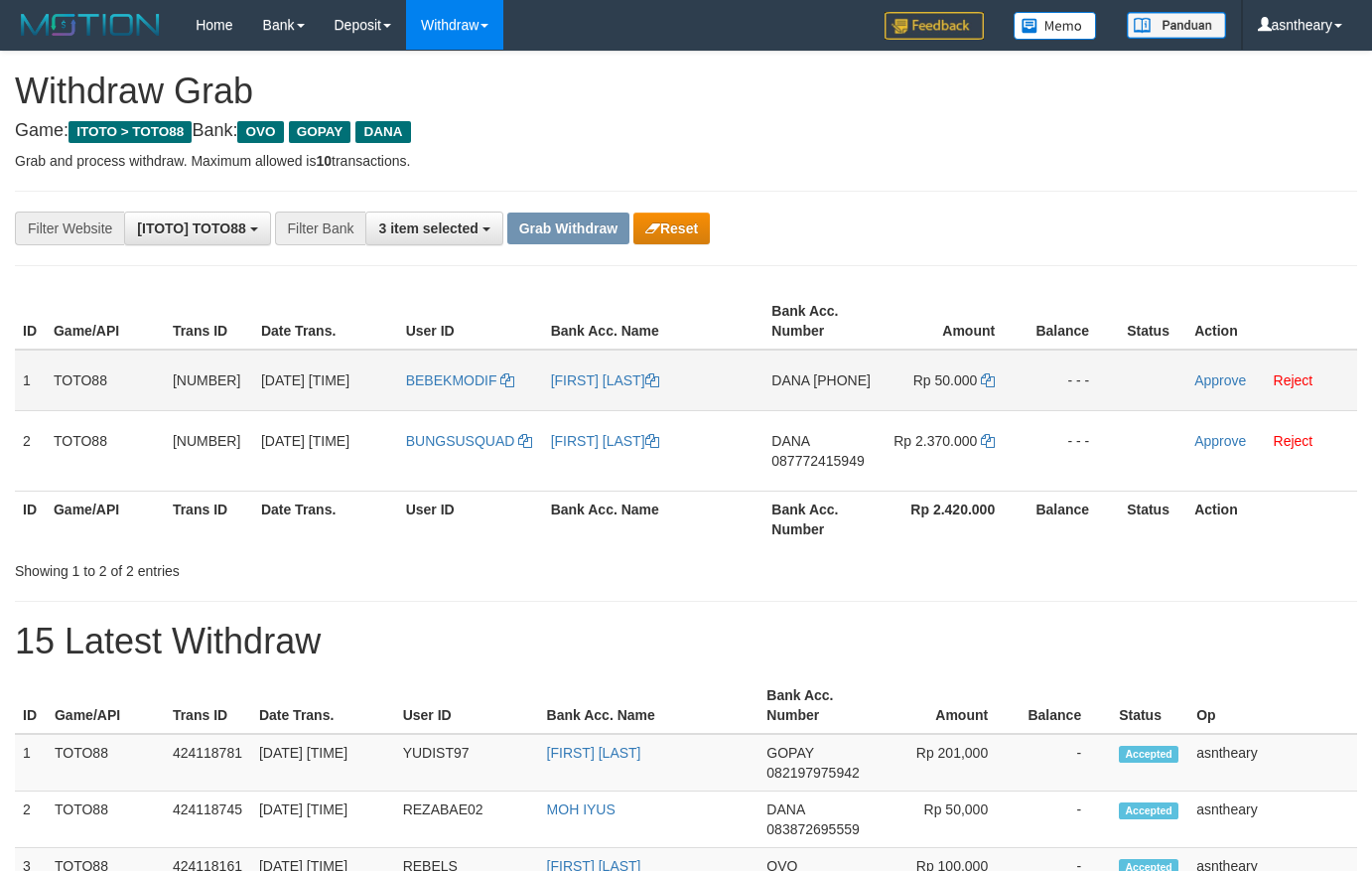 scroll, scrollTop: 0, scrollLeft: 0, axis: both 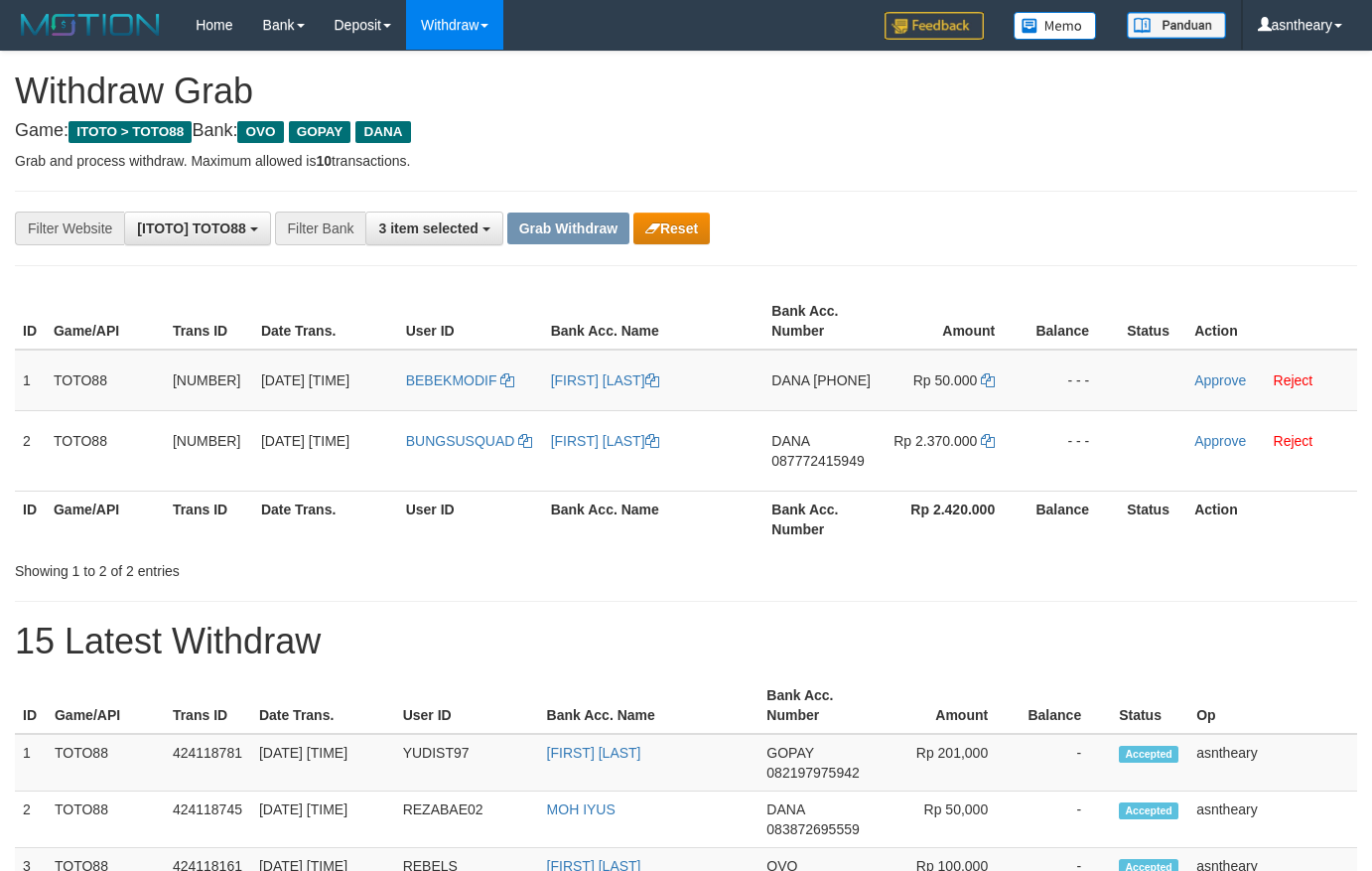 copy on "[NUMBER]" 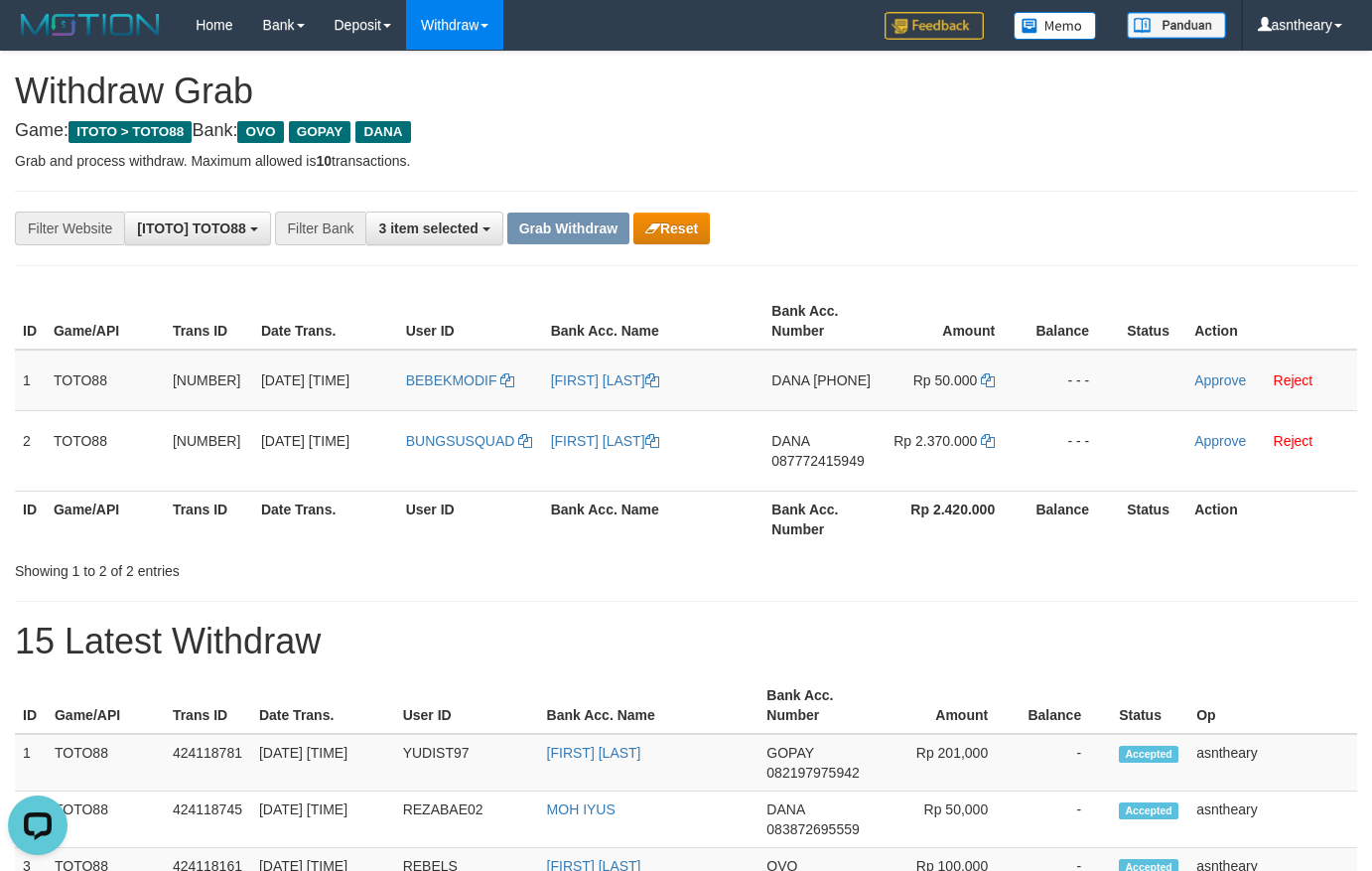 scroll, scrollTop: 0, scrollLeft: 0, axis: both 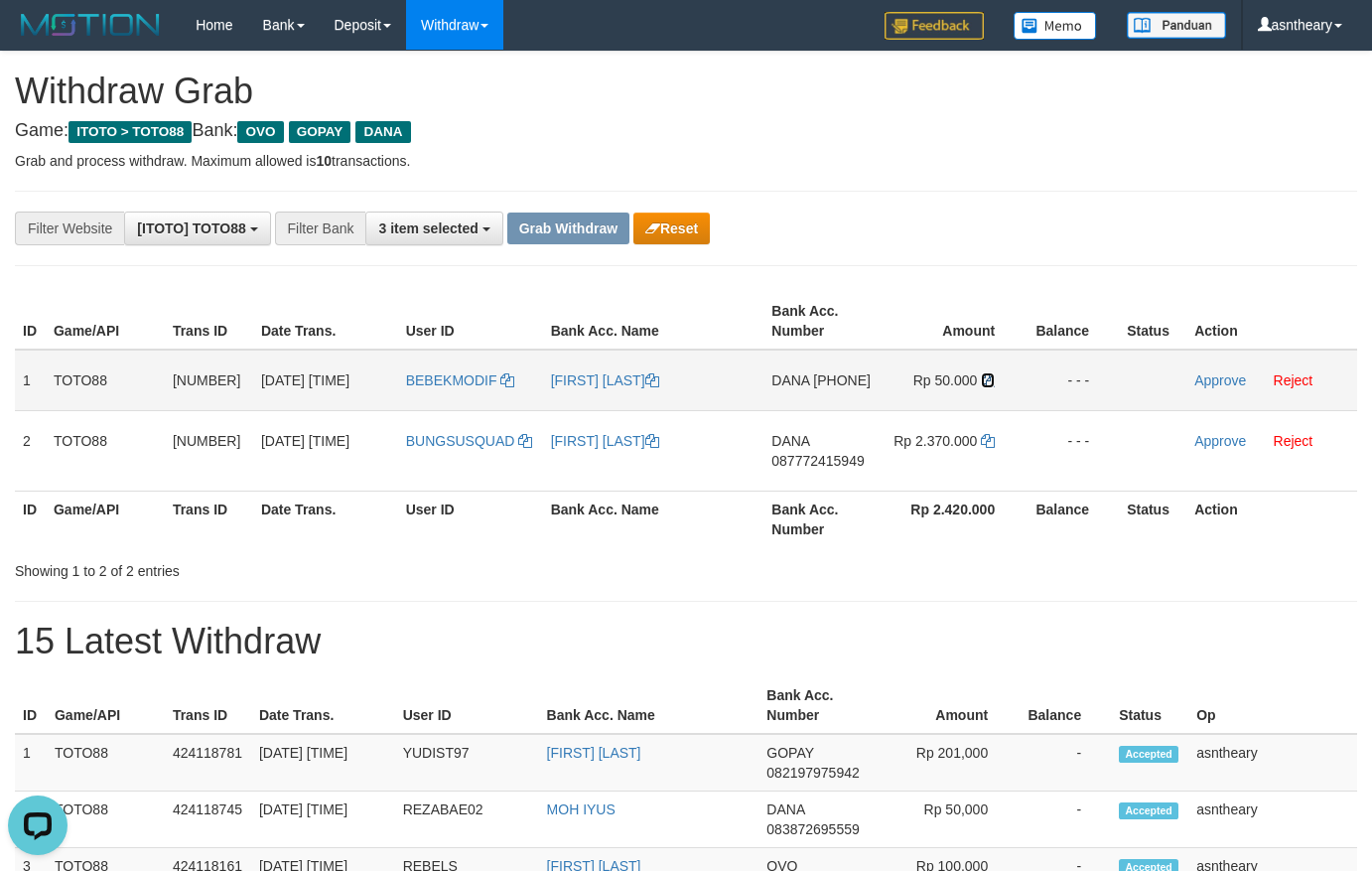 click at bounding box center (988, 380) 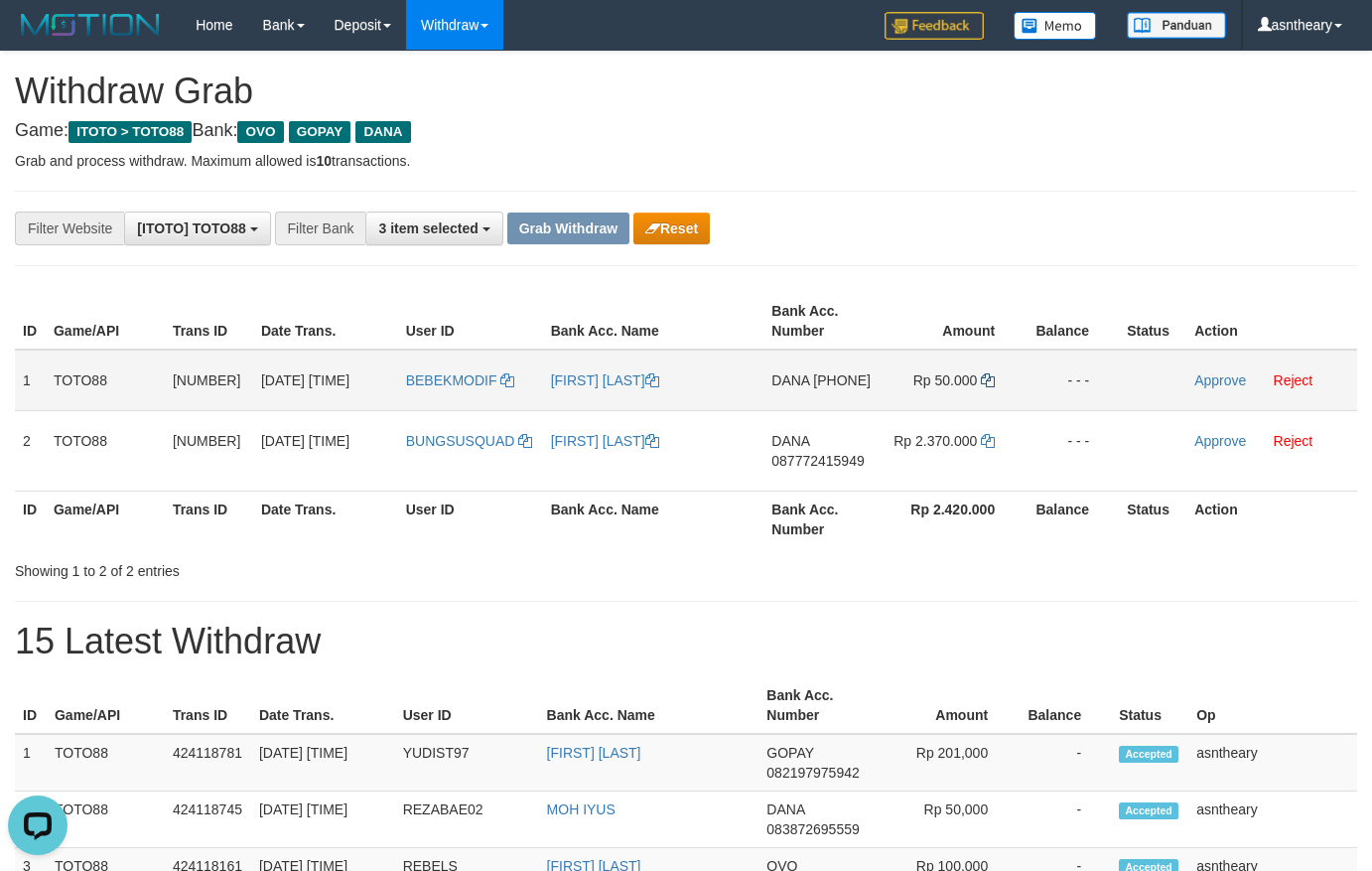 copy on "[NUMBER]" 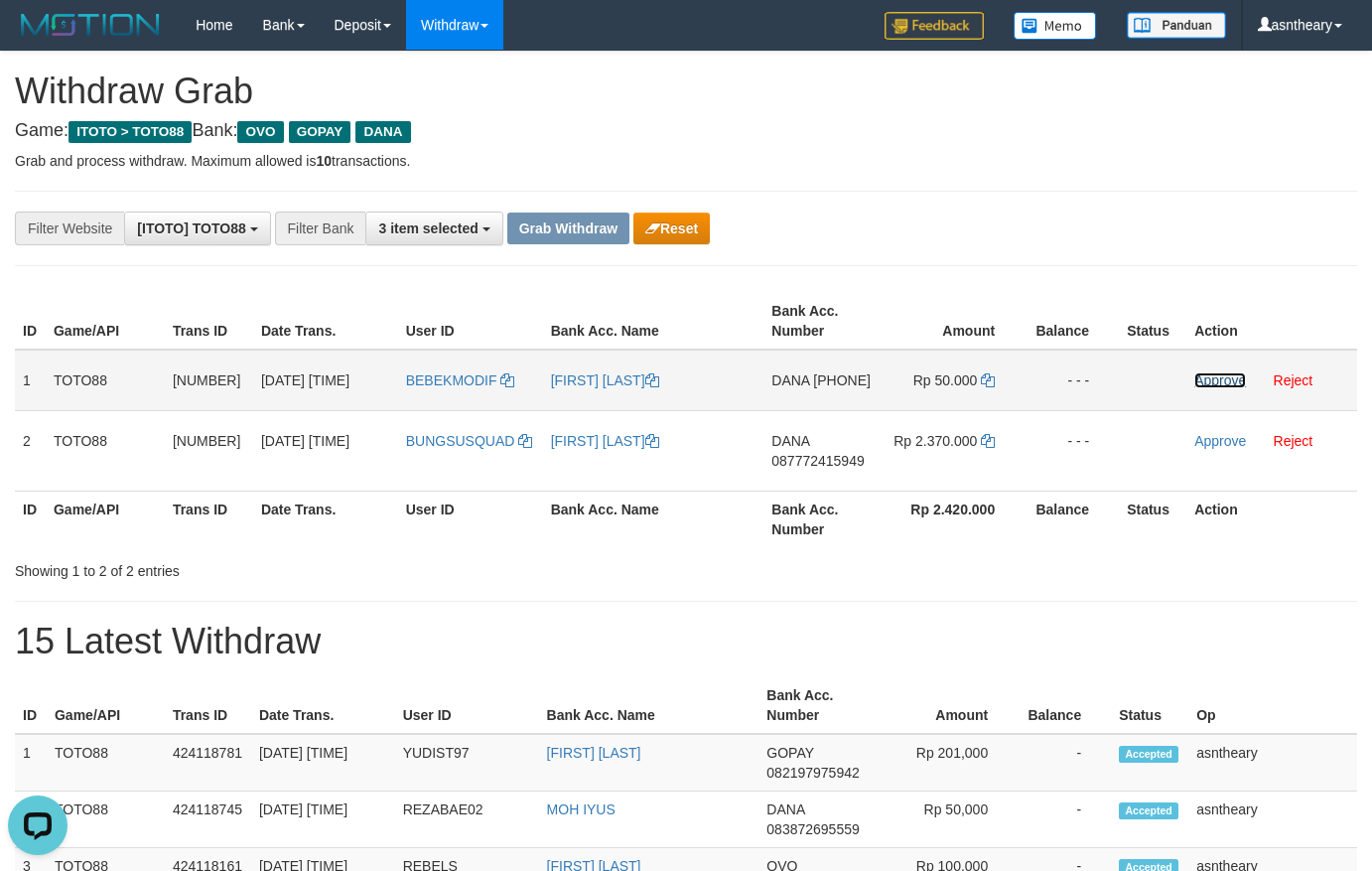 click on "Approve" at bounding box center [1220, 380] 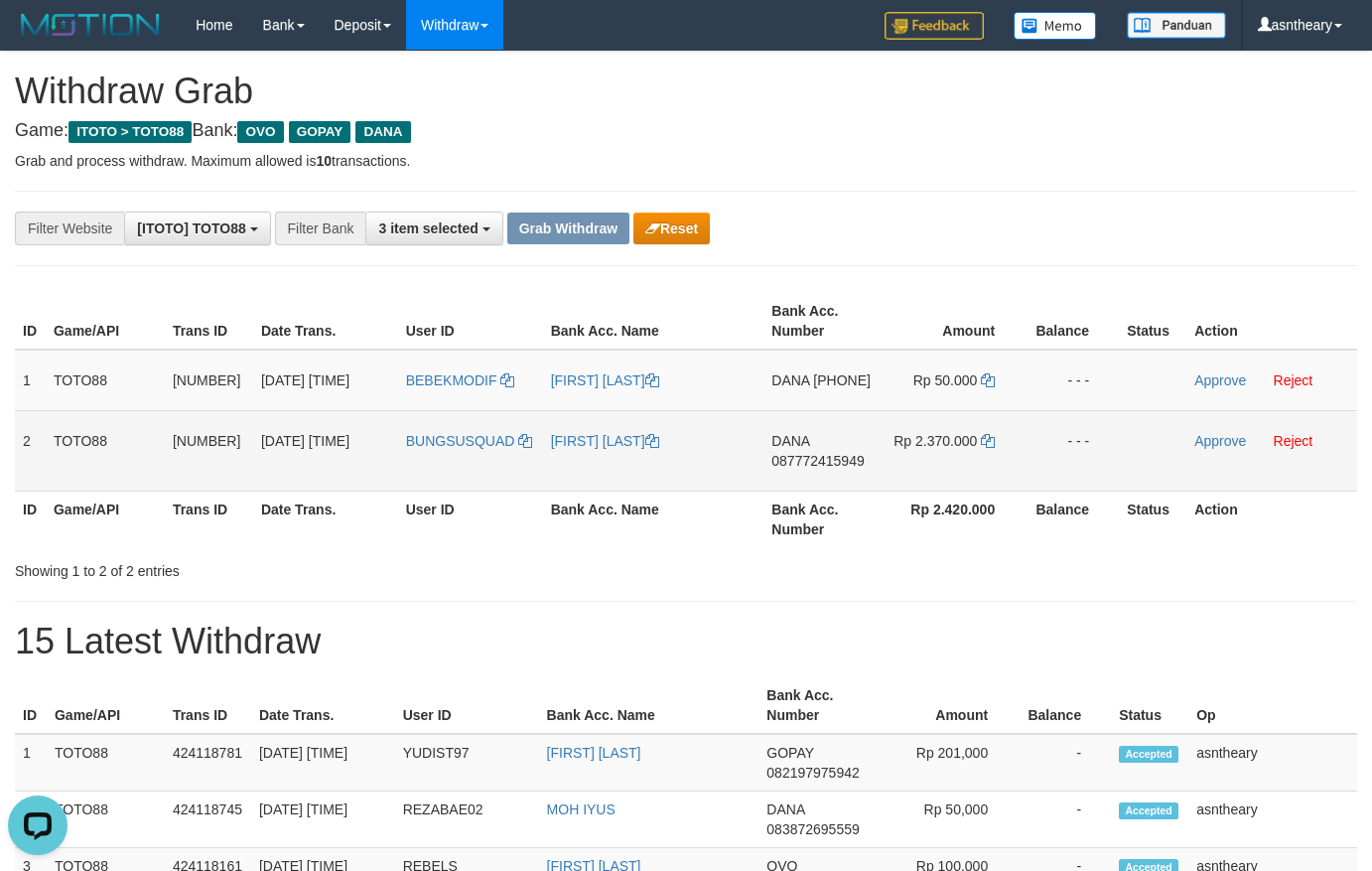click on "DANA
087772415949" at bounding box center [823, 450] 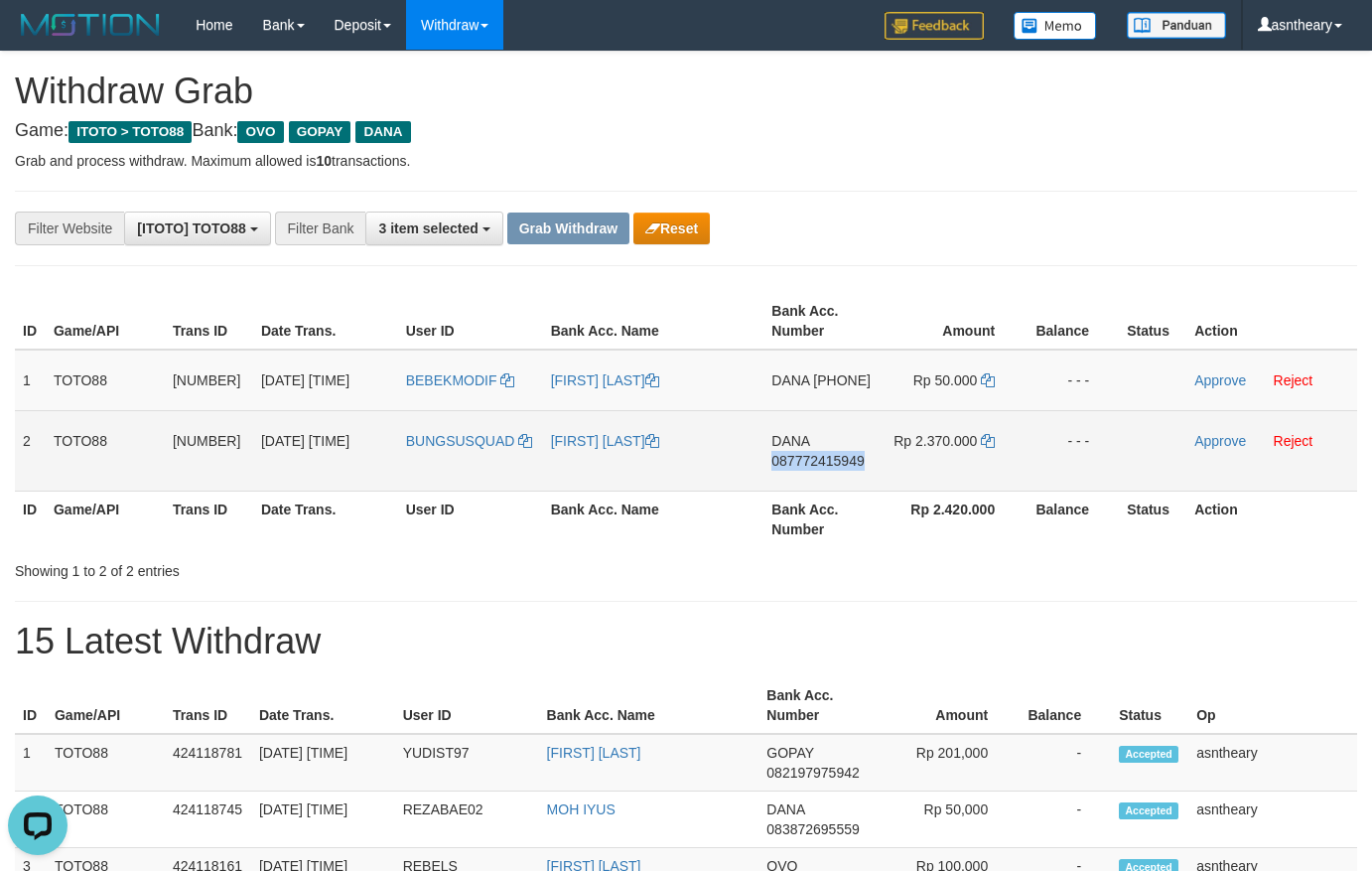 click on "DANA
087772415949" at bounding box center [823, 450] 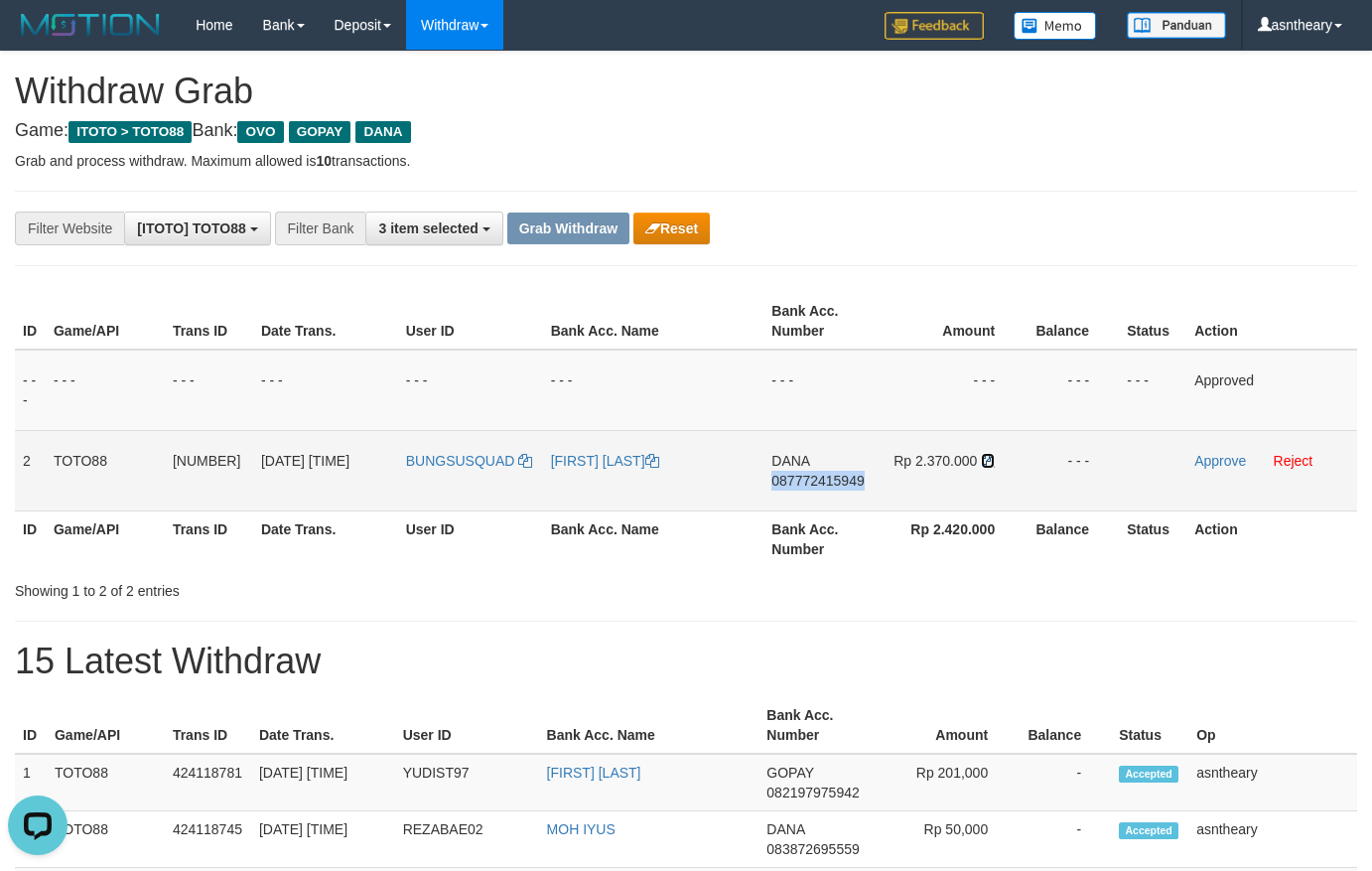 click at bounding box center [988, 461] 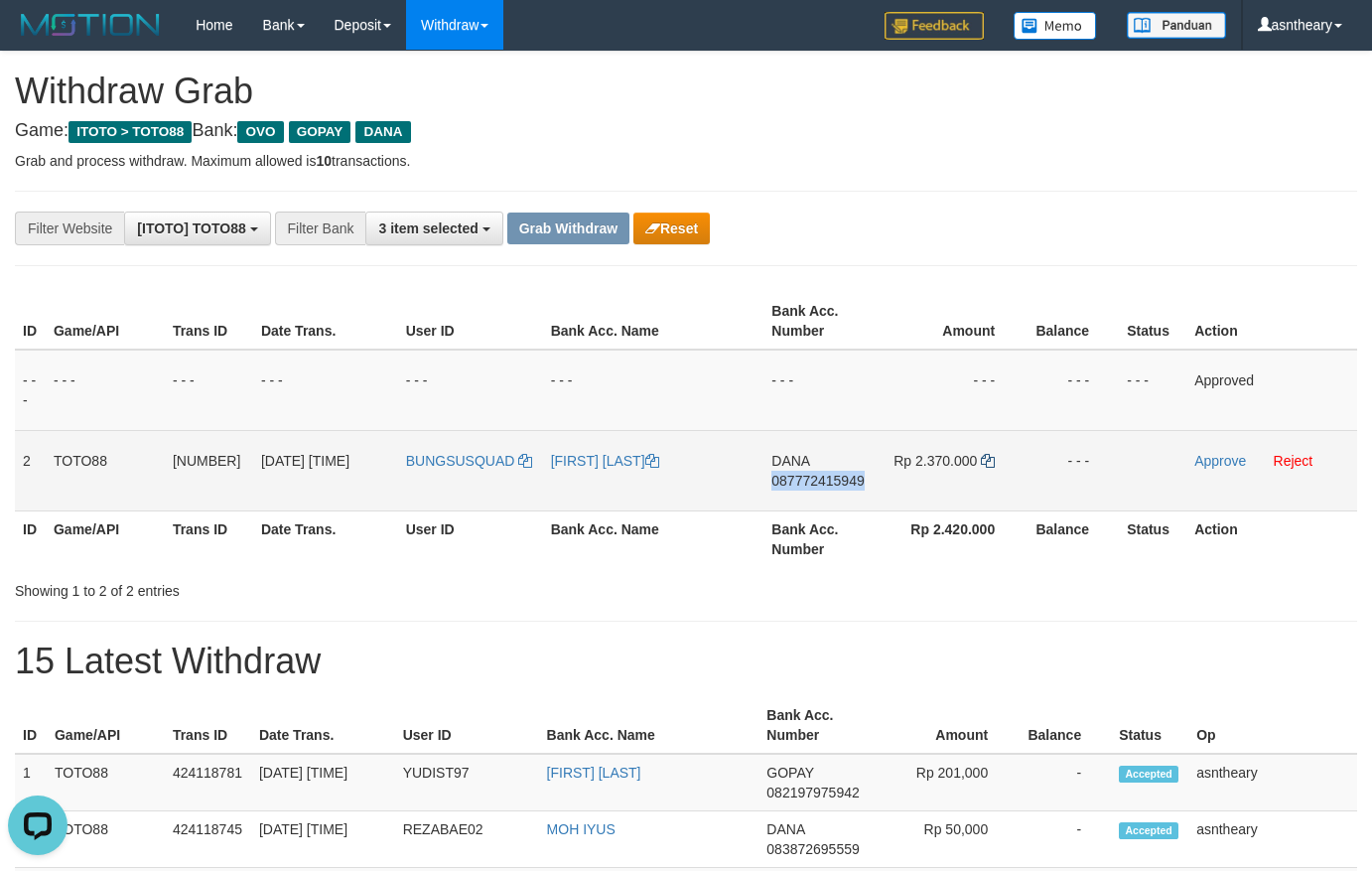 copy on "087772415949" 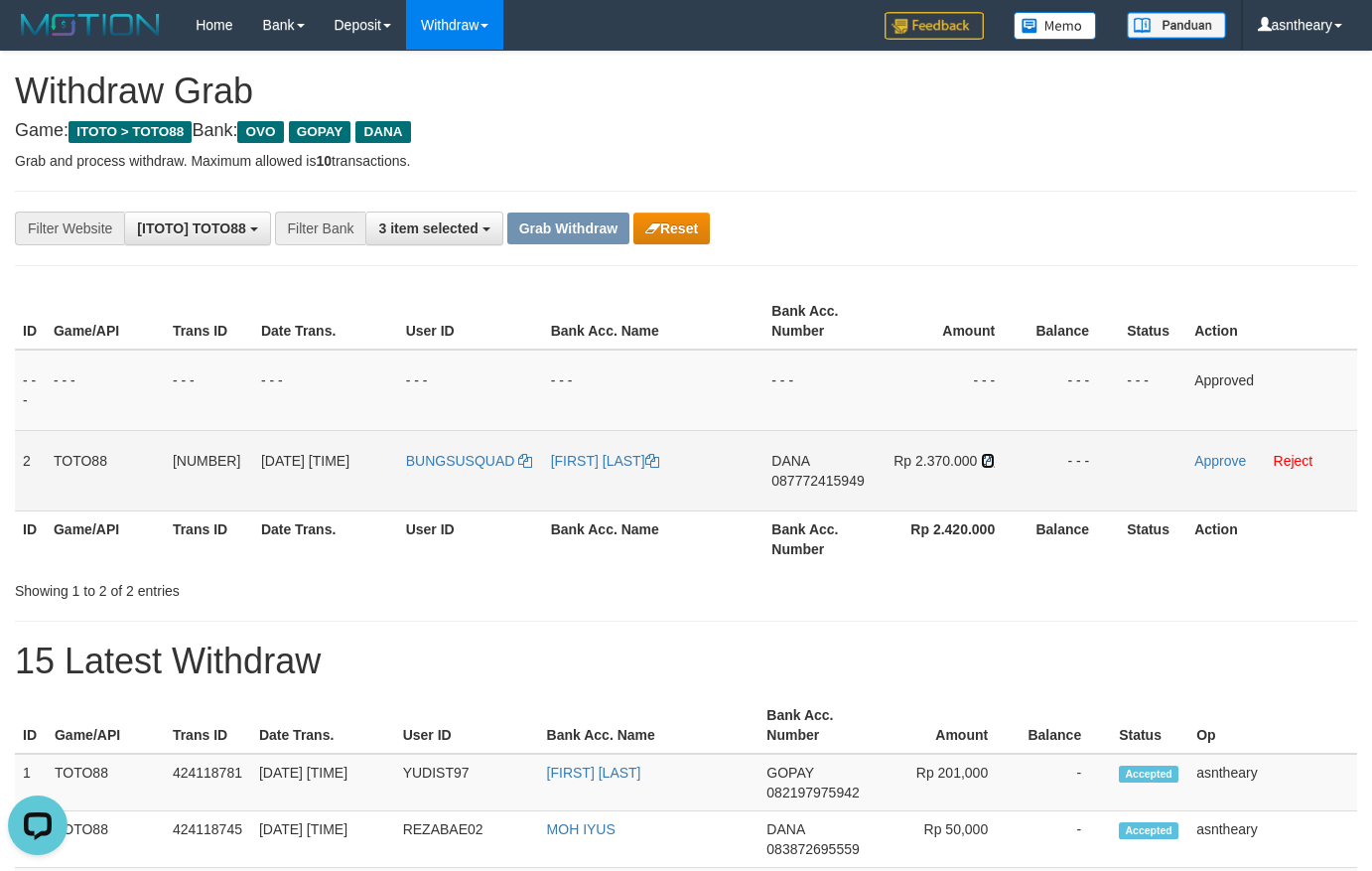 click at bounding box center [988, 461] 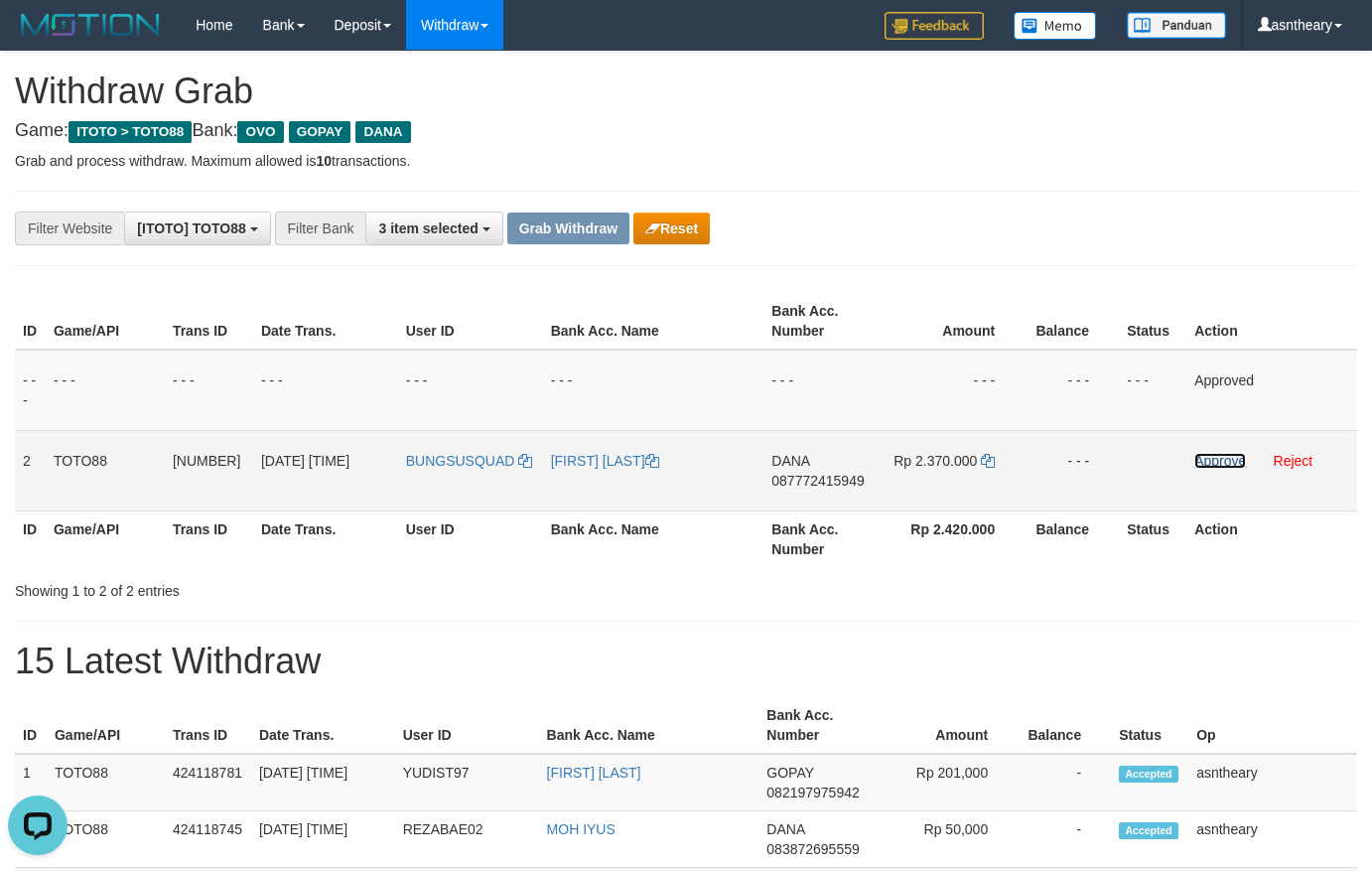 click on "Approve" at bounding box center (1220, 461) 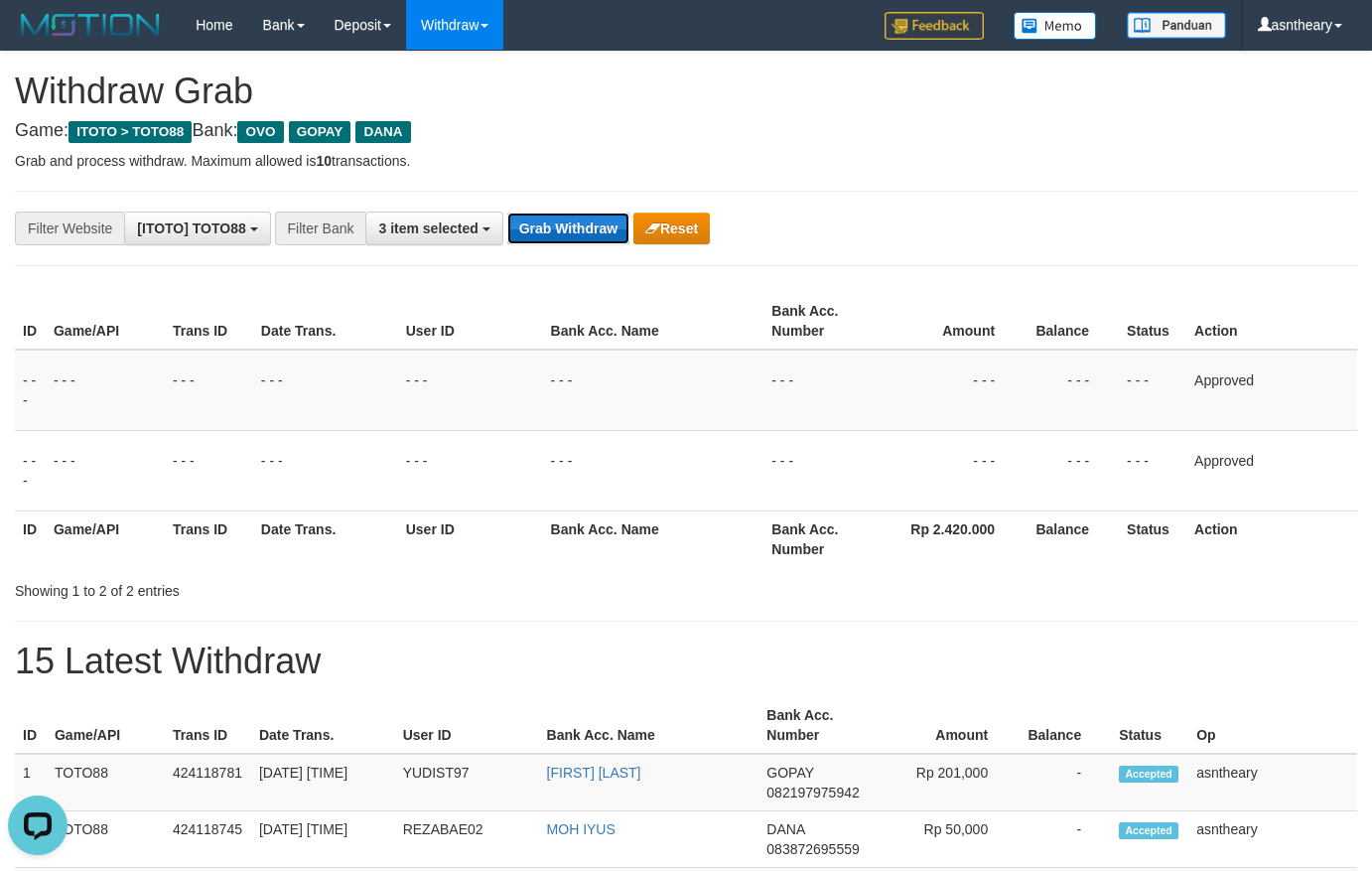 click on "Grab Withdraw" at bounding box center [568, 228] 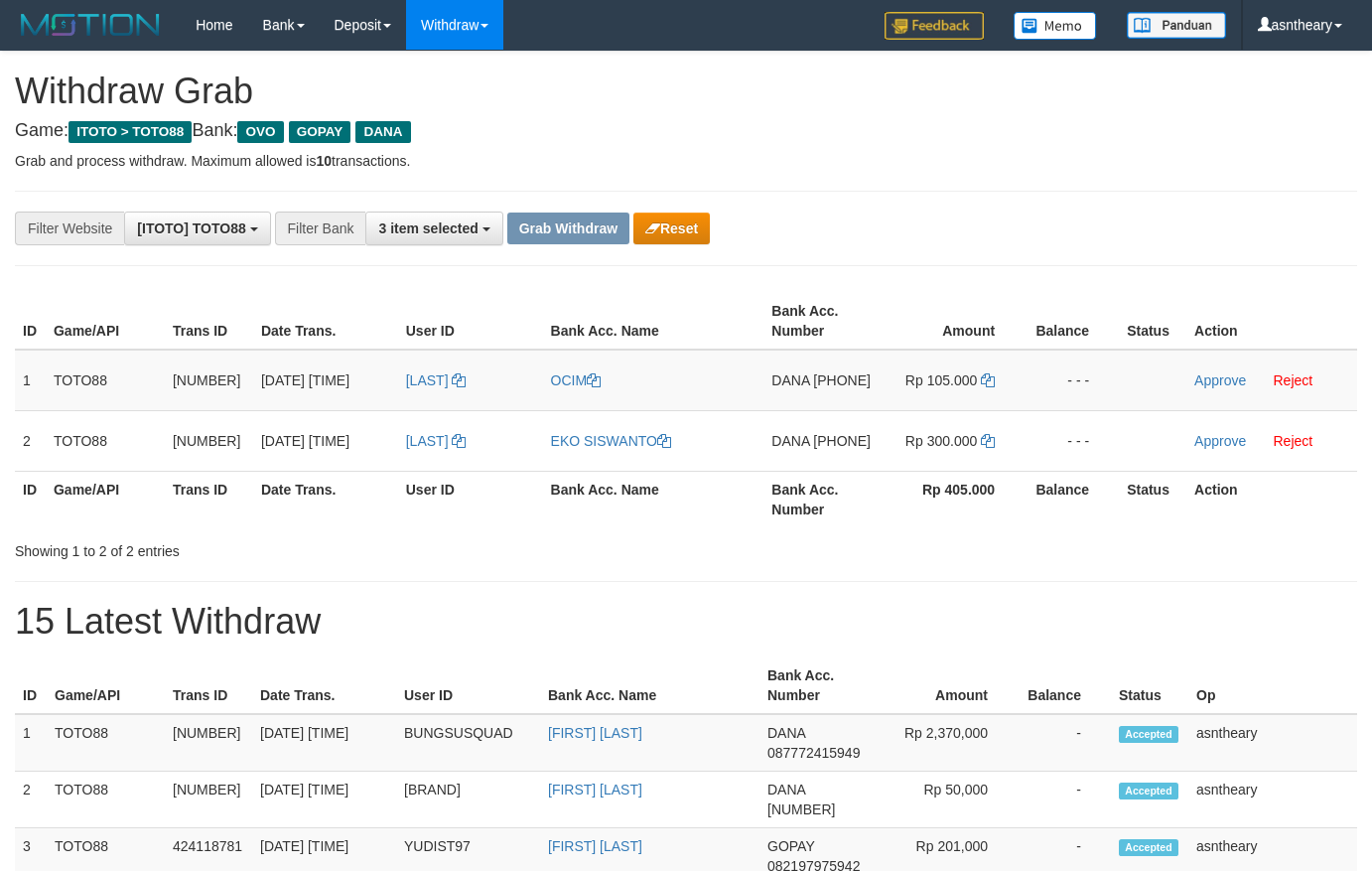 scroll, scrollTop: 0, scrollLeft: 0, axis: both 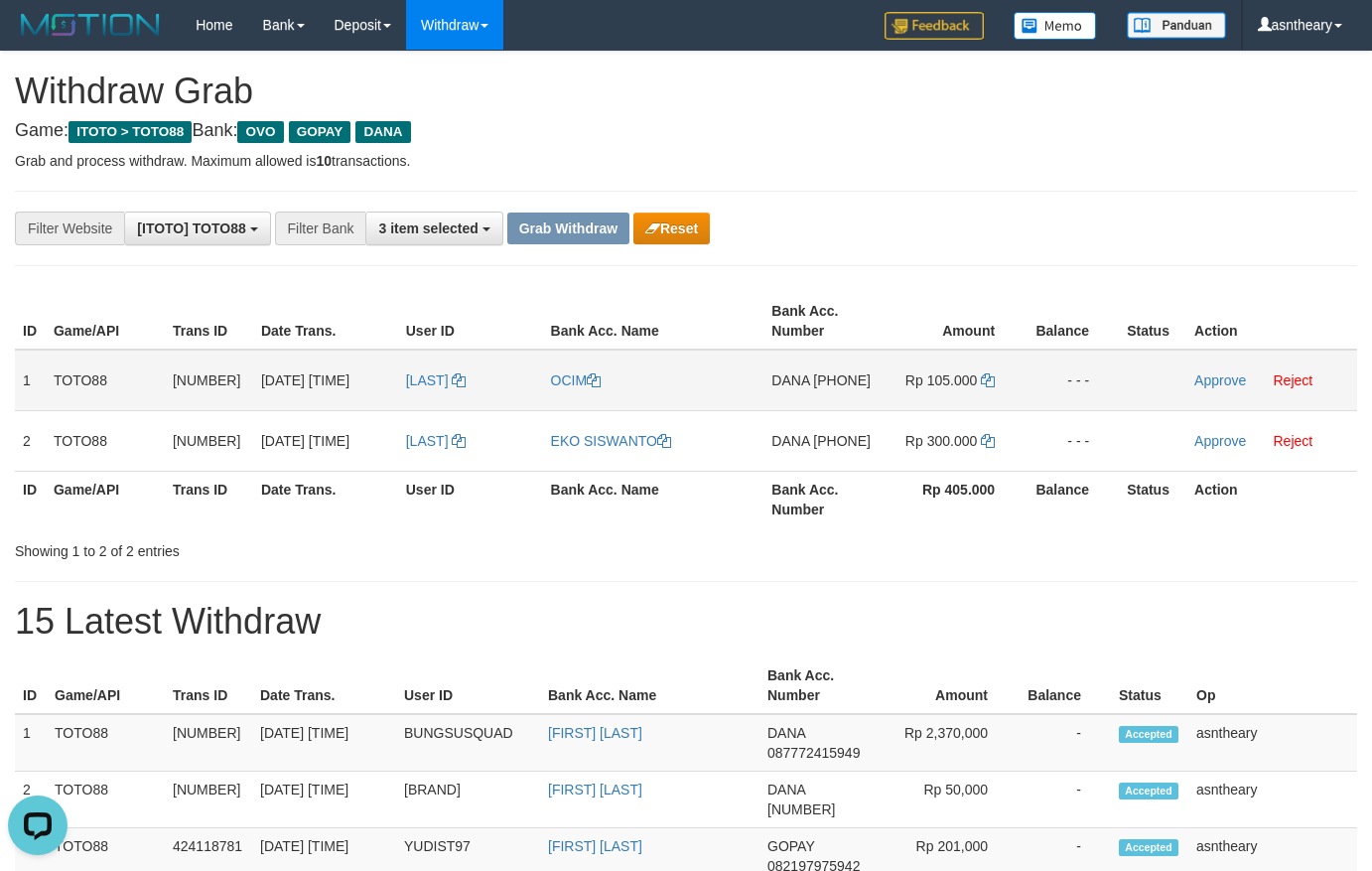 click on "DANA
[PHONE]" at bounding box center (823, 380) 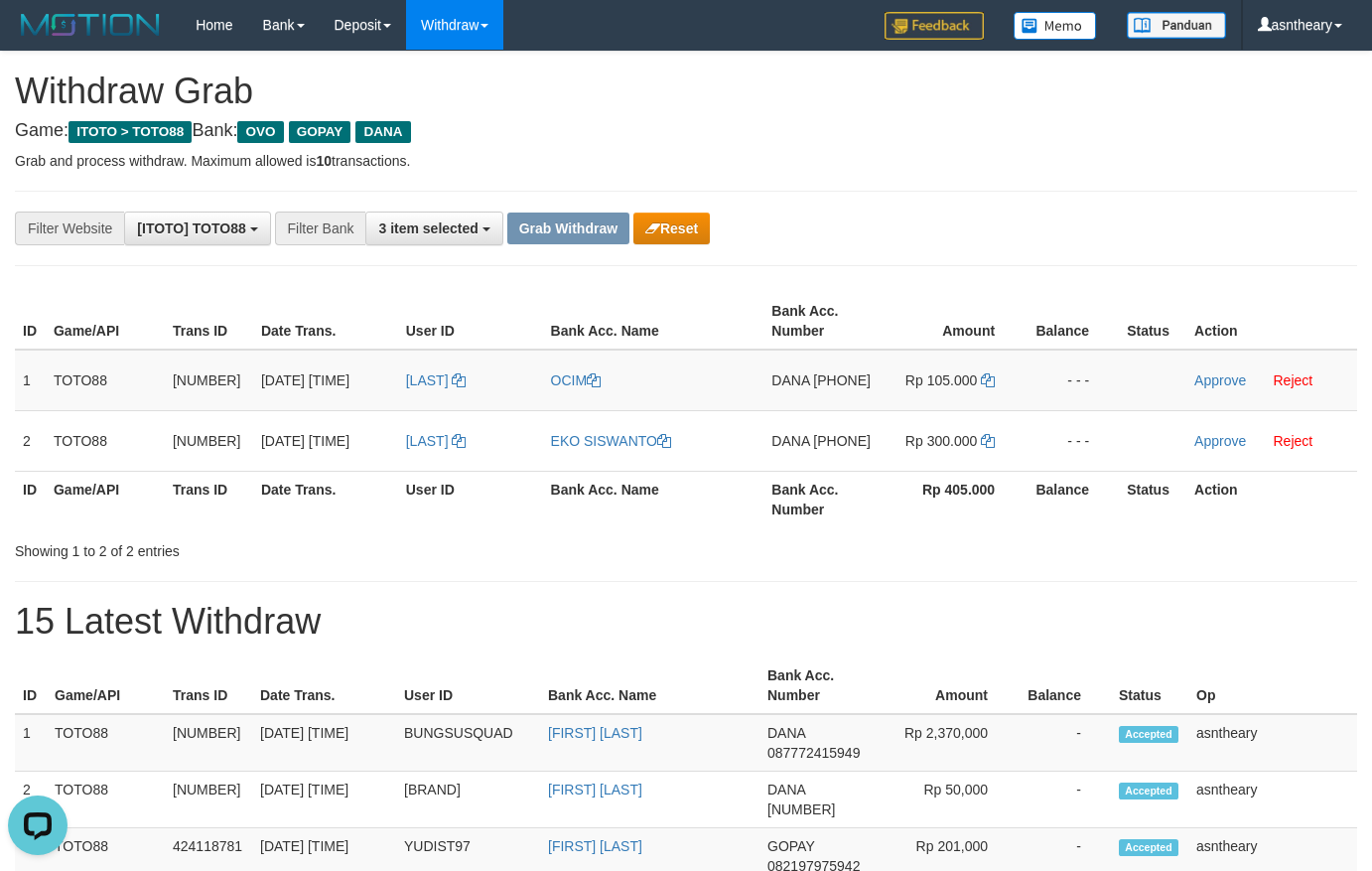 copy on "[PHONE]" 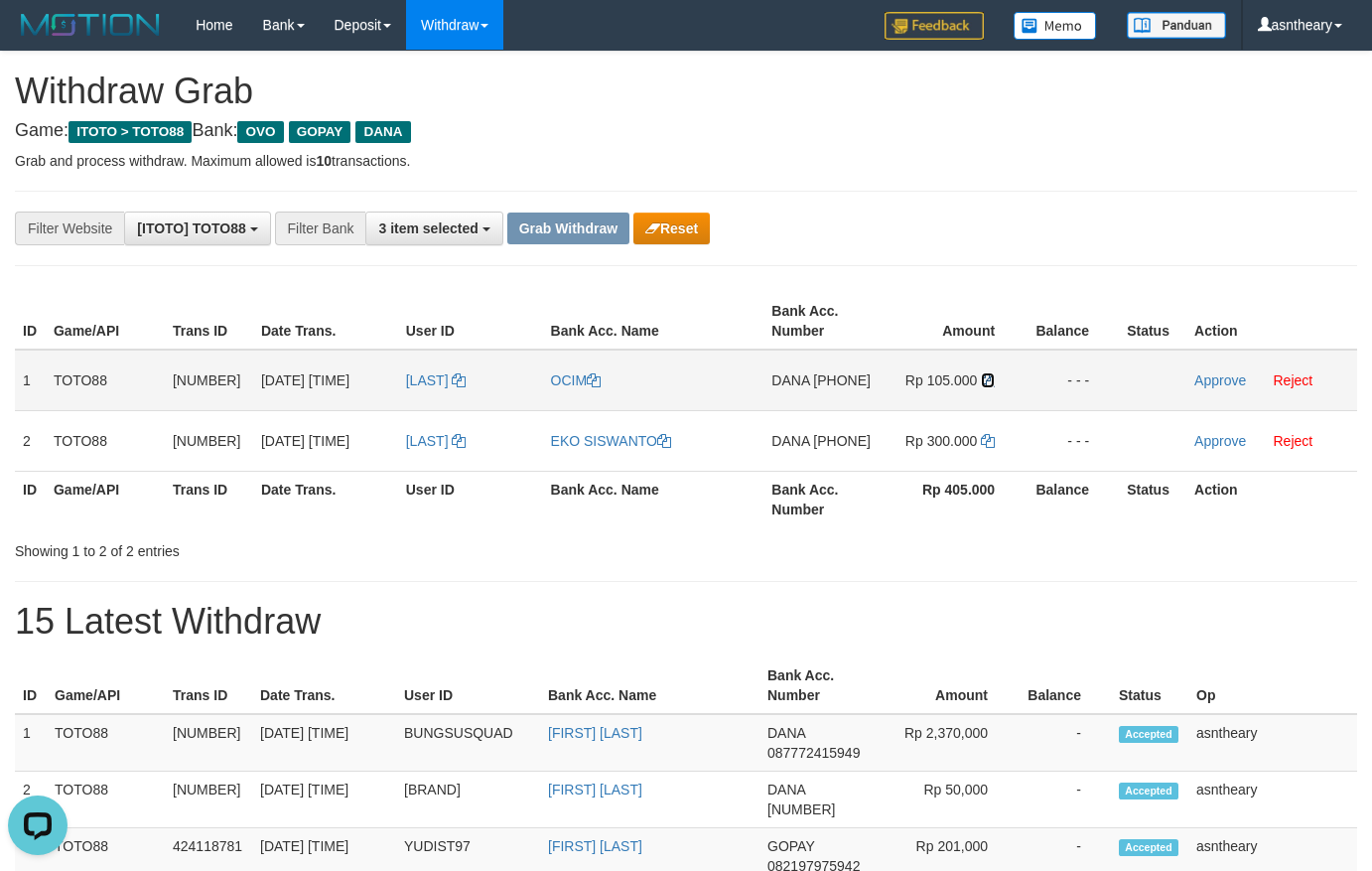 click at bounding box center [988, 380] 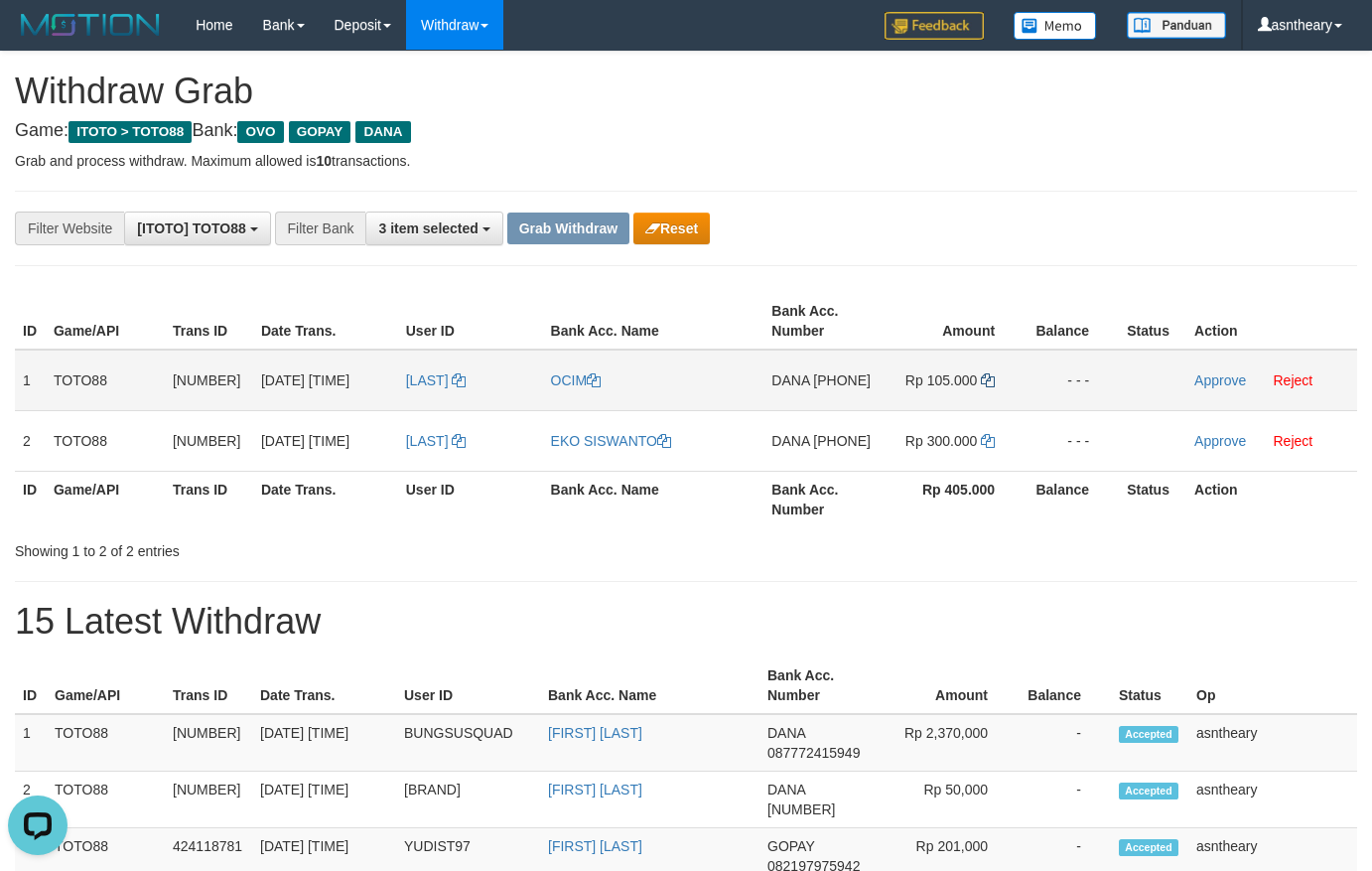 copy on "085888319868" 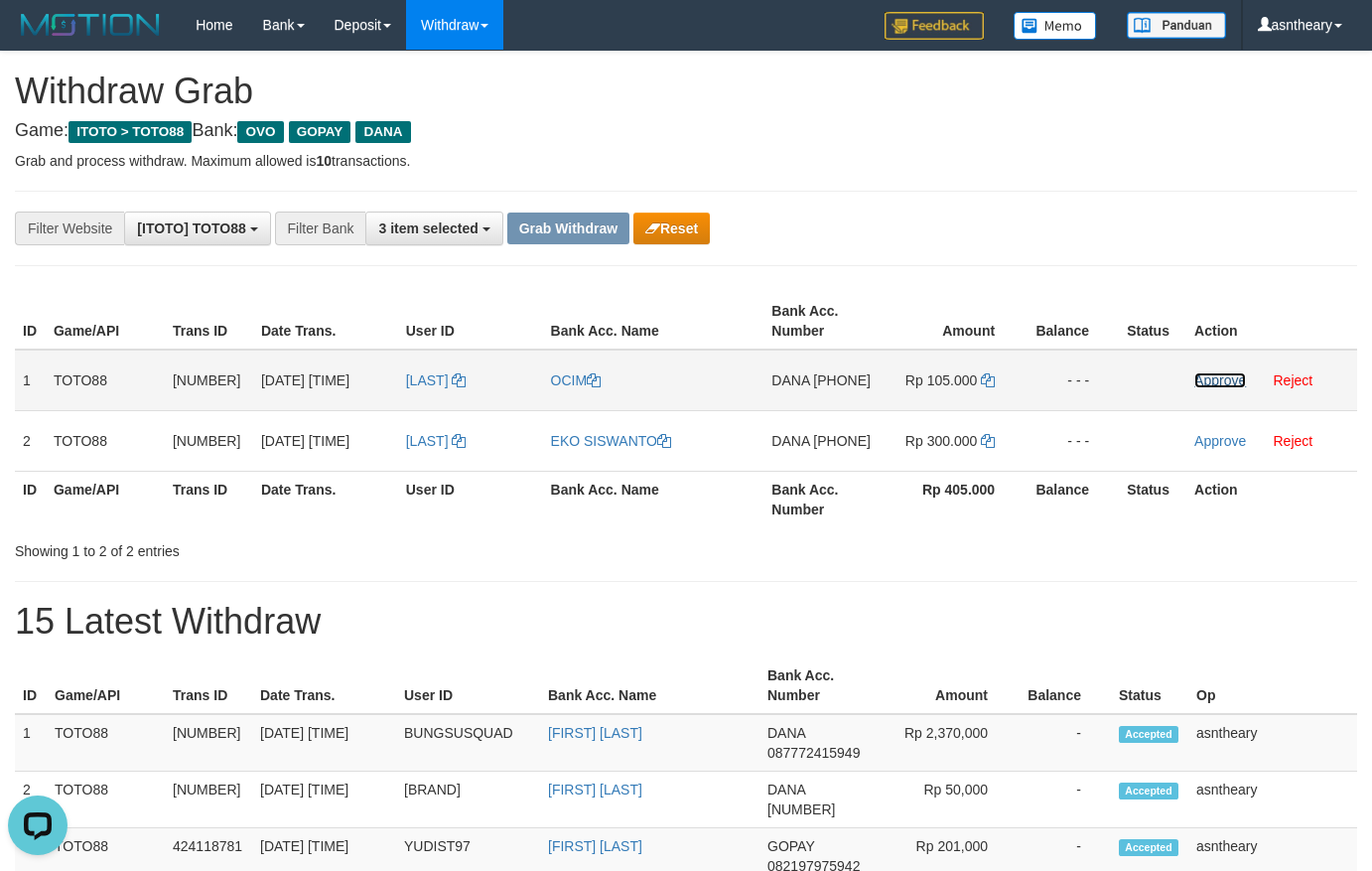 click on "Approve" at bounding box center (1220, 380) 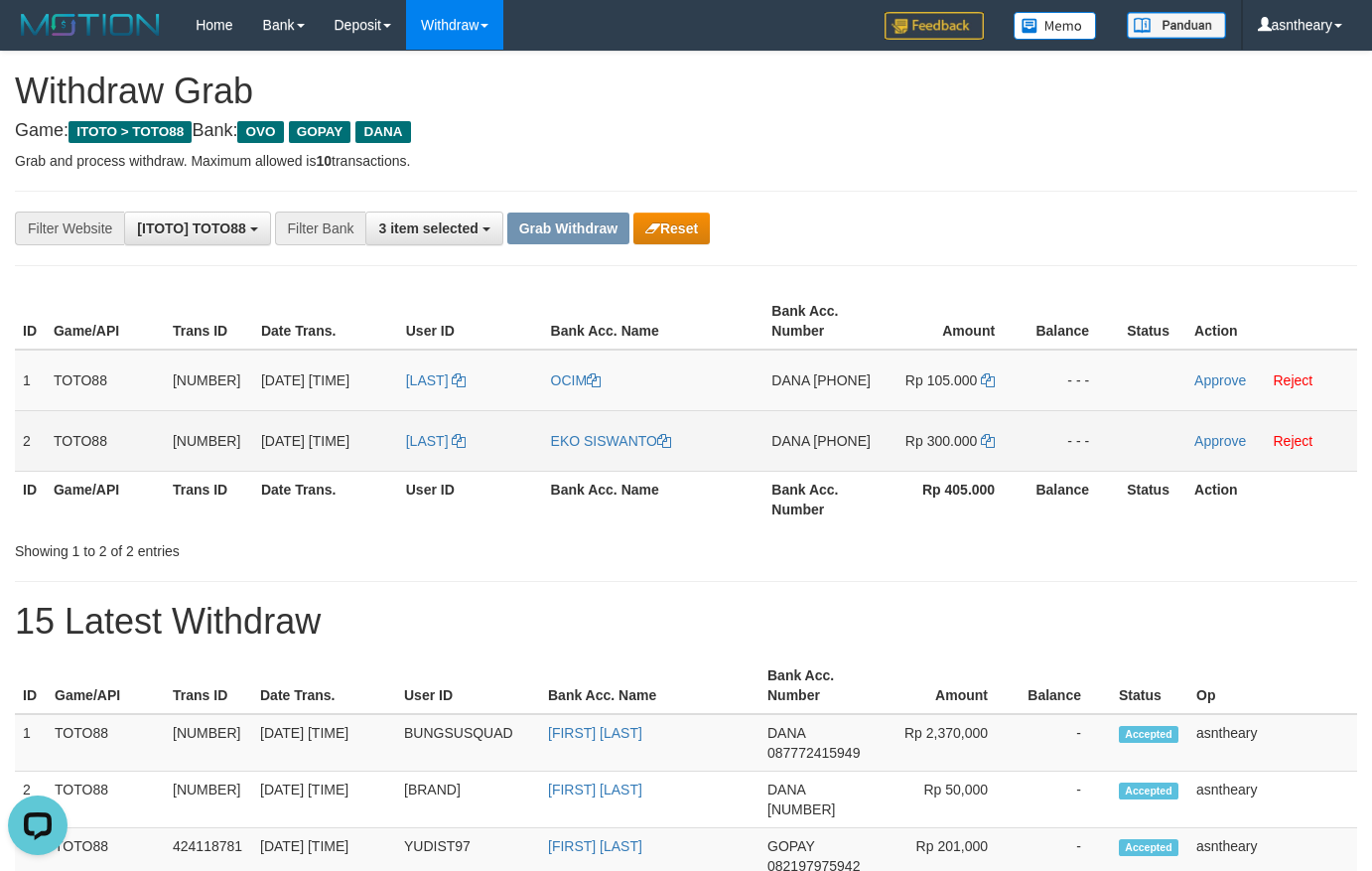 click on "DANA
085856142793" at bounding box center [823, 440] 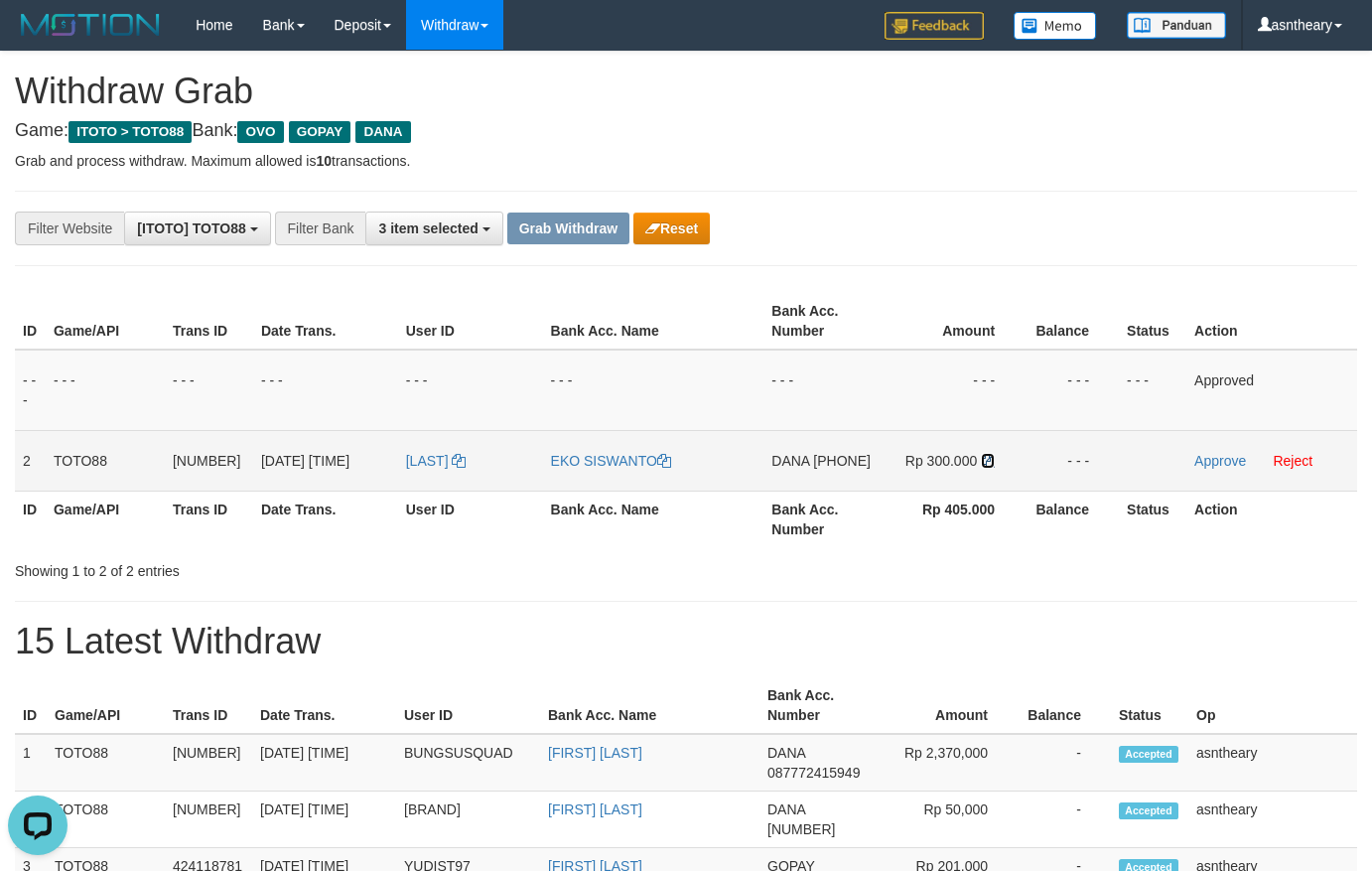 click at bounding box center [988, 461] 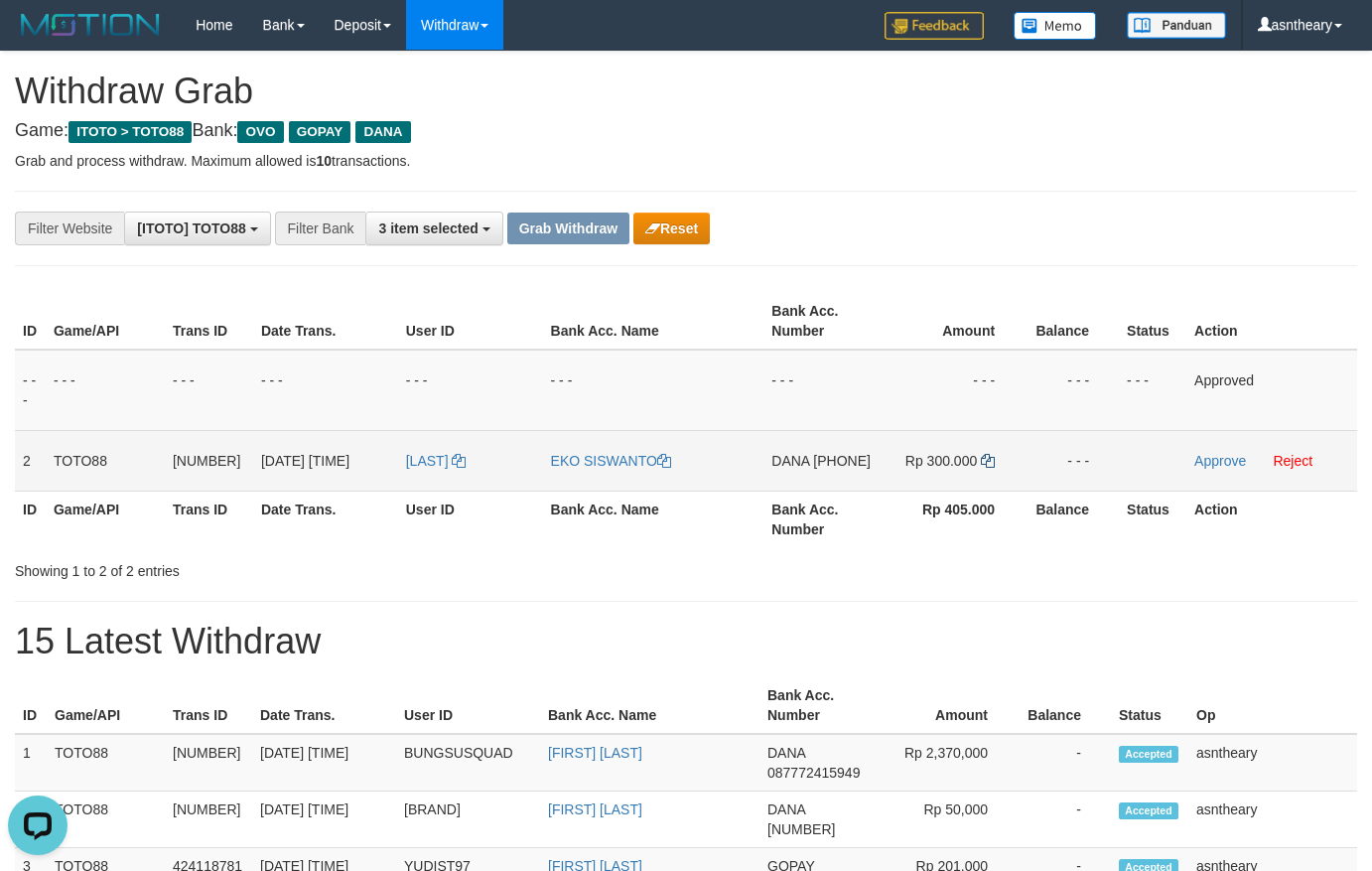 copy on "085856142793" 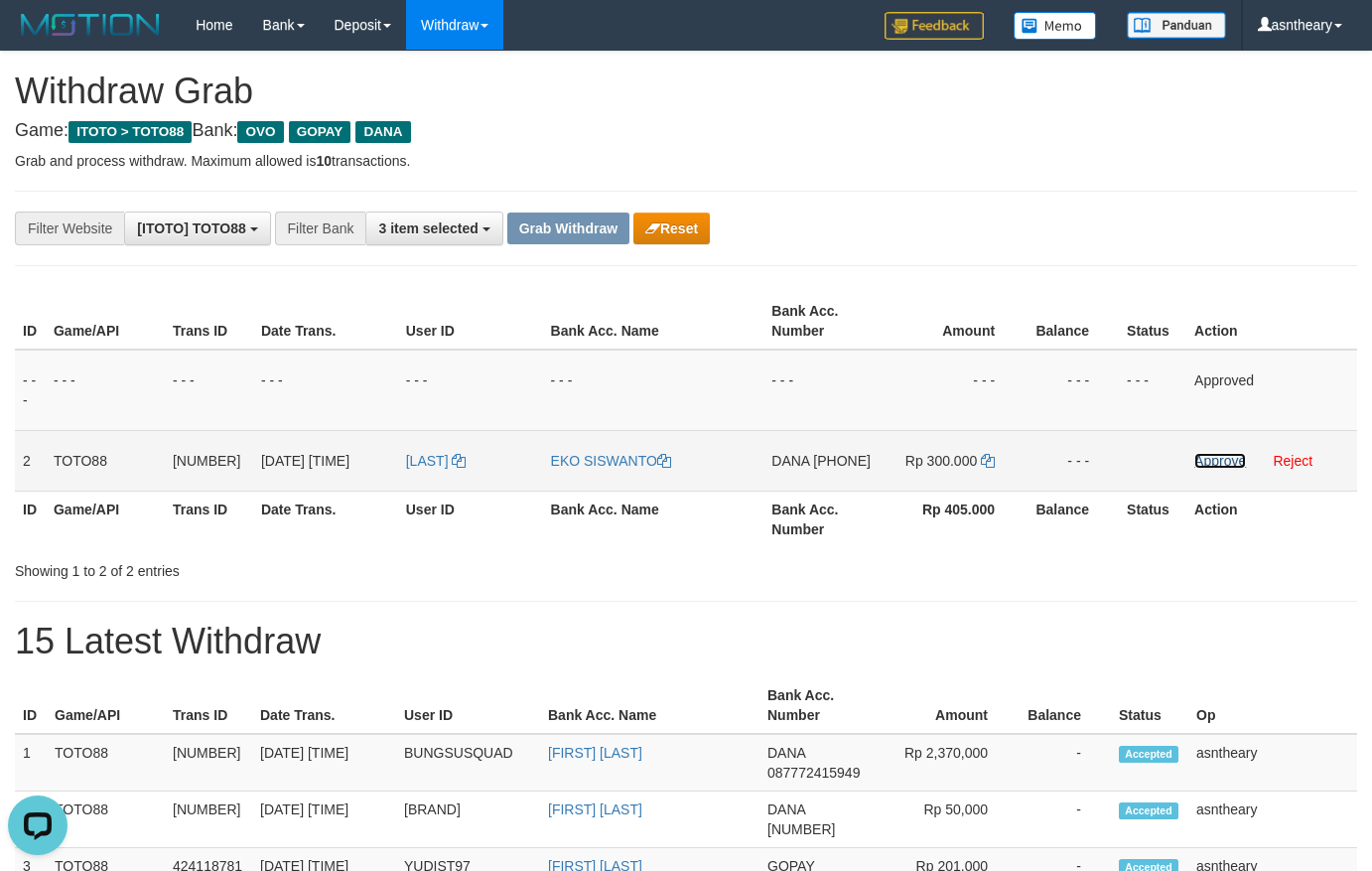 click on "Approve" at bounding box center (1220, 461) 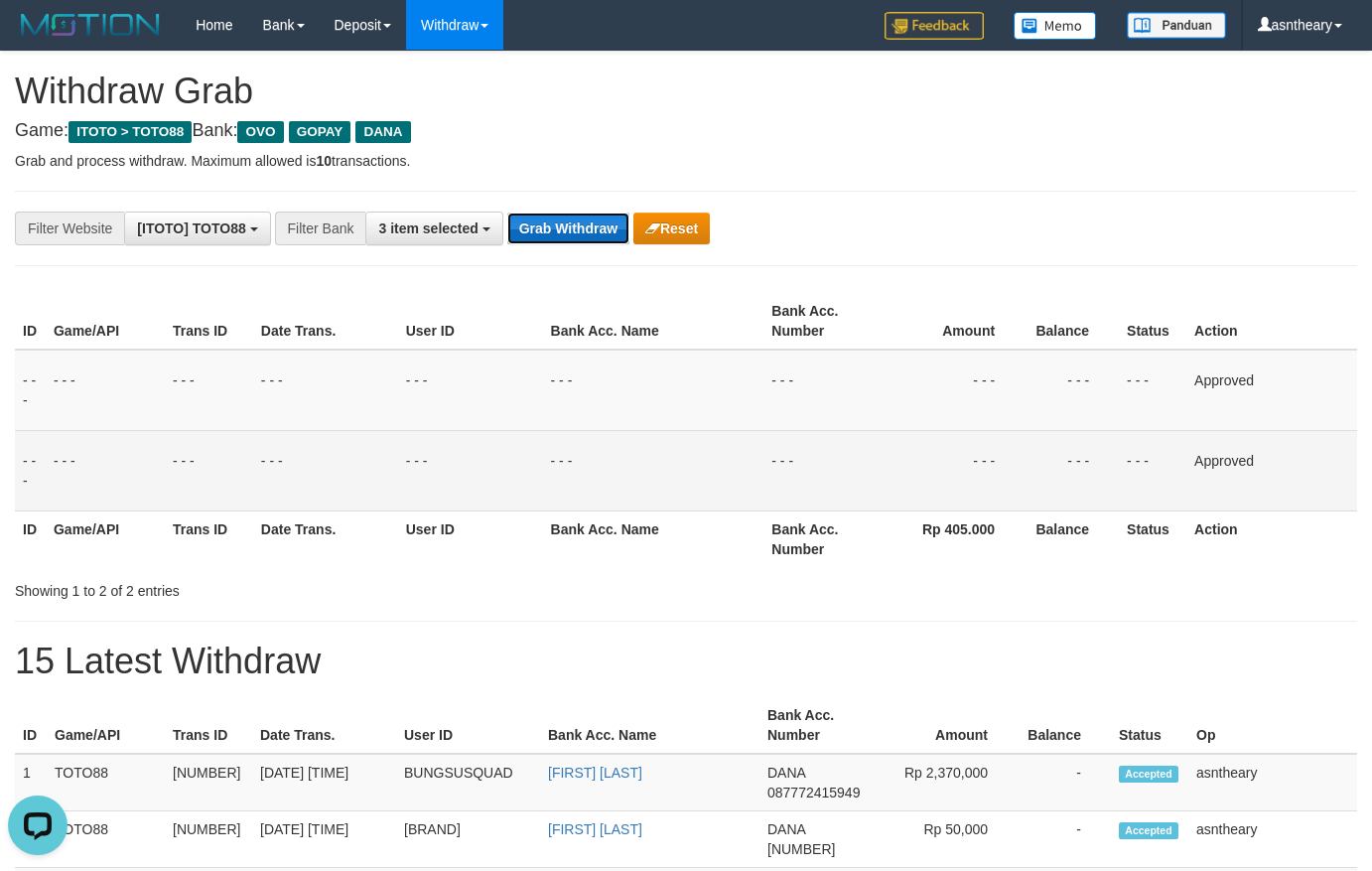 click on "Grab Withdraw" at bounding box center (568, 228) 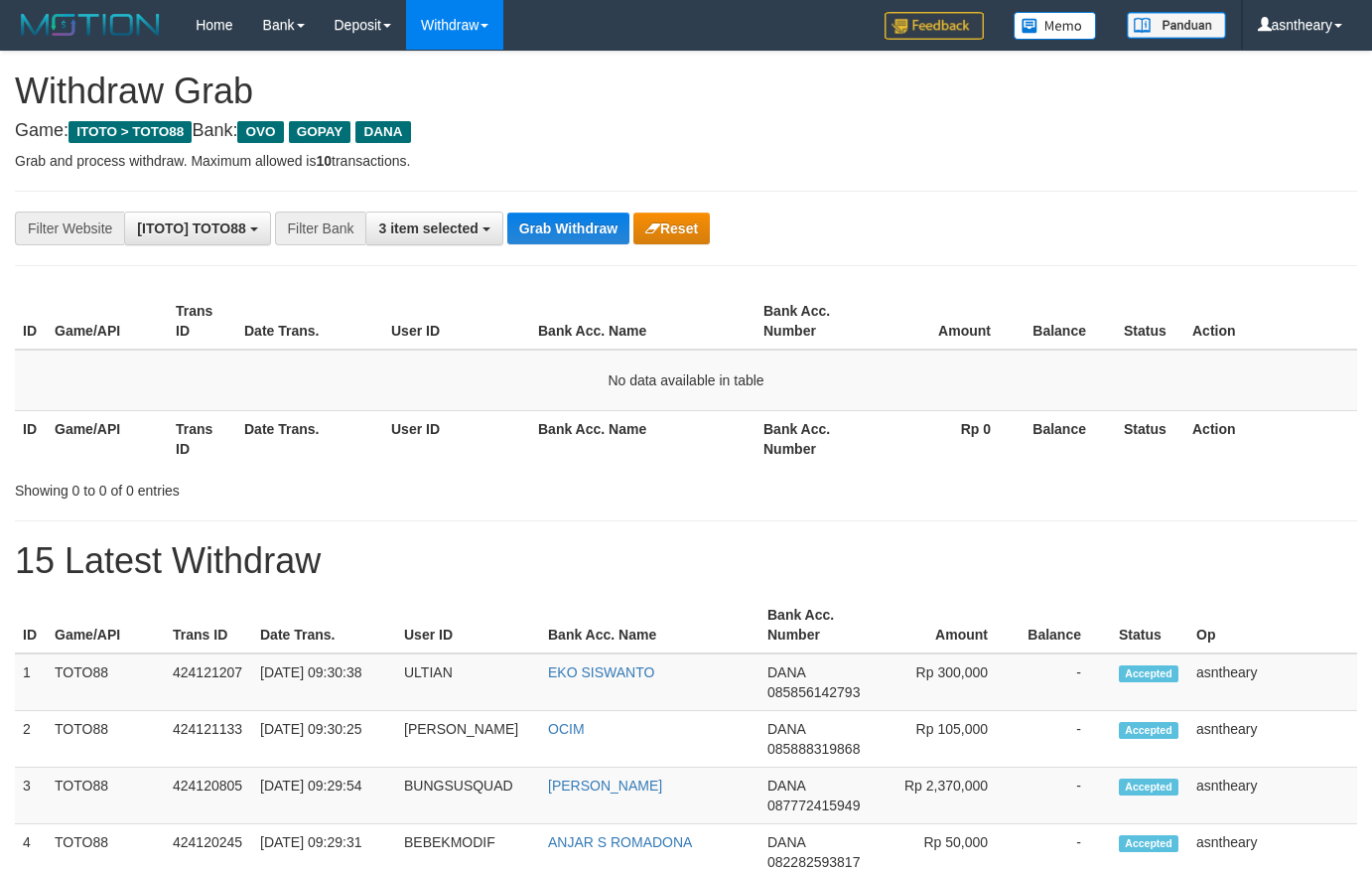 scroll, scrollTop: 0, scrollLeft: 0, axis: both 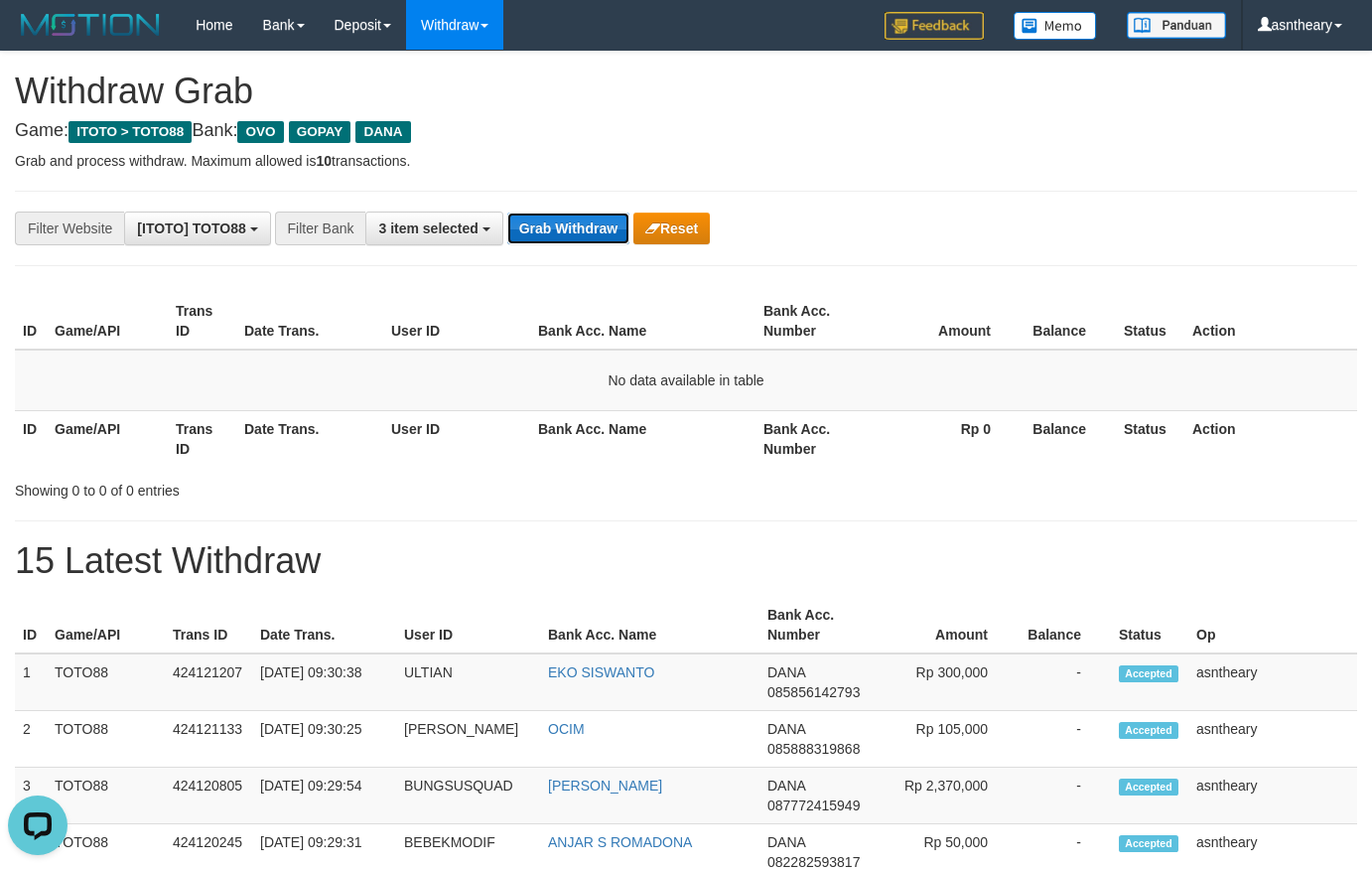 click on "Grab Withdraw" at bounding box center (568, 228) 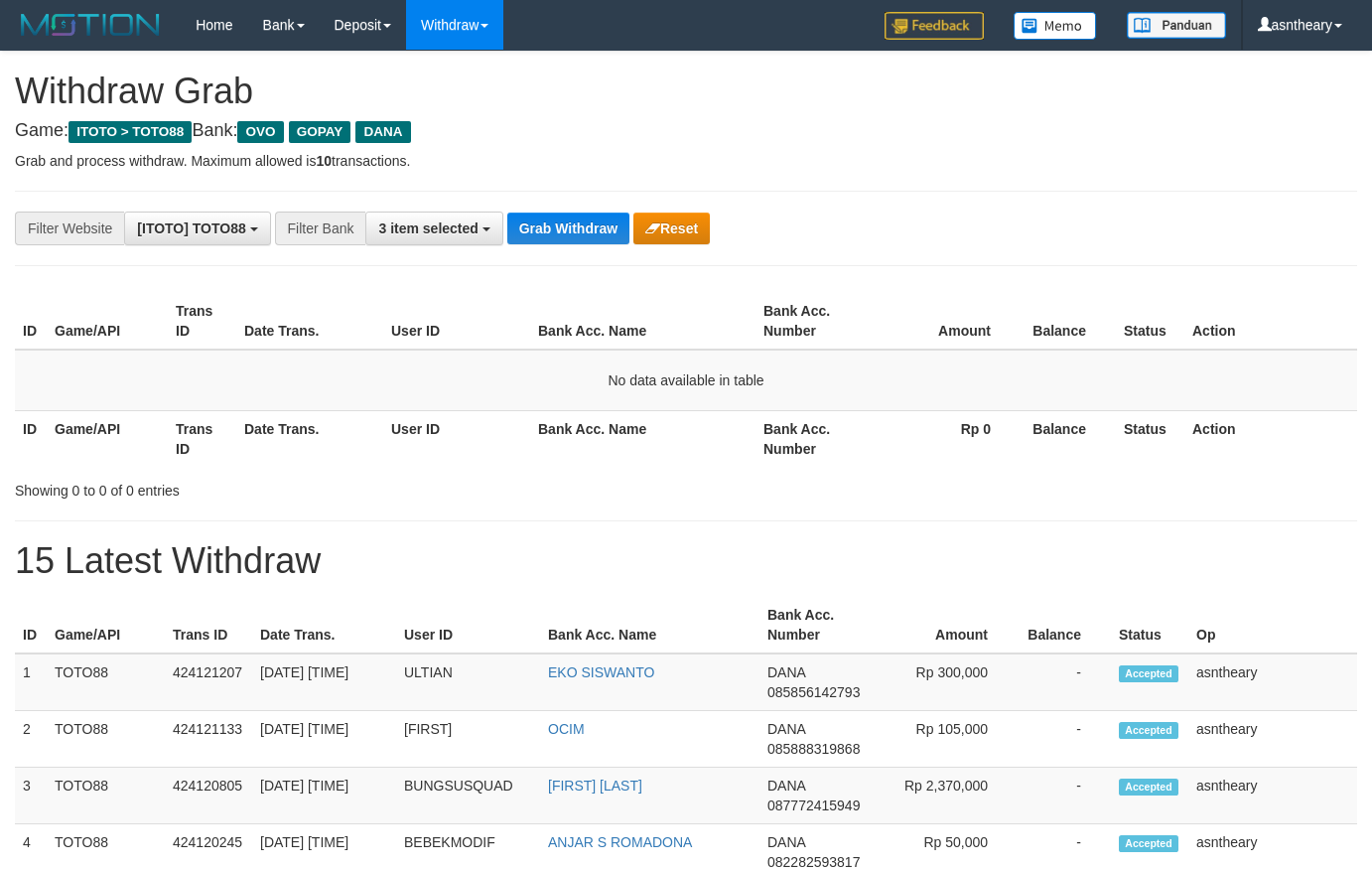 scroll, scrollTop: 0, scrollLeft: 0, axis: both 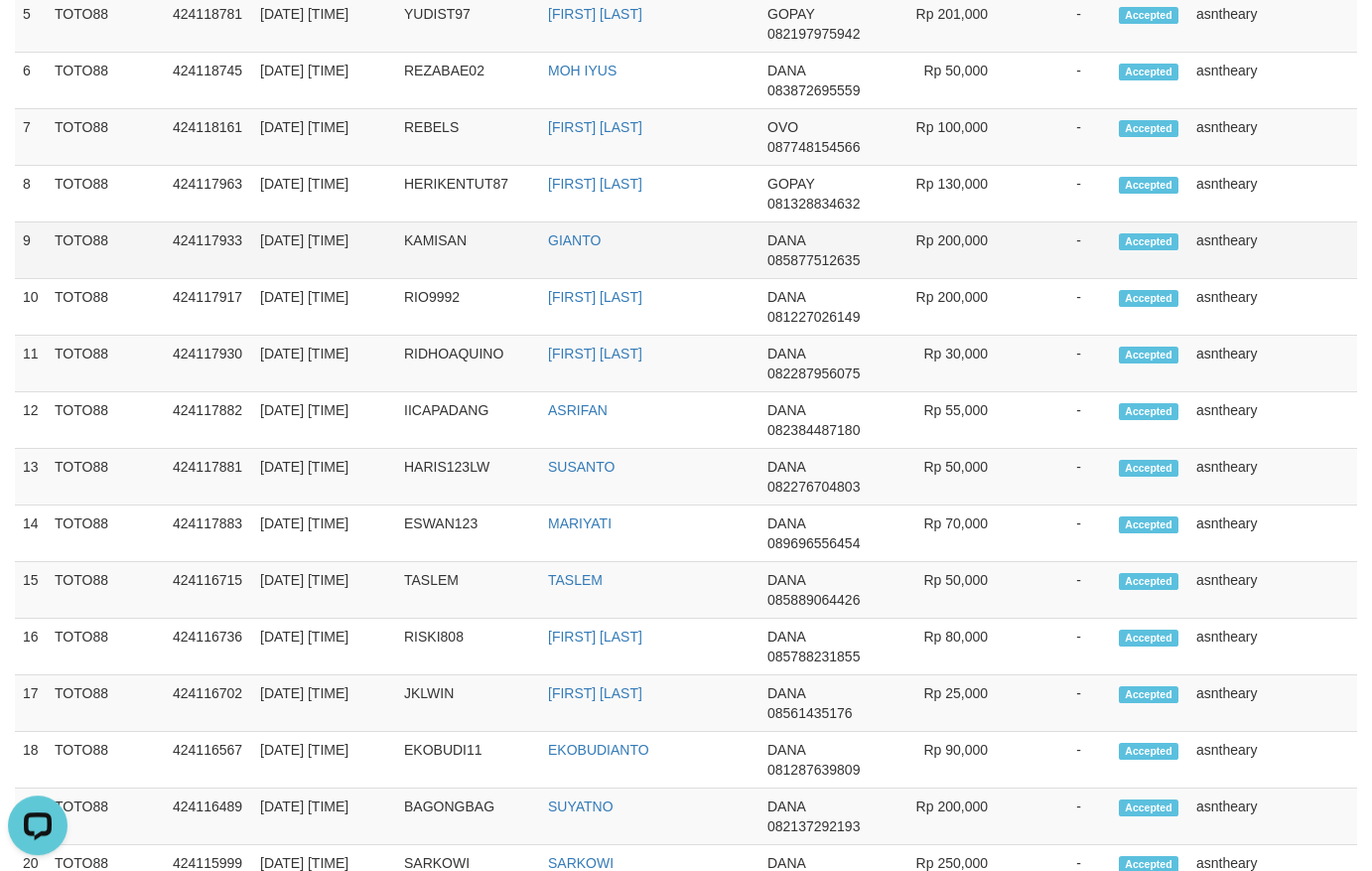 drag, startPoint x: 24, startPoint y: 438, endPoint x: 1314, endPoint y: 272, distance: 1300.6368 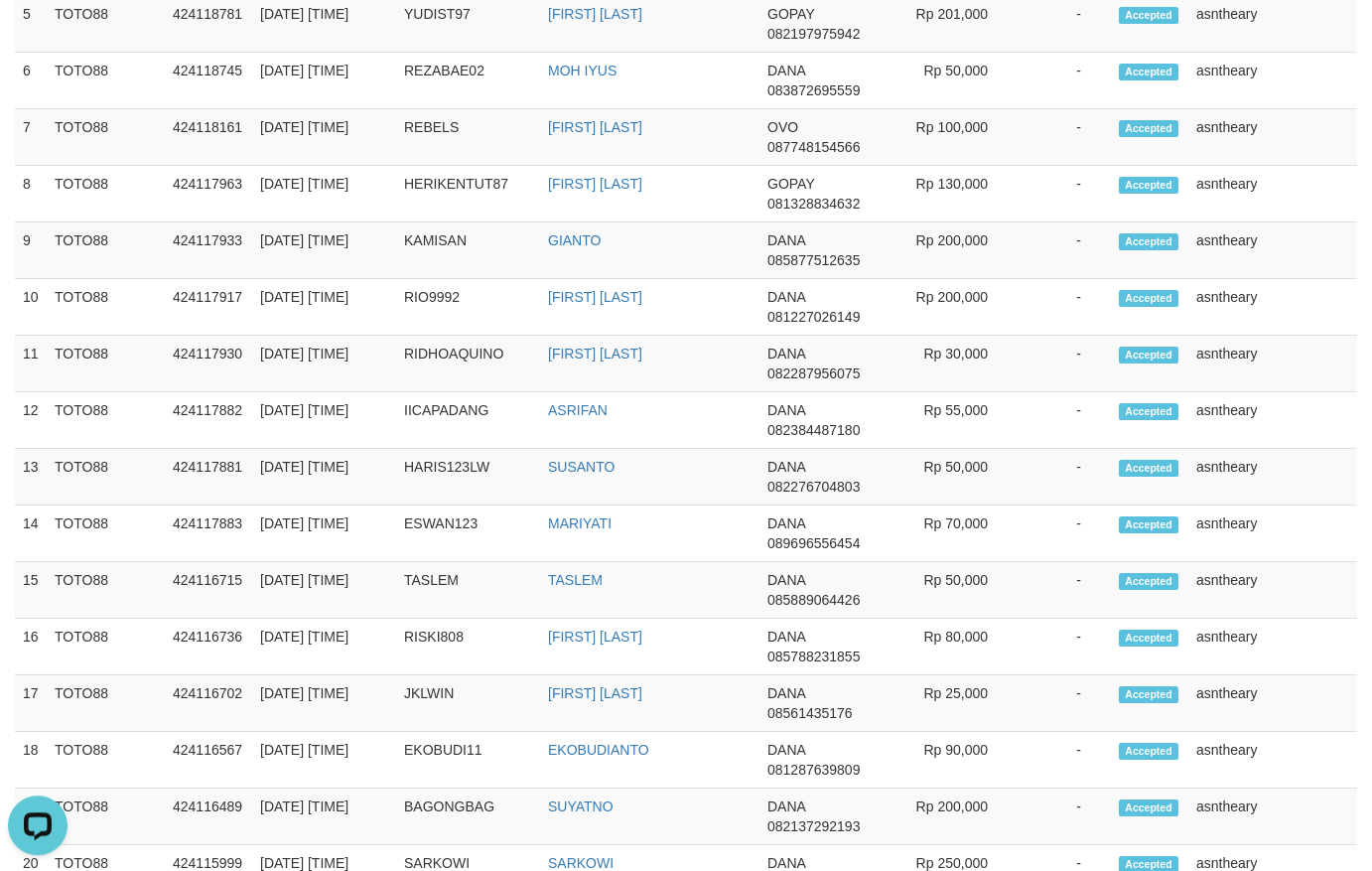 copy on "1
TOTO88
424121207
[DATE] [TIME]
ULTIAN
[FIRST] [LAST]
DANA
[PHONE]
Rp 300,000
-
Accepted
asntheary
2
TOTO88
424121133
[DATE] [TIME]
MAHESWARY
OCIM
DANA
[PHONE]
Rp 105,000
-
Accepted
asntheary
3
TOTO88
424120805
[DATE] [TIME]
BUNGSUSQUAD
[FIRST] [LAST]
DANA
[PHONE]
Rp 2,370,000
-
Accepted
asntheary
4
TOTO88
424120245
[DATE] [TIME]
BEBEKMODIF
[FIRST] [LAST]
DANA
[PHONE]
Rp 50,000
-
Accepted
asntheary
5
TOTO88
424118781
[DATE] [TIME]
YUDIST97
[FIRST] [LAST]
GOPAY
[PHONE]
Rp 201,000
-
Accepted
asntheary
6
TOTO88					..." 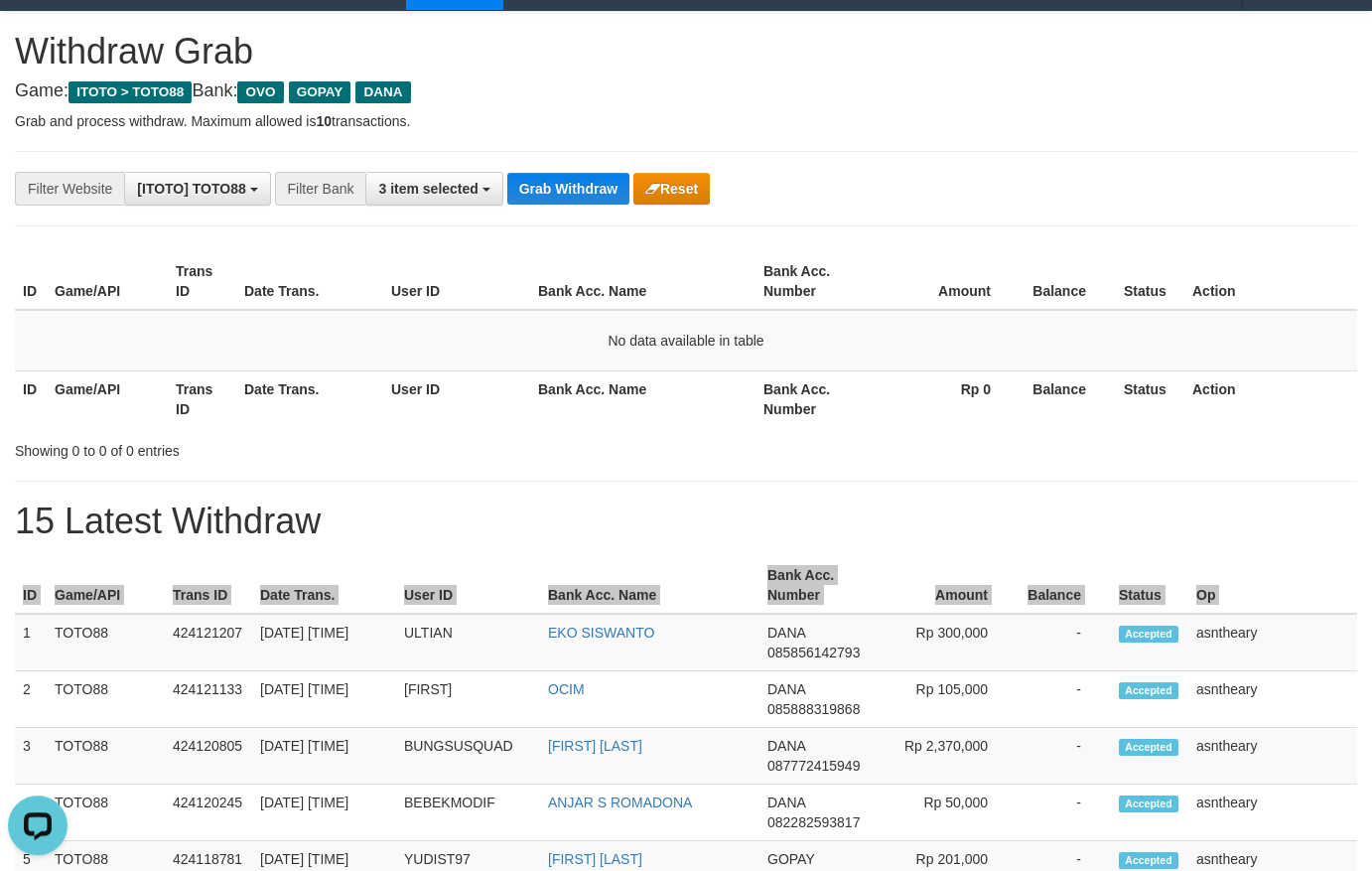 scroll, scrollTop: 0, scrollLeft: 0, axis: both 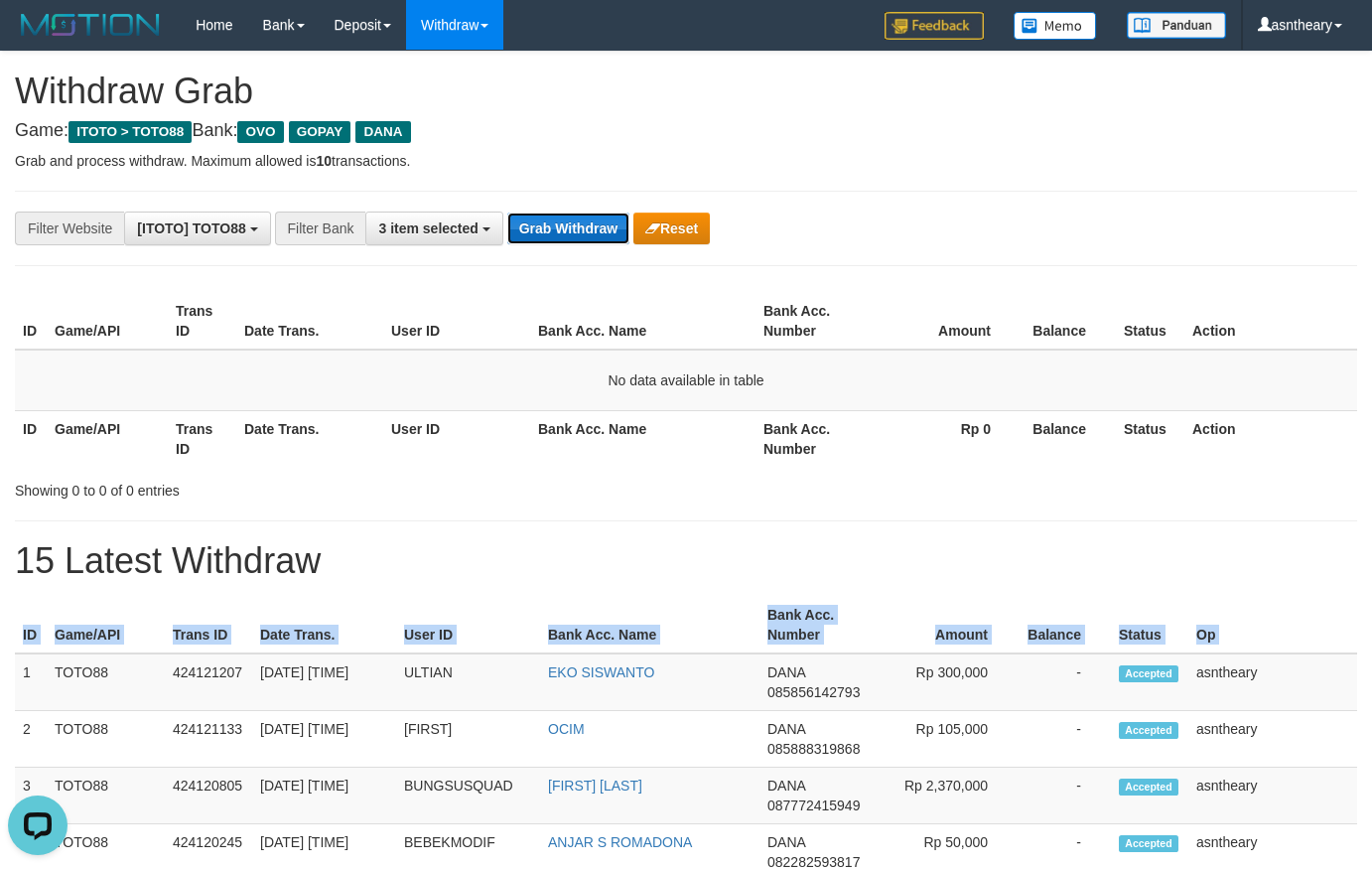 click on "Grab Withdraw" at bounding box center [568, 228] 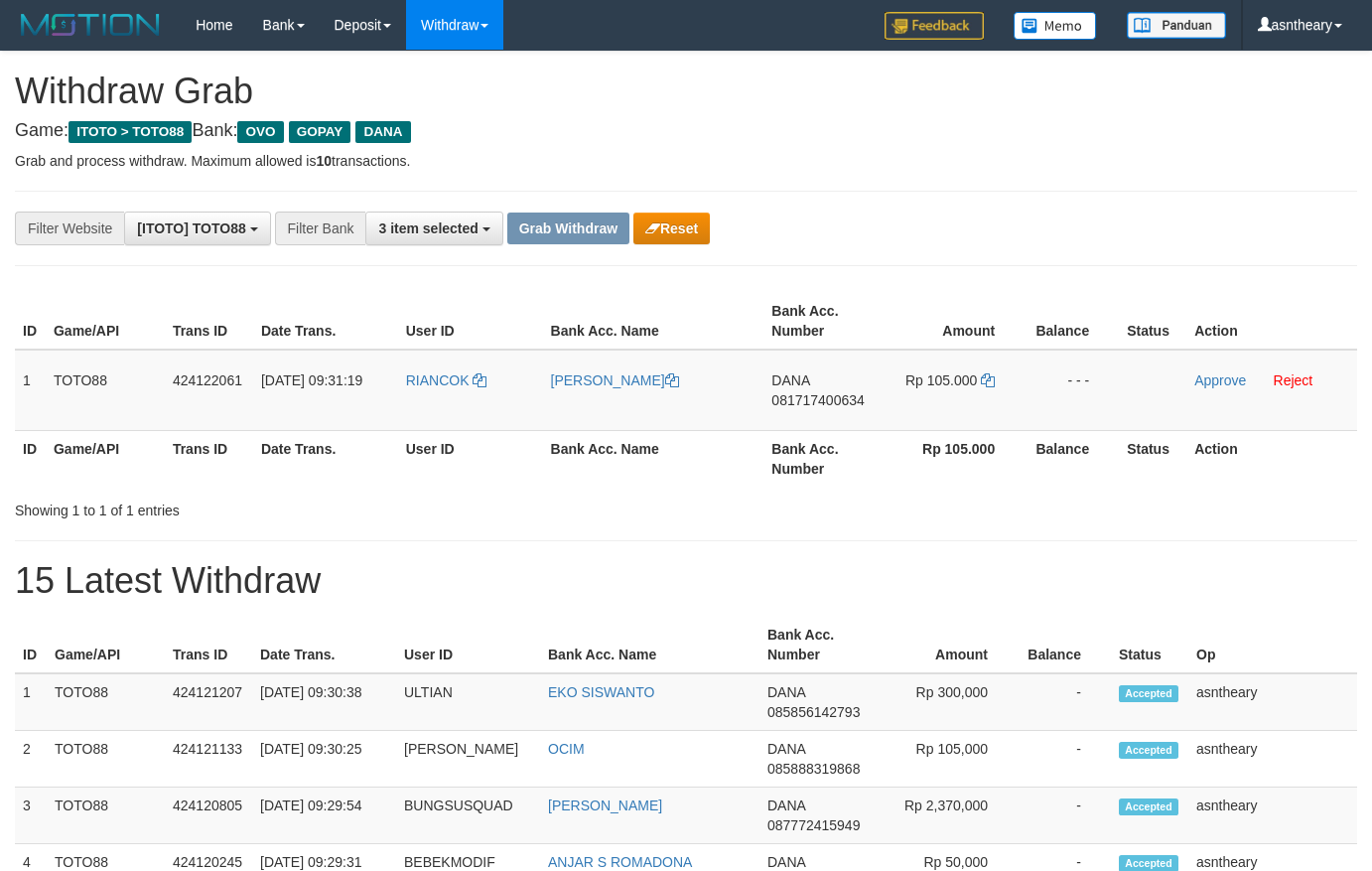 scroll, scrollTop: 0, scrollLeft: 0, axis: both 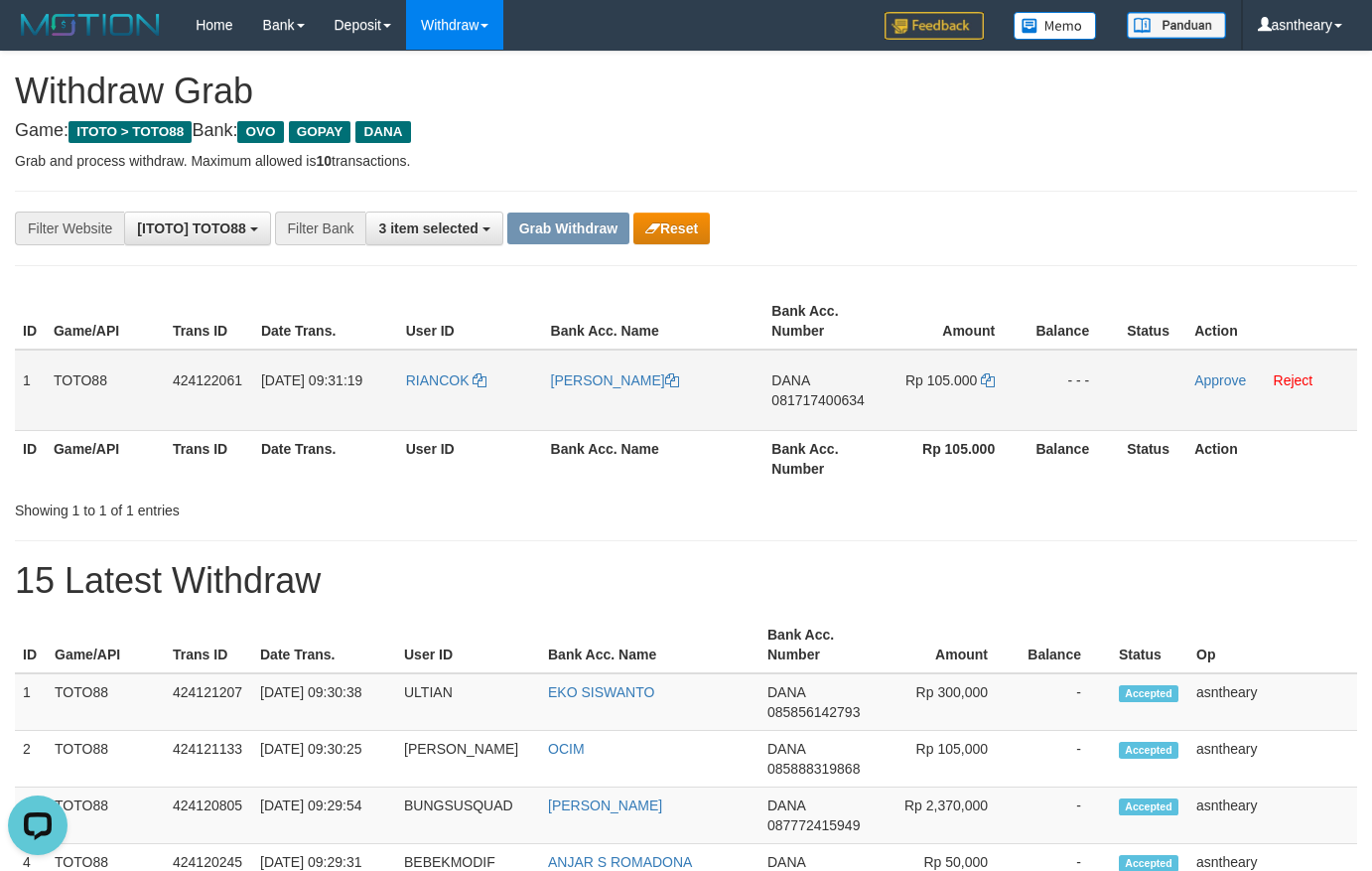 click on "[PERSON_NAME]
081717400634" at bounding box center [823, 390] 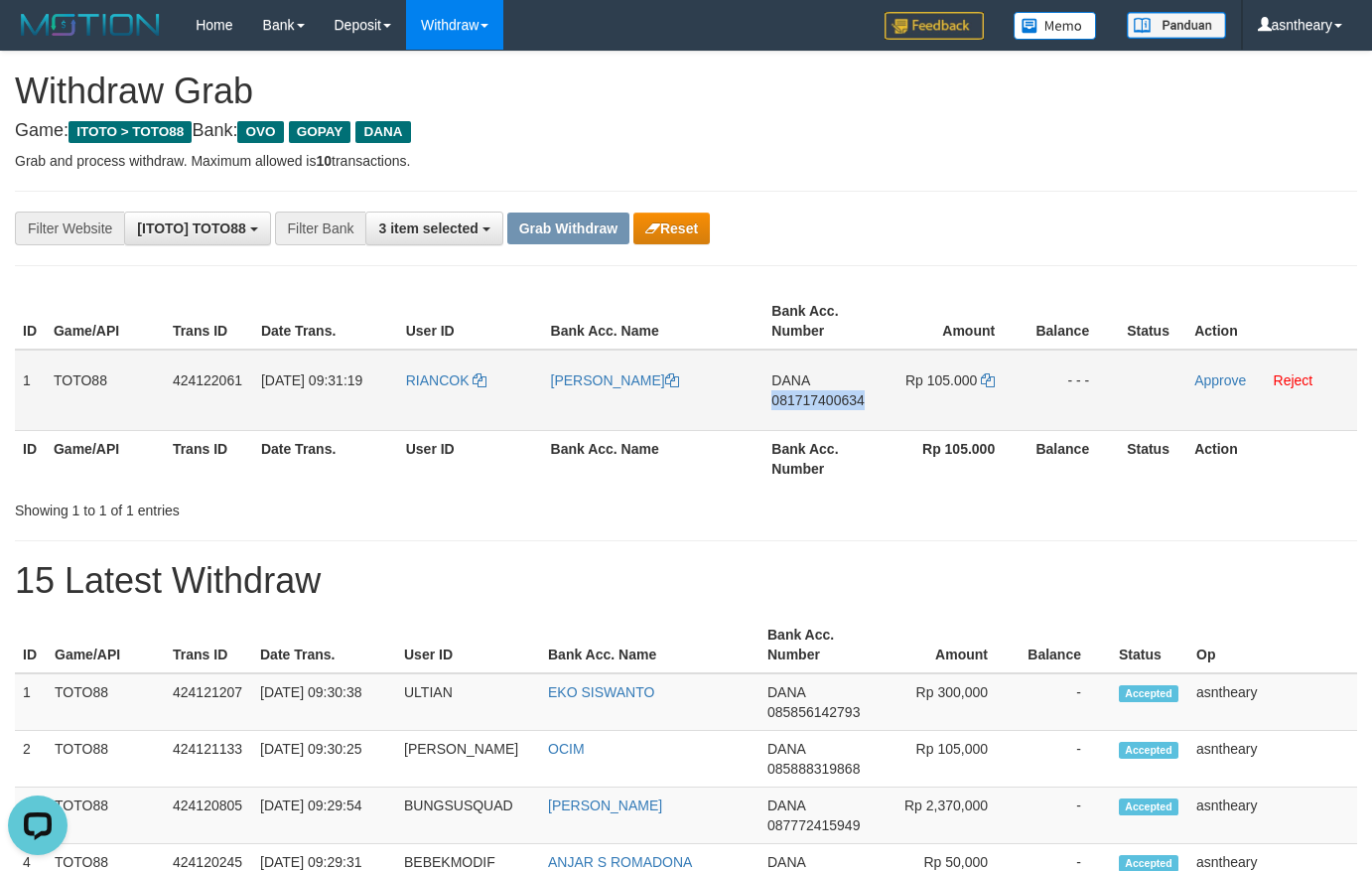 copy on "081717400634" 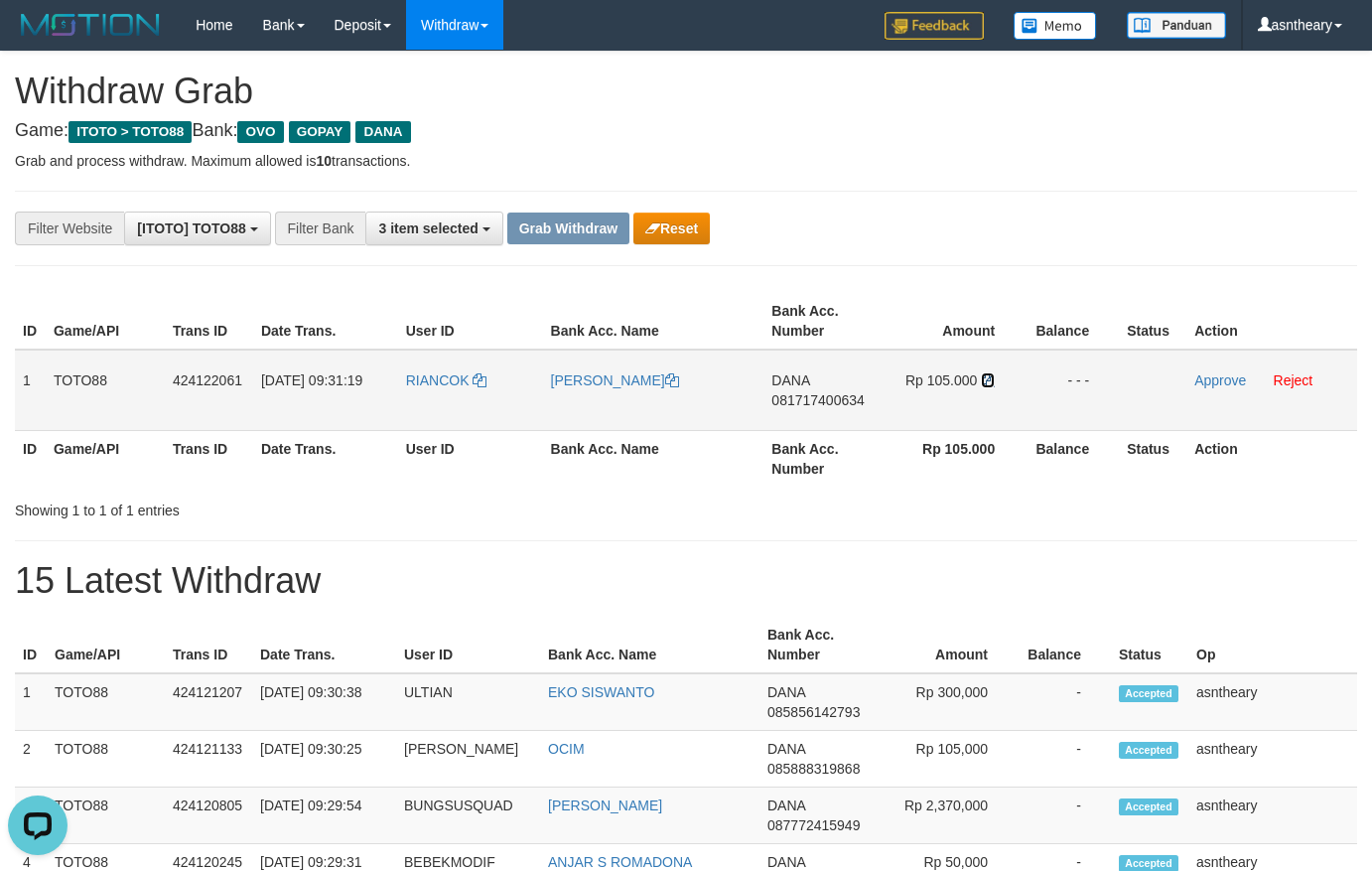 click at bounding box center (988, 380) 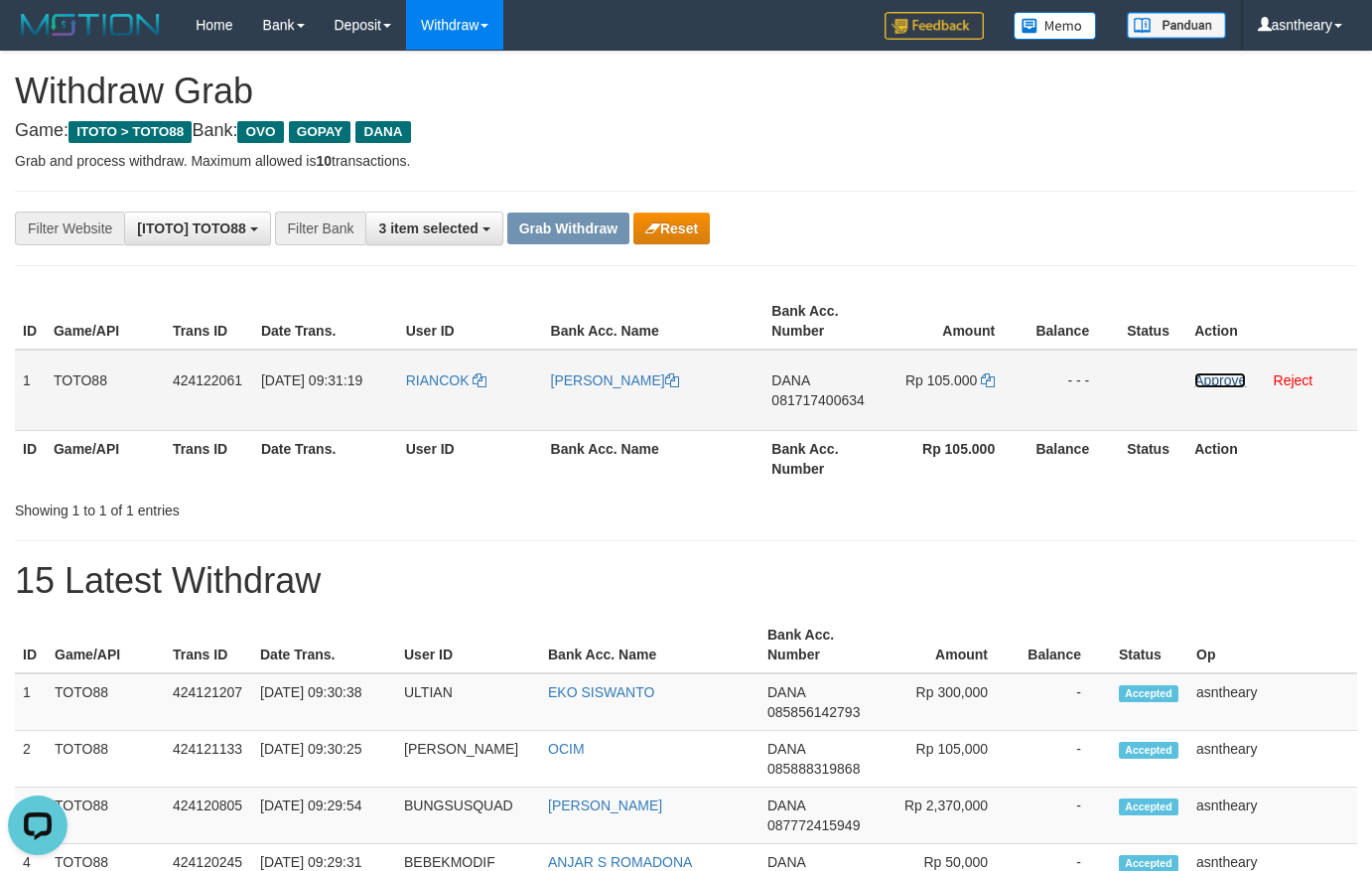 click on "Approve" at bounding box center [1220, 380] 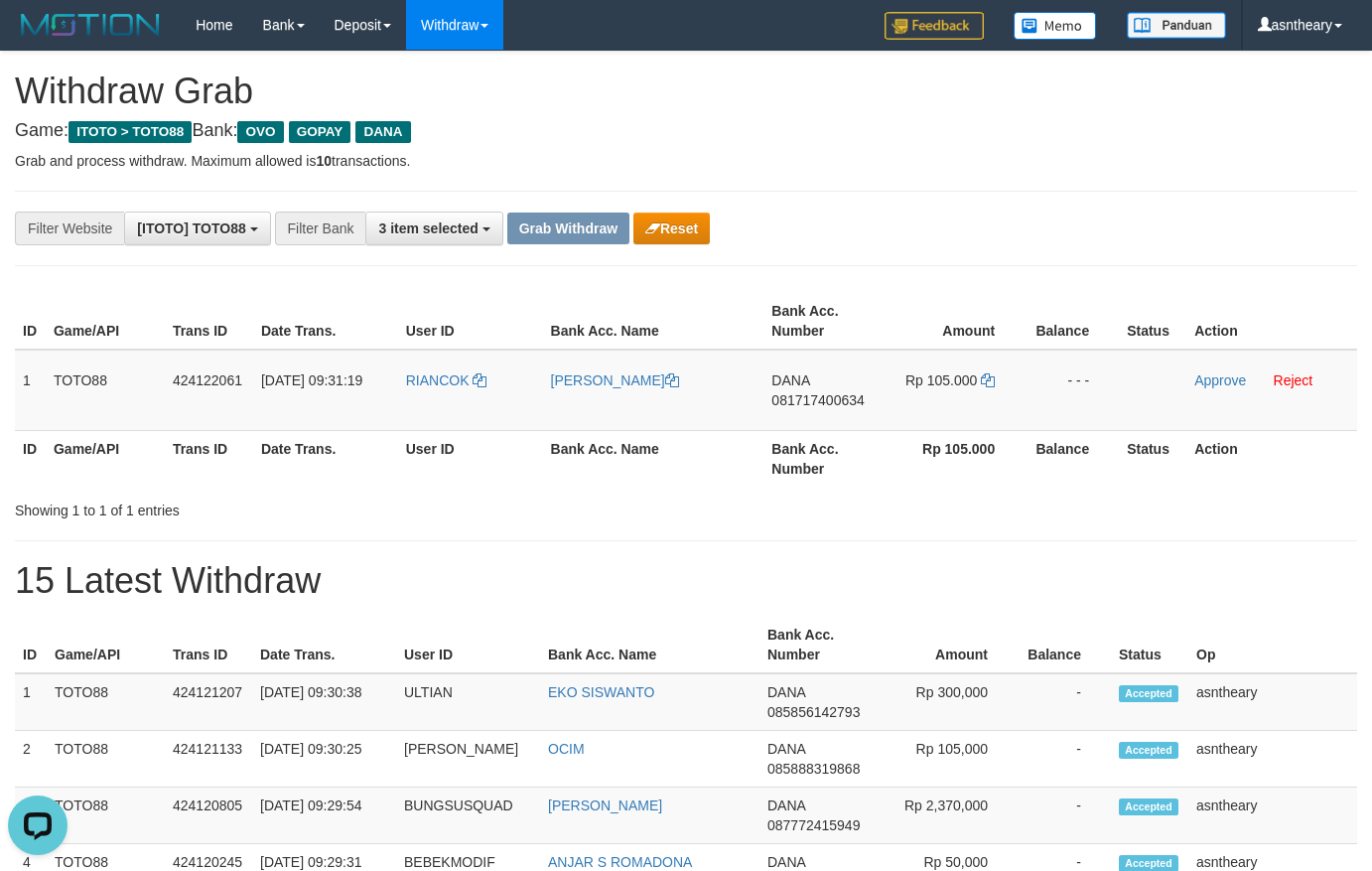 click on "Grab Withdraw" at bounding box center [568, 228] 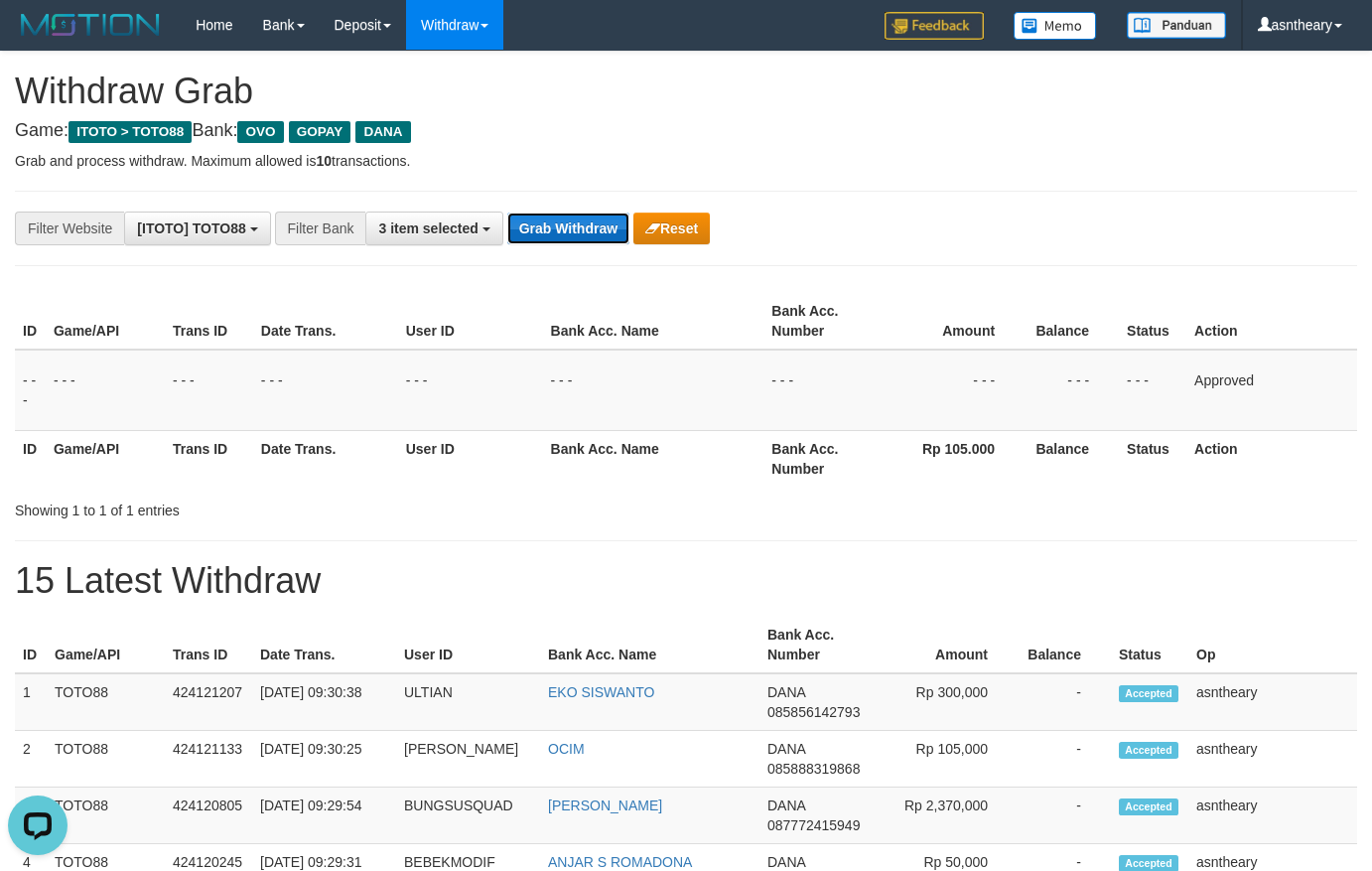 click on "Grab Withdraw" at bounding box center (568, 228) 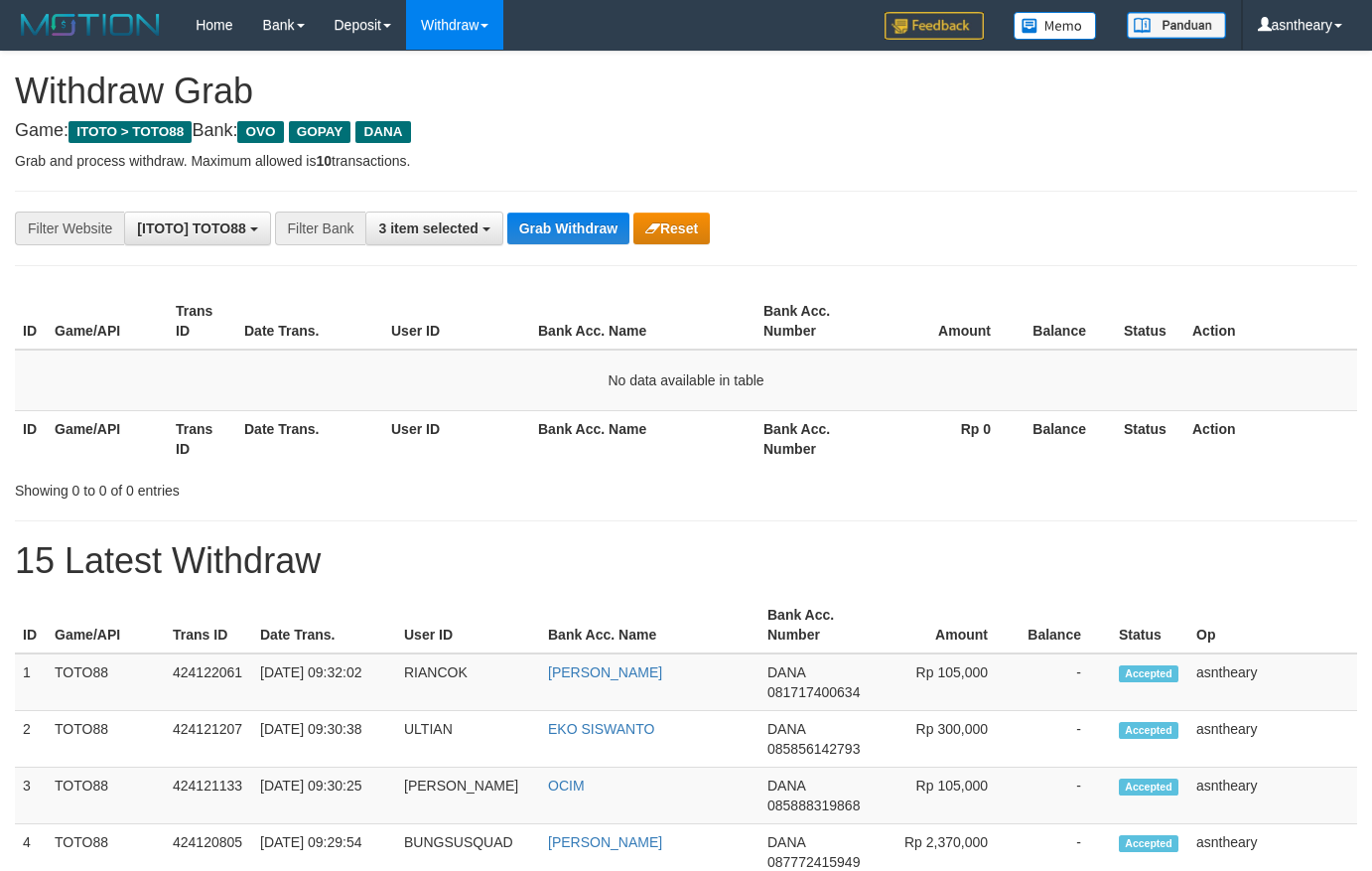 scroll, scrollTop: 0, scrollLeft: 0, axis: both 